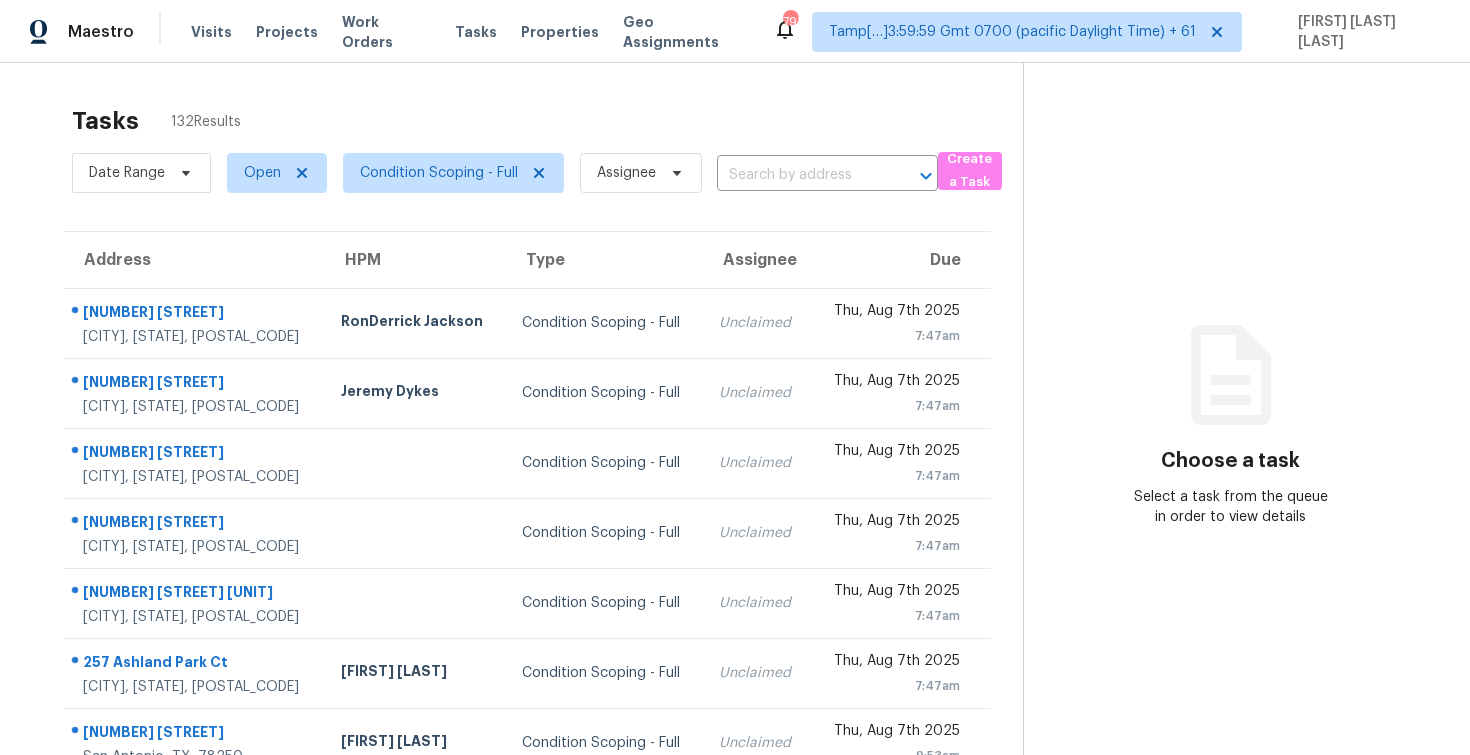 scroll, scrollTop: 0, scrollLeft: 0, axis: both 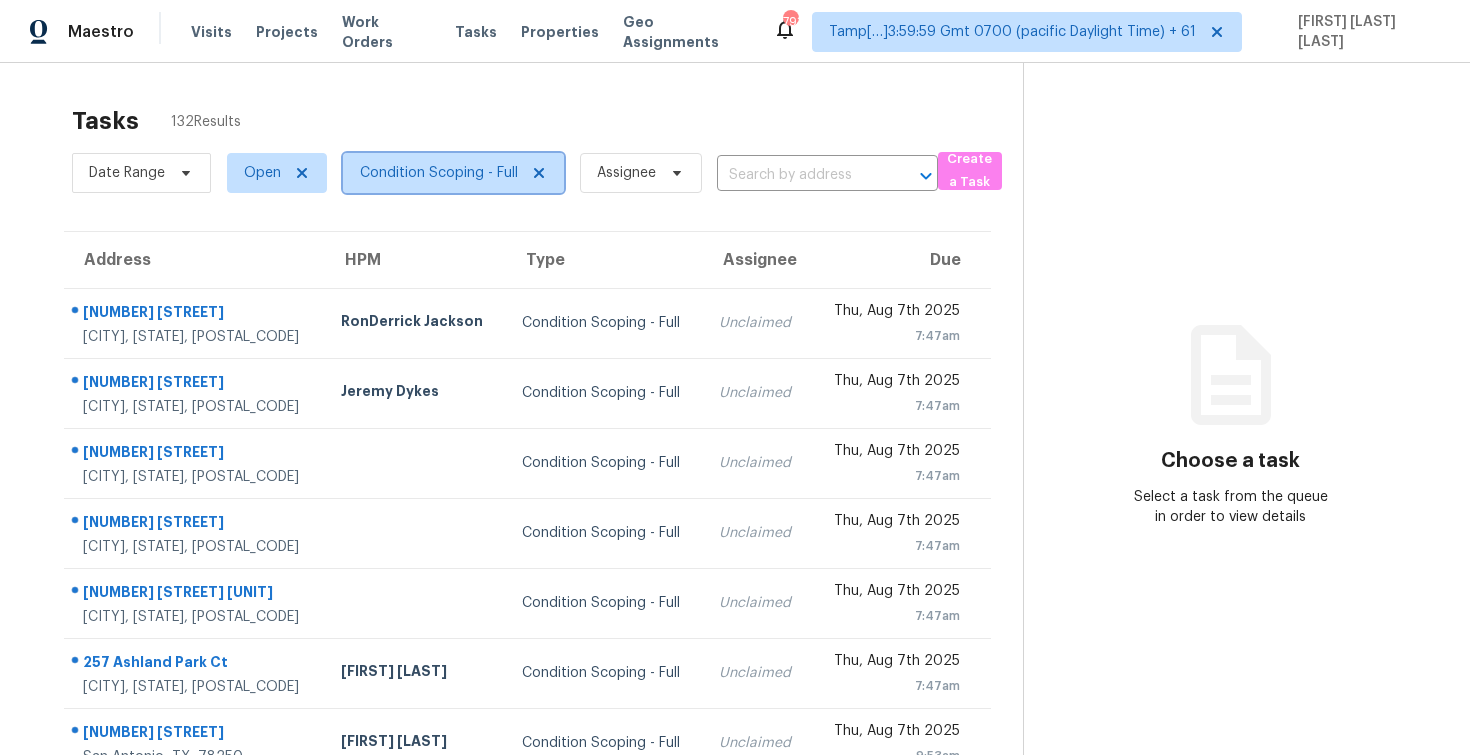 click on "Condition Scoping - Full" at bounding box center (439, 173) 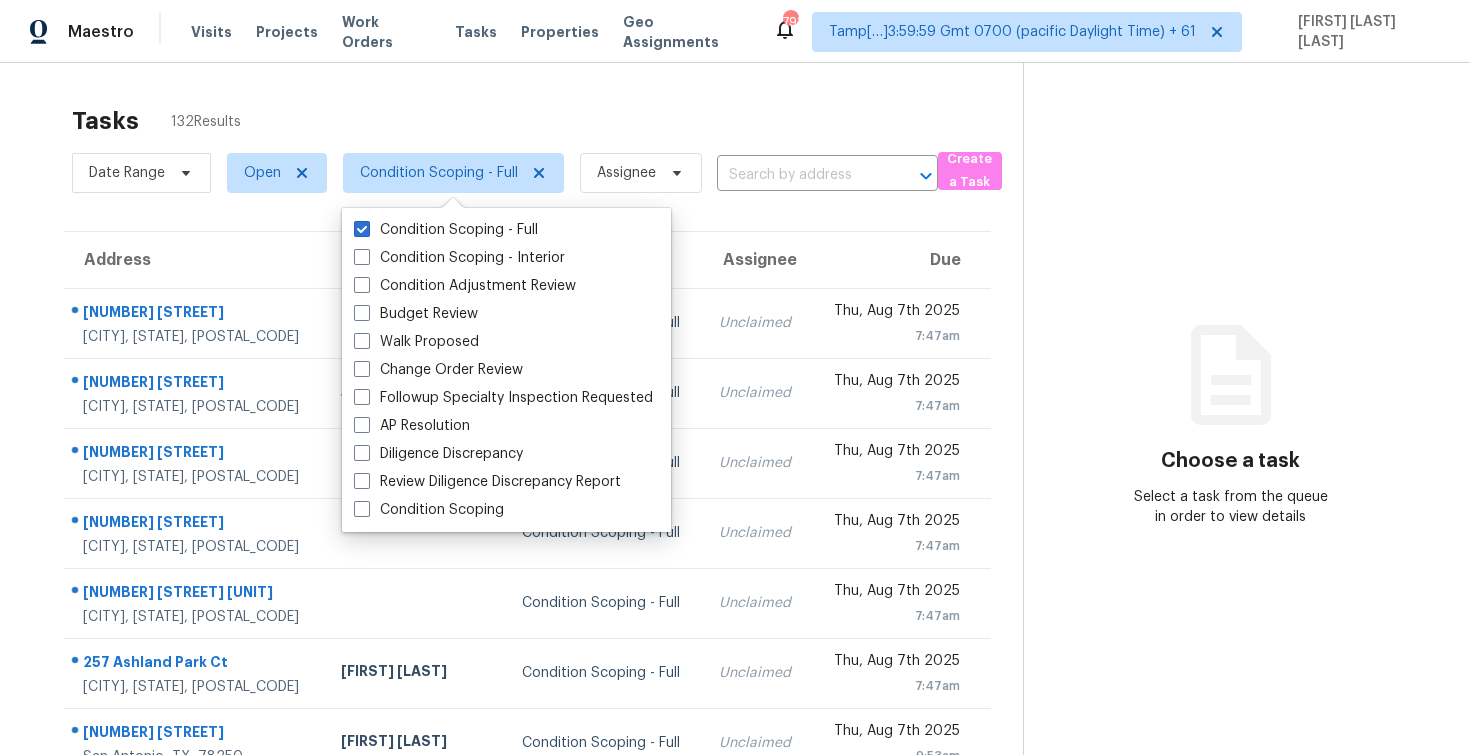 click on "Tasks 132  Results" at bounding box center (547, 121) 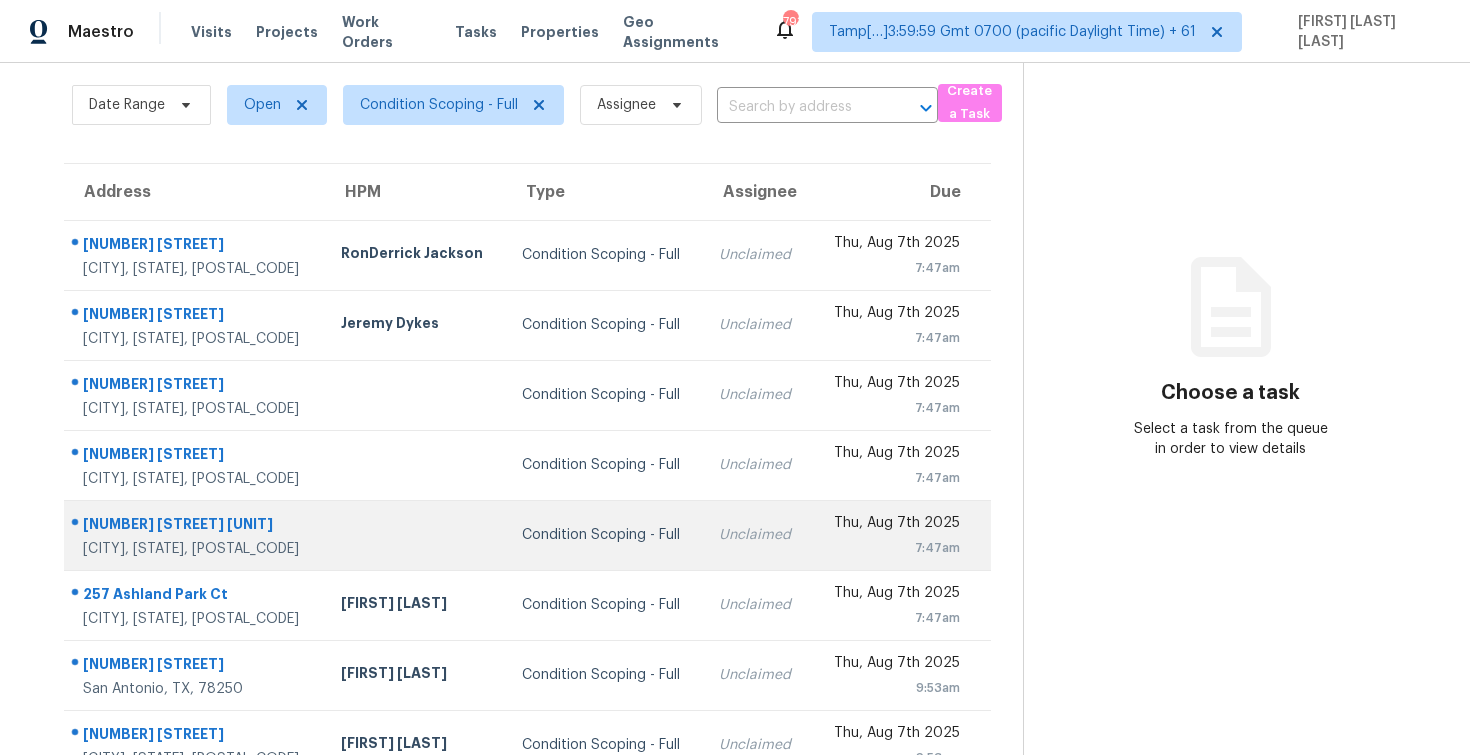 scroll, scrollTop: 0, scrollLeft: 0, axis: both 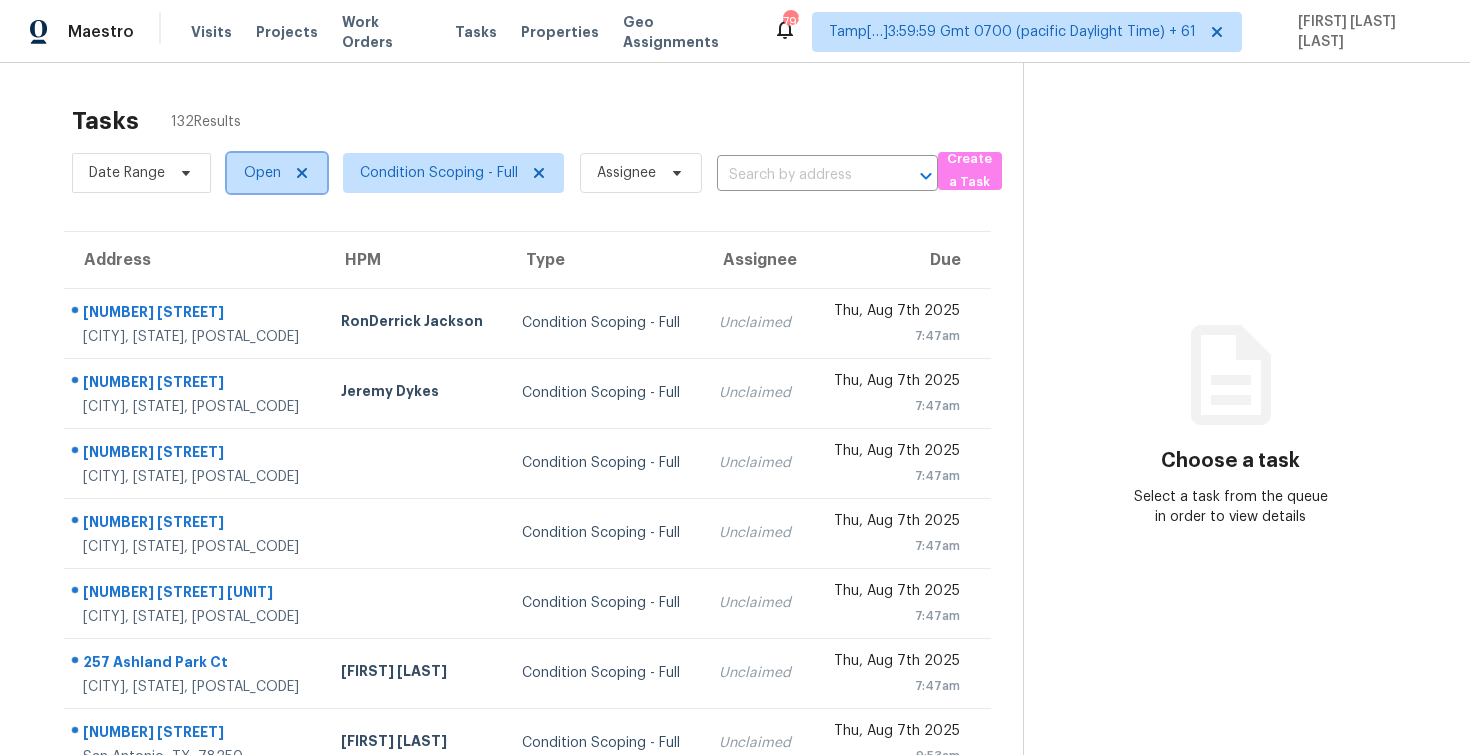 click on "Open" at bounding box center (262, 173) 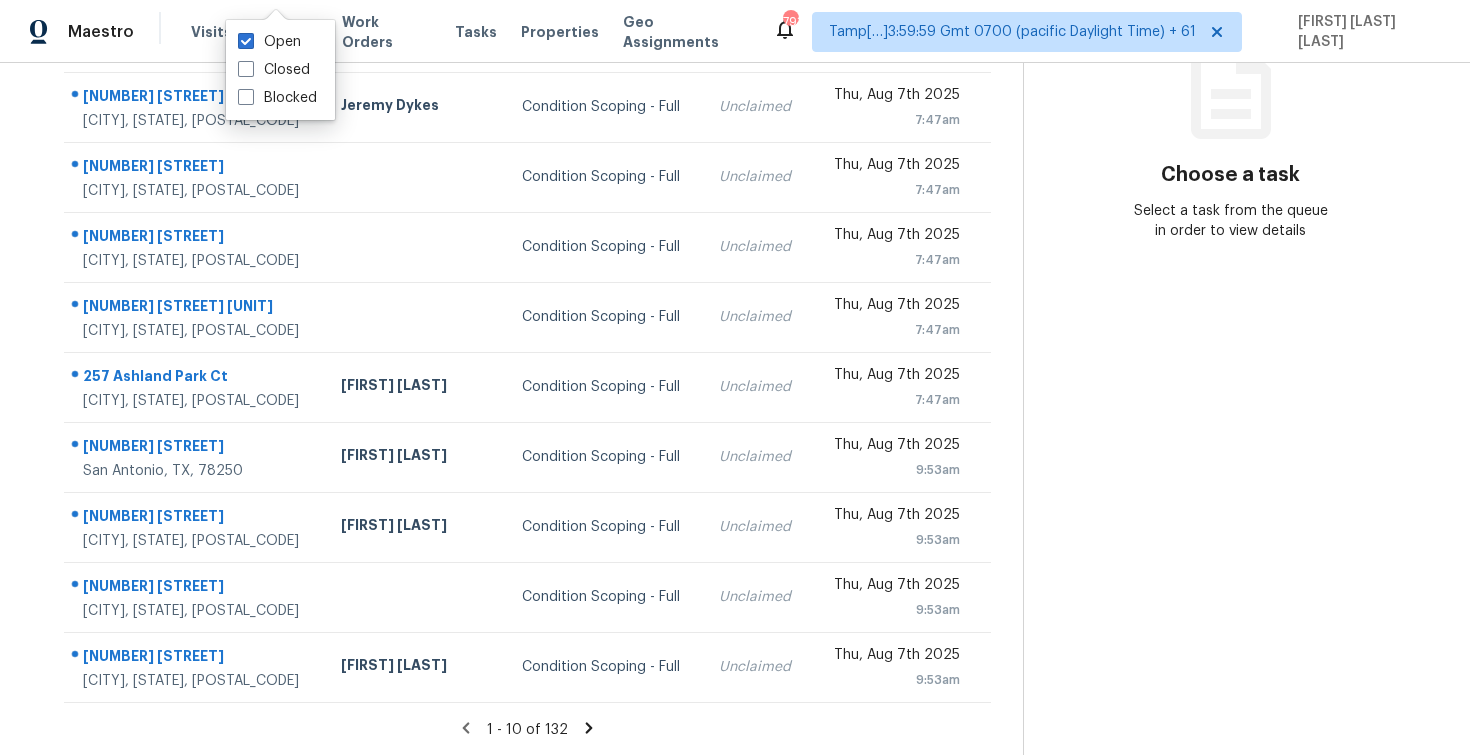 scroll, scrollTop: 0, scrollLeft: 0, axis: both 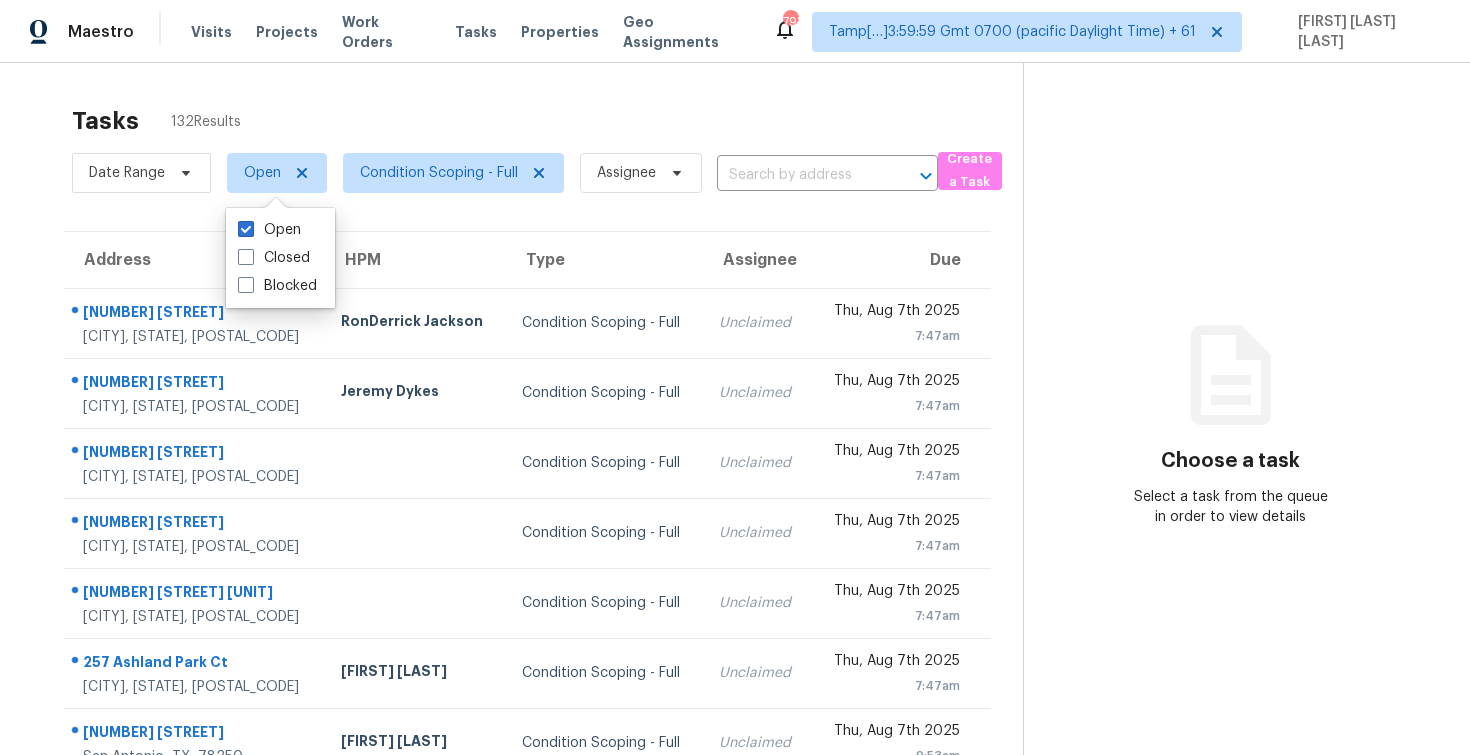 click on "Tasks 132  Results" at bounding box center (547, 121) 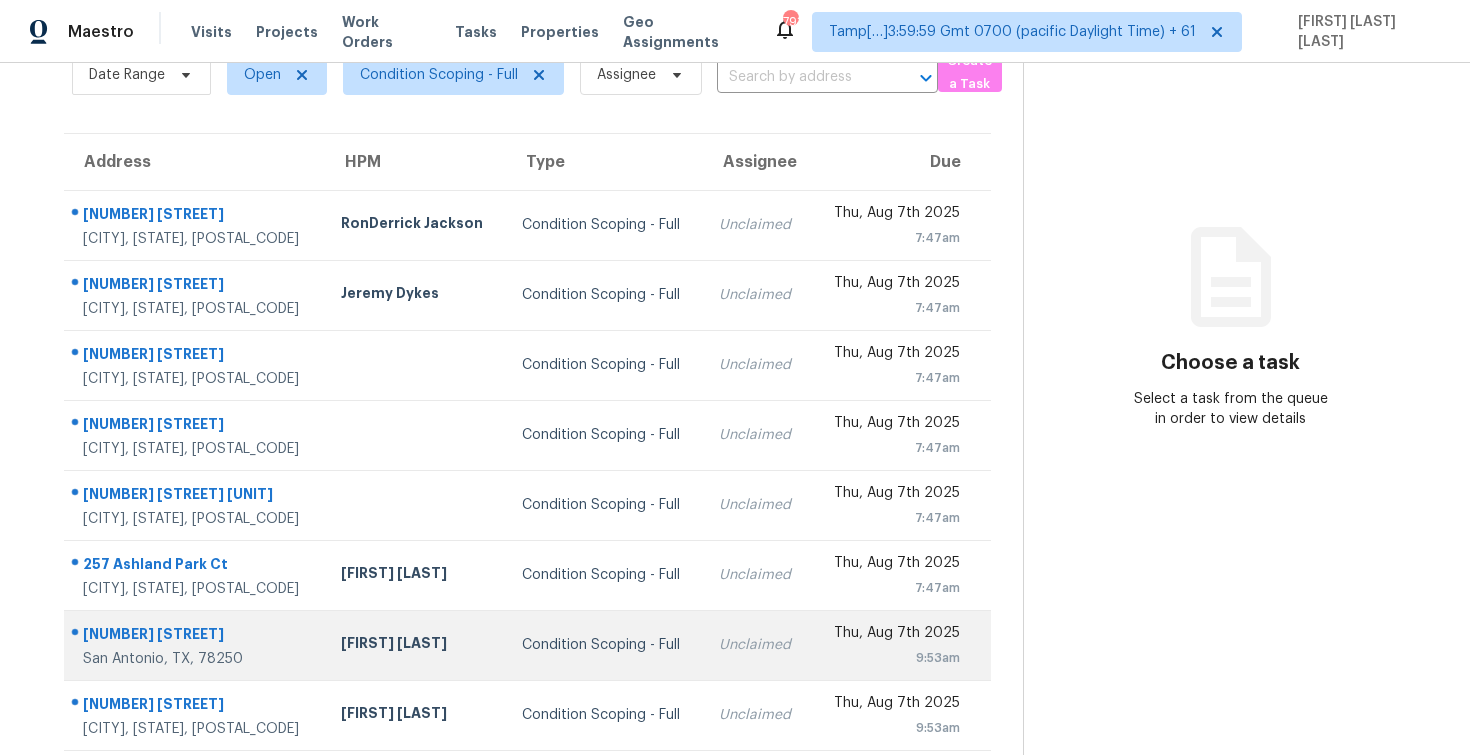 scroll, scrollTop: 0, scrollLeft: 0, axis: both 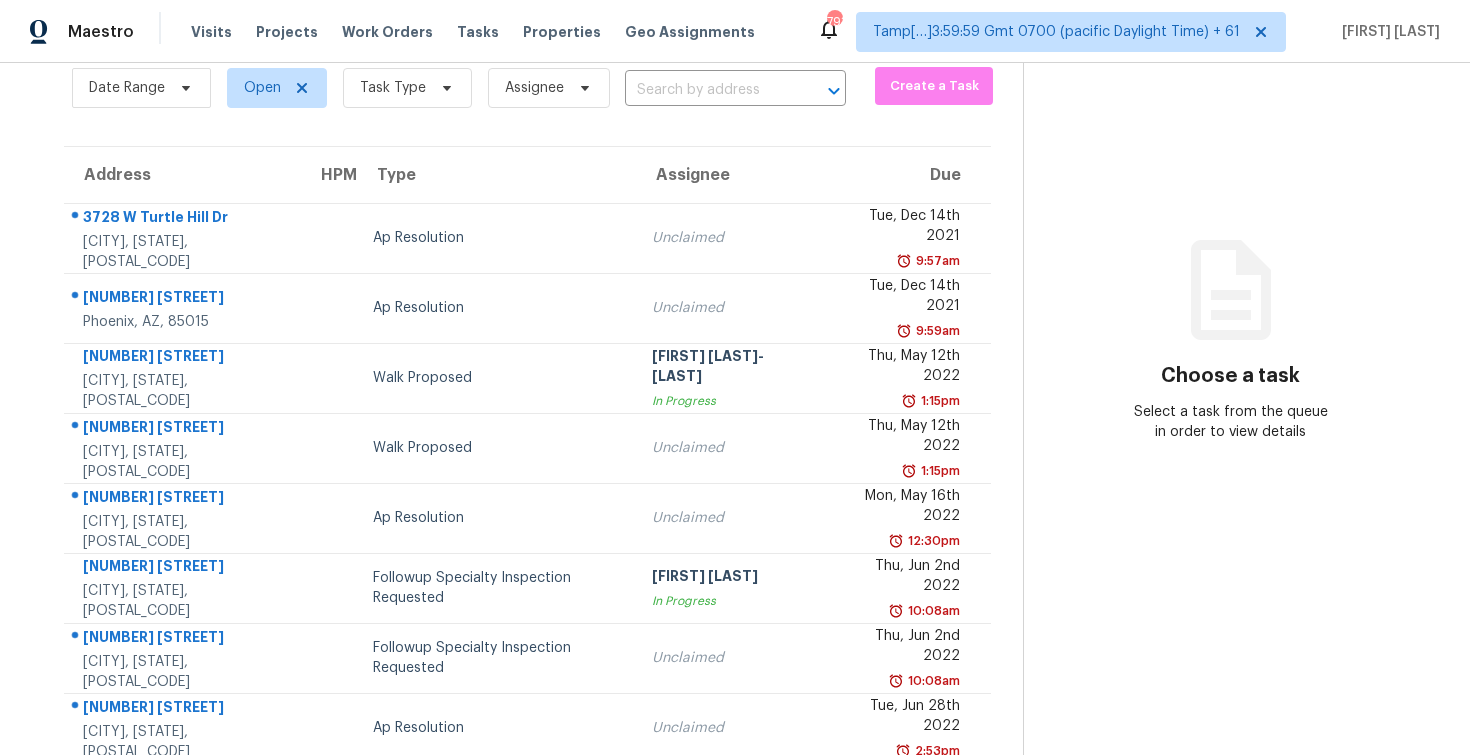 click on "Date Range Open Task Type Assignee ​" at bounding box center [459, 88] 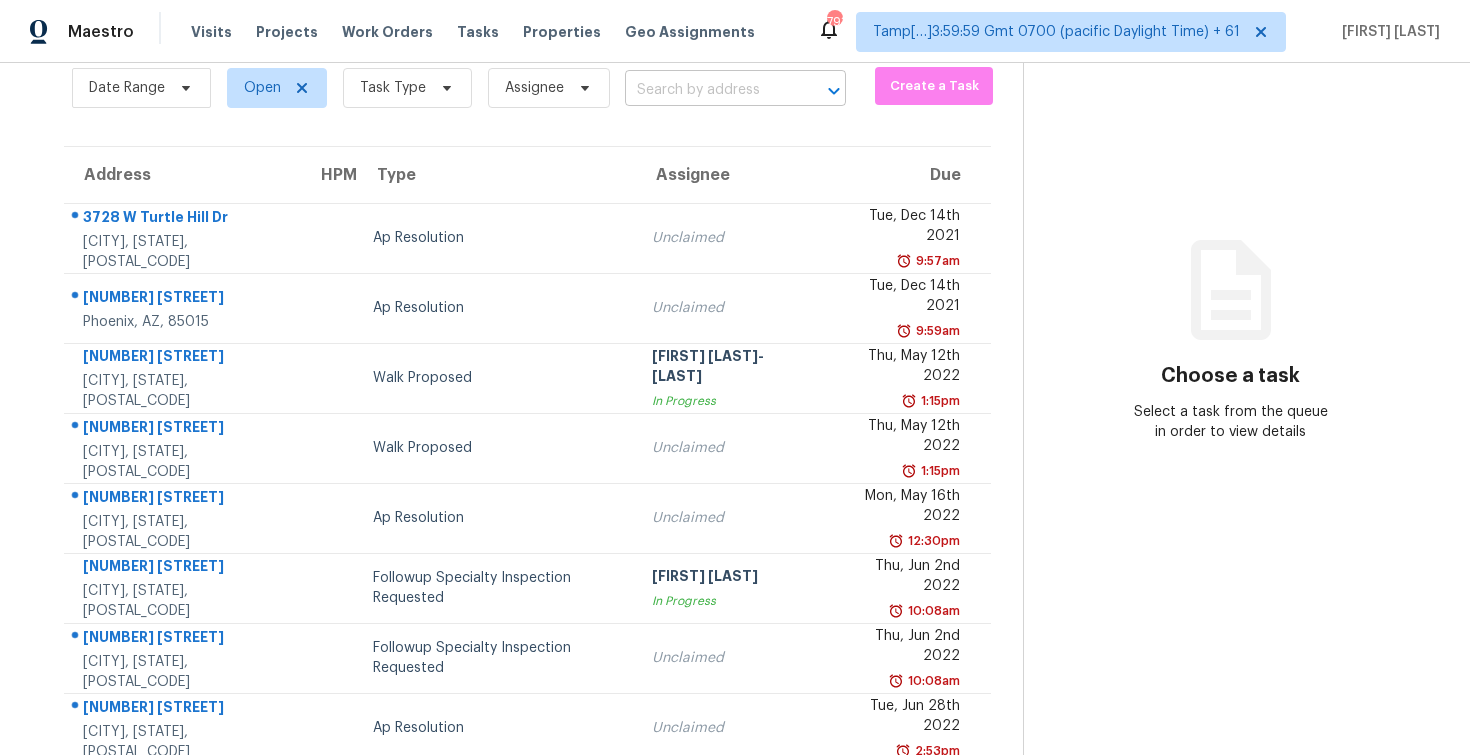click at bounding box center (707, 90) 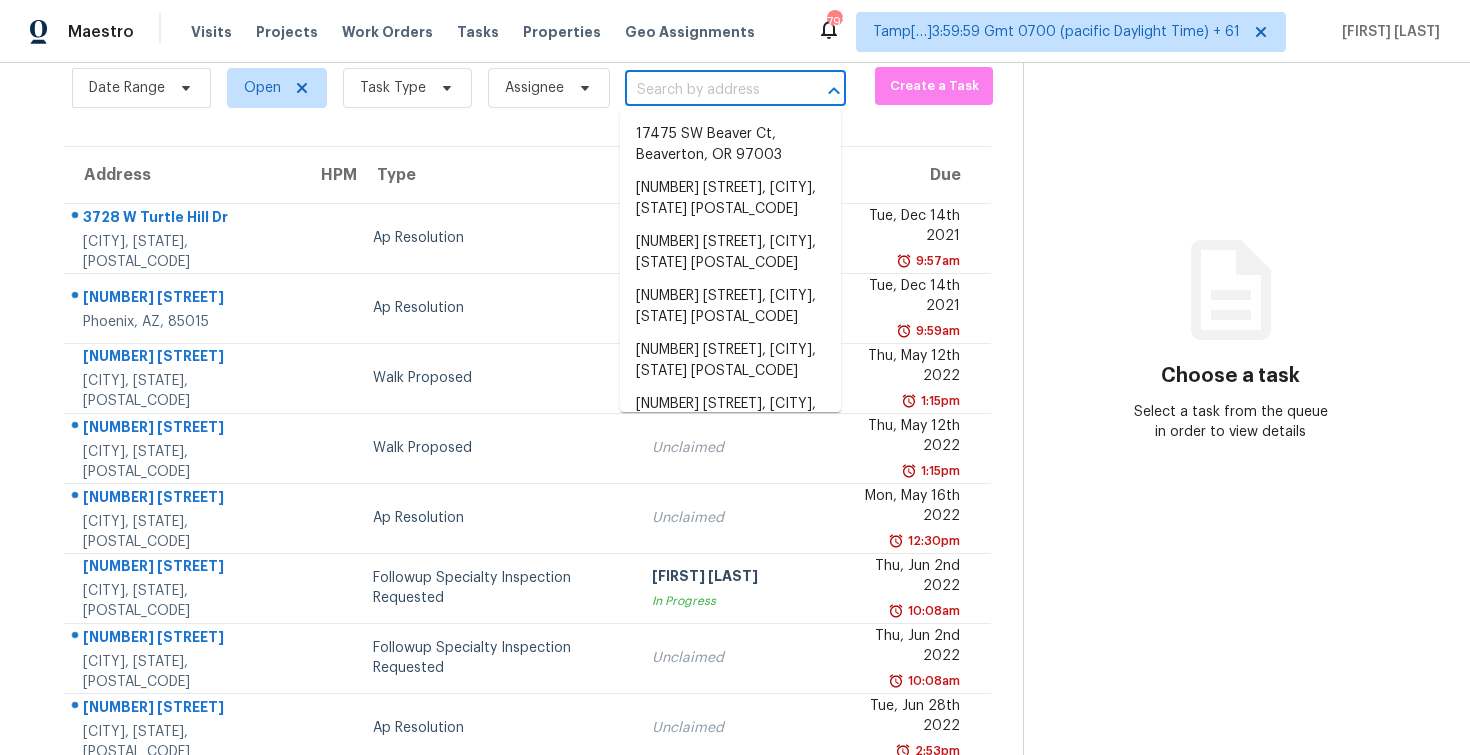 paste on "204 Shadowbrook Ct Peachtree City, GA, 30269" 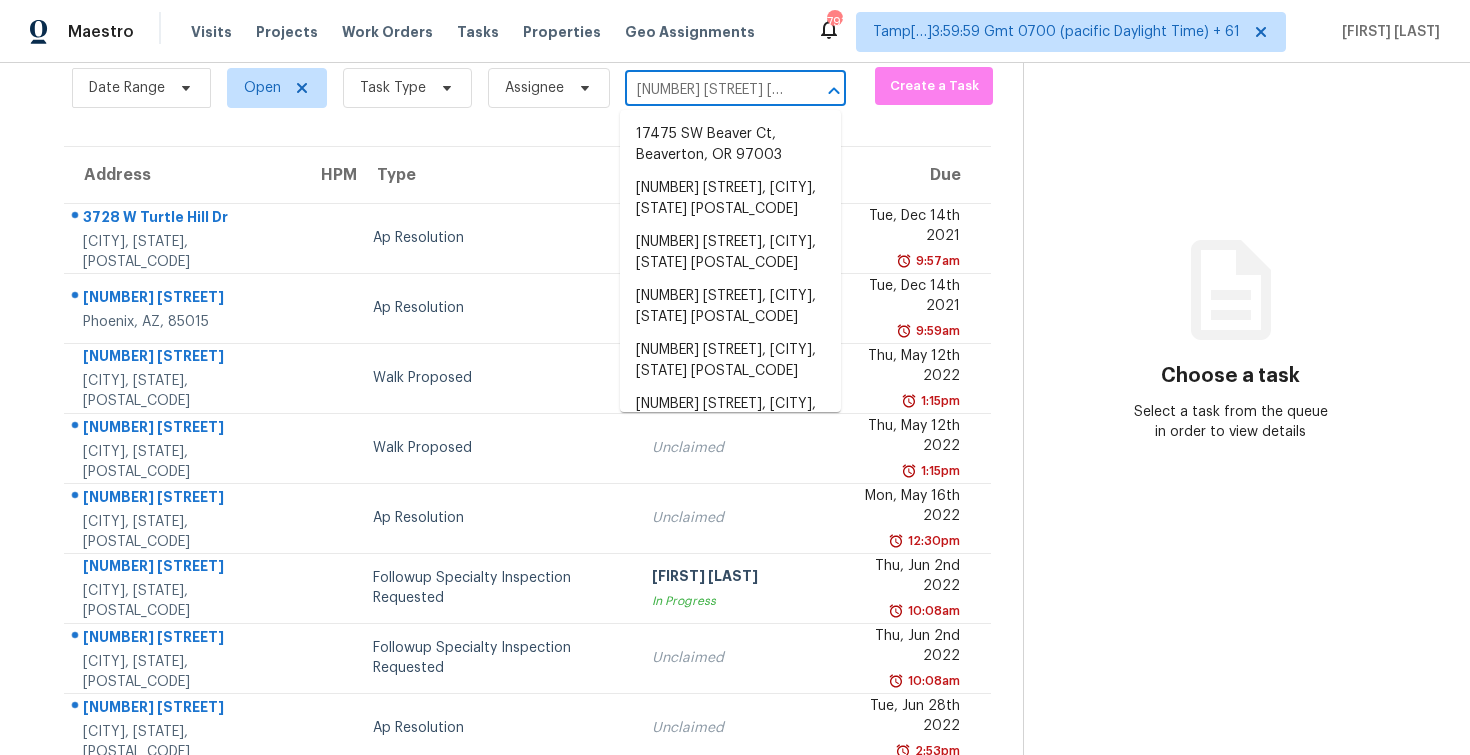 scroll, scrollTop: 0, scrollLeft: 163, axis: horizontal 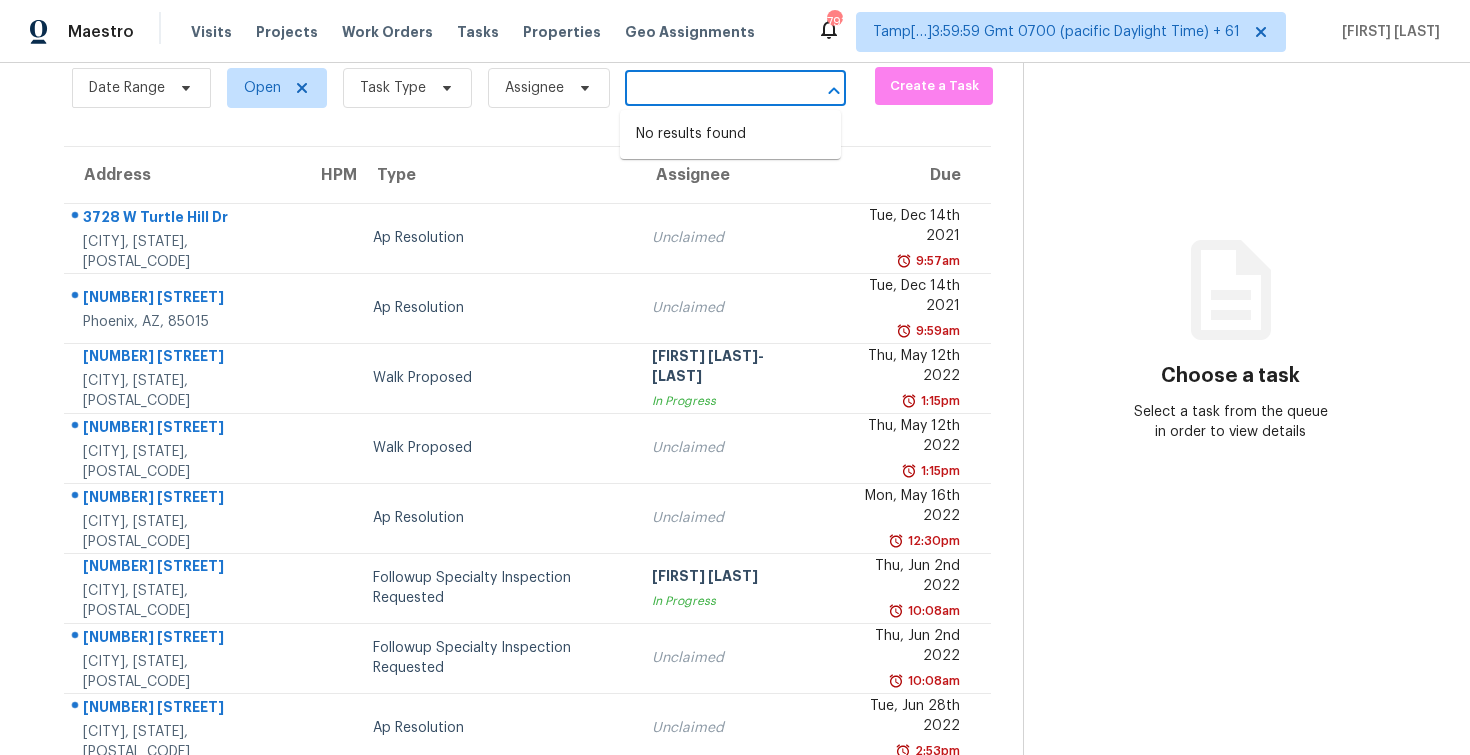 type on "204 Shadowbrook Ct Peachtree City, GA, 30269" 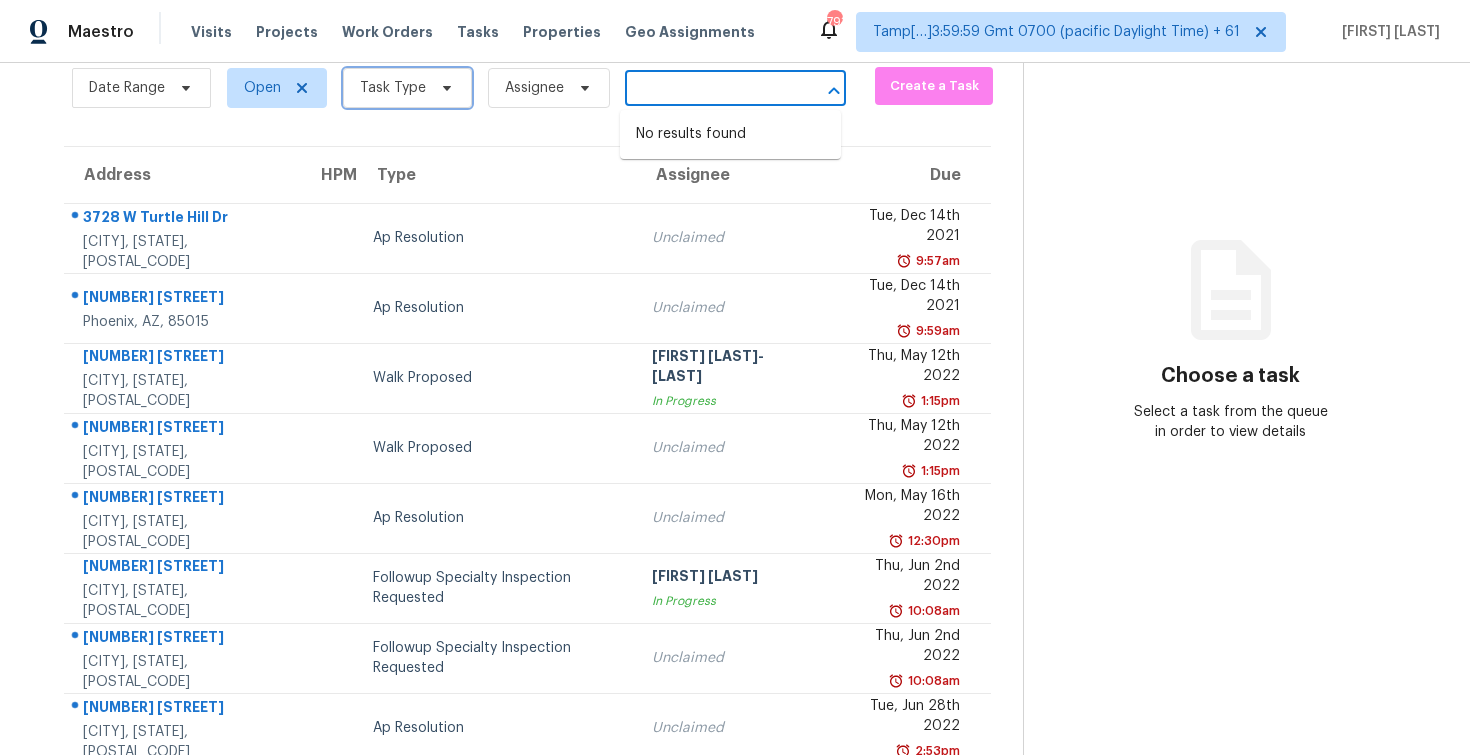 click on "Task Type" at bounding box center [407, 88] 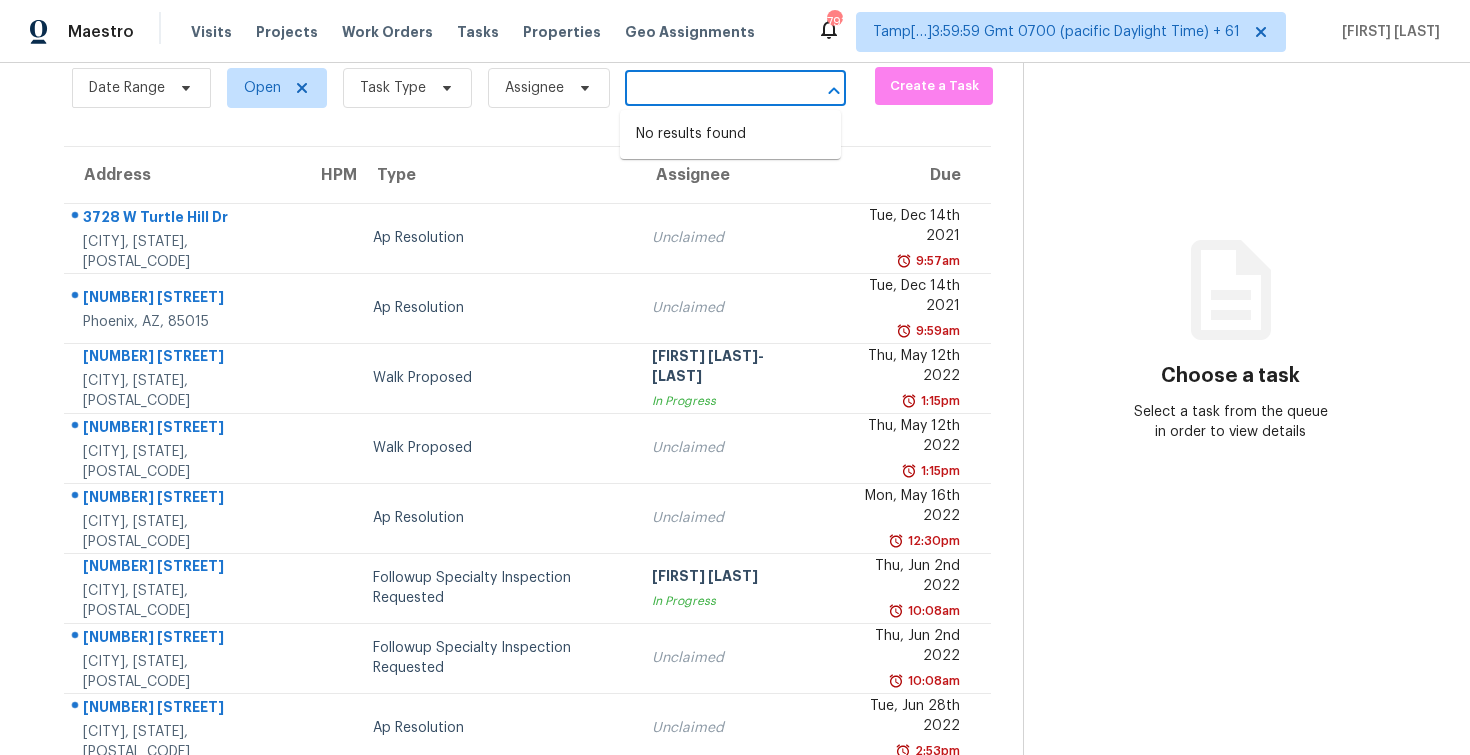 type 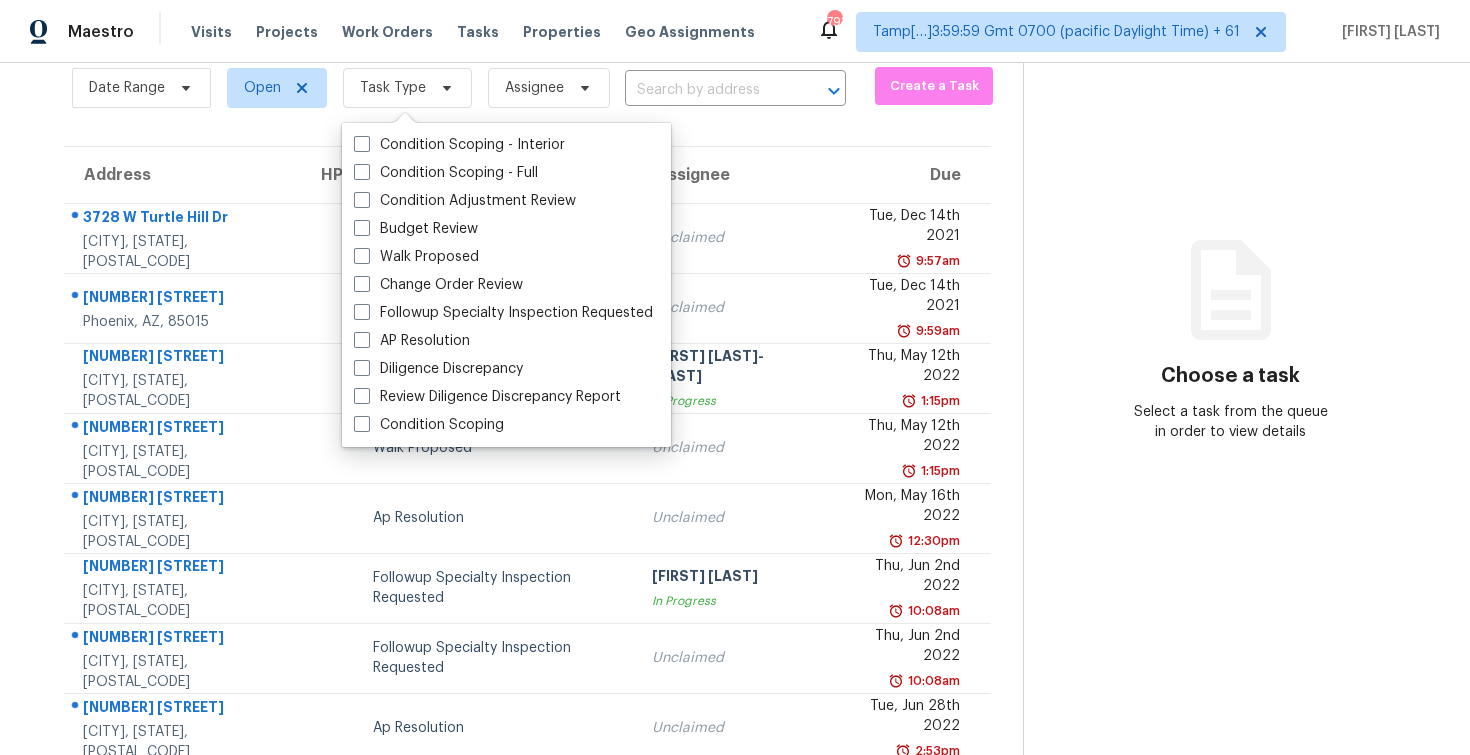 scroll, scrollTop: 0, scrollLeft: 0, axis: both 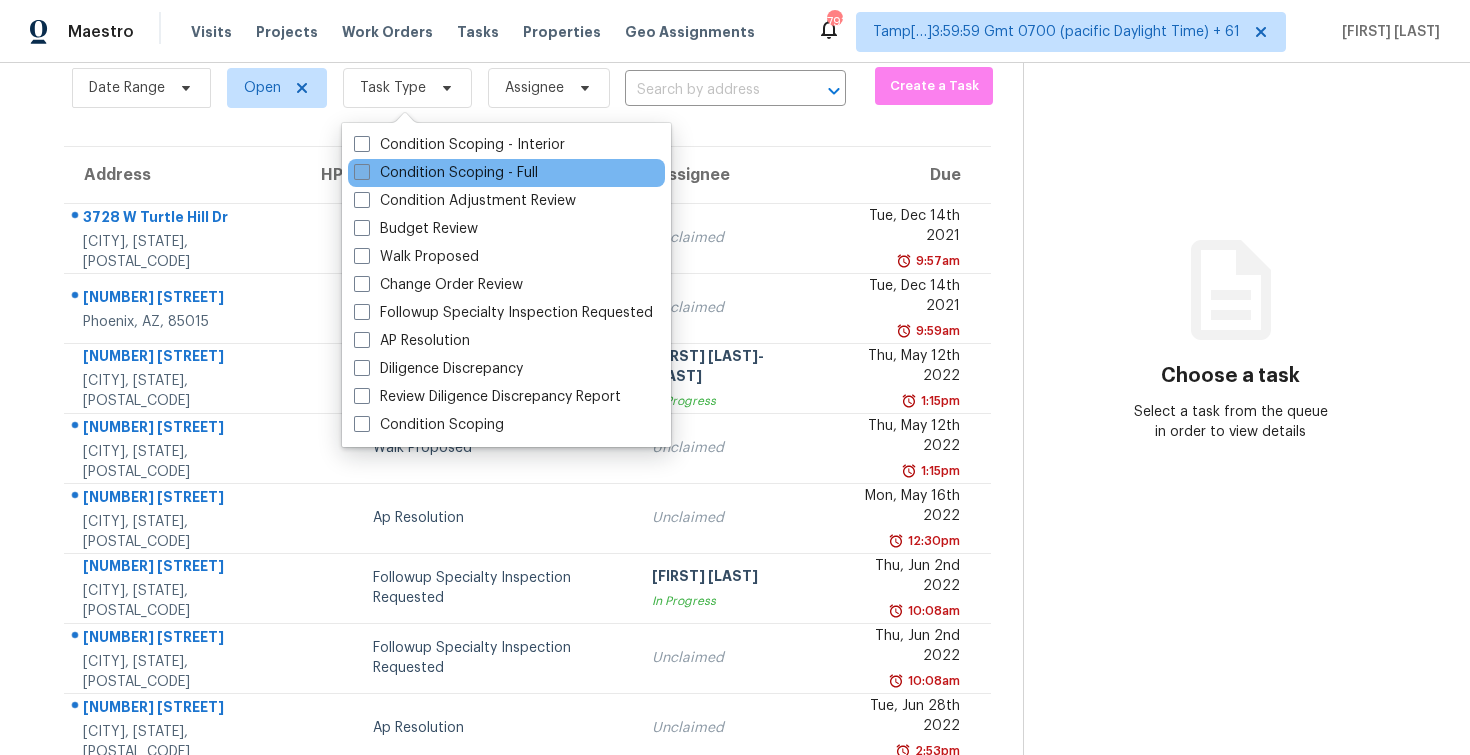 click on "Condition Scoping - Full" at bounding box center (446, 173) 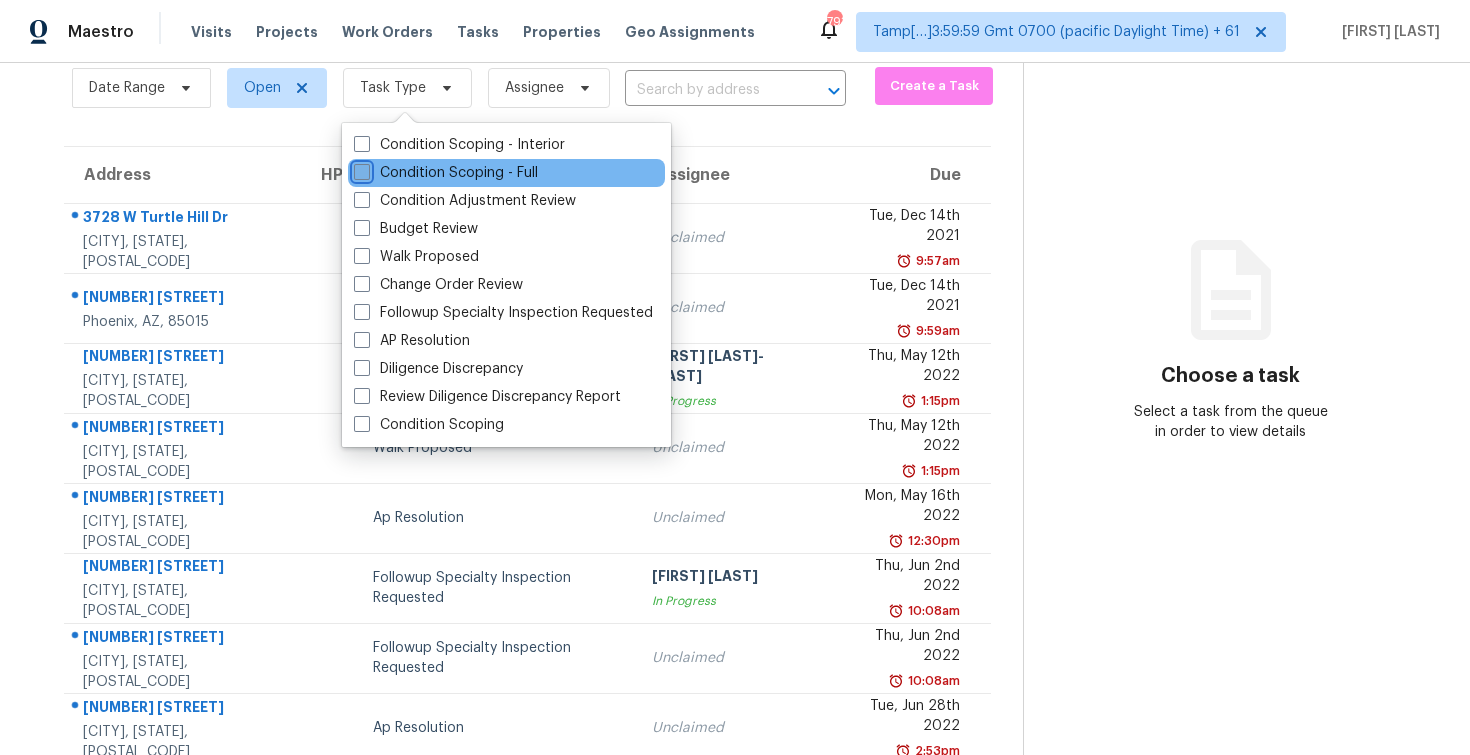 click on "Condition Scoping - Full" at bounding box center [360, 169] 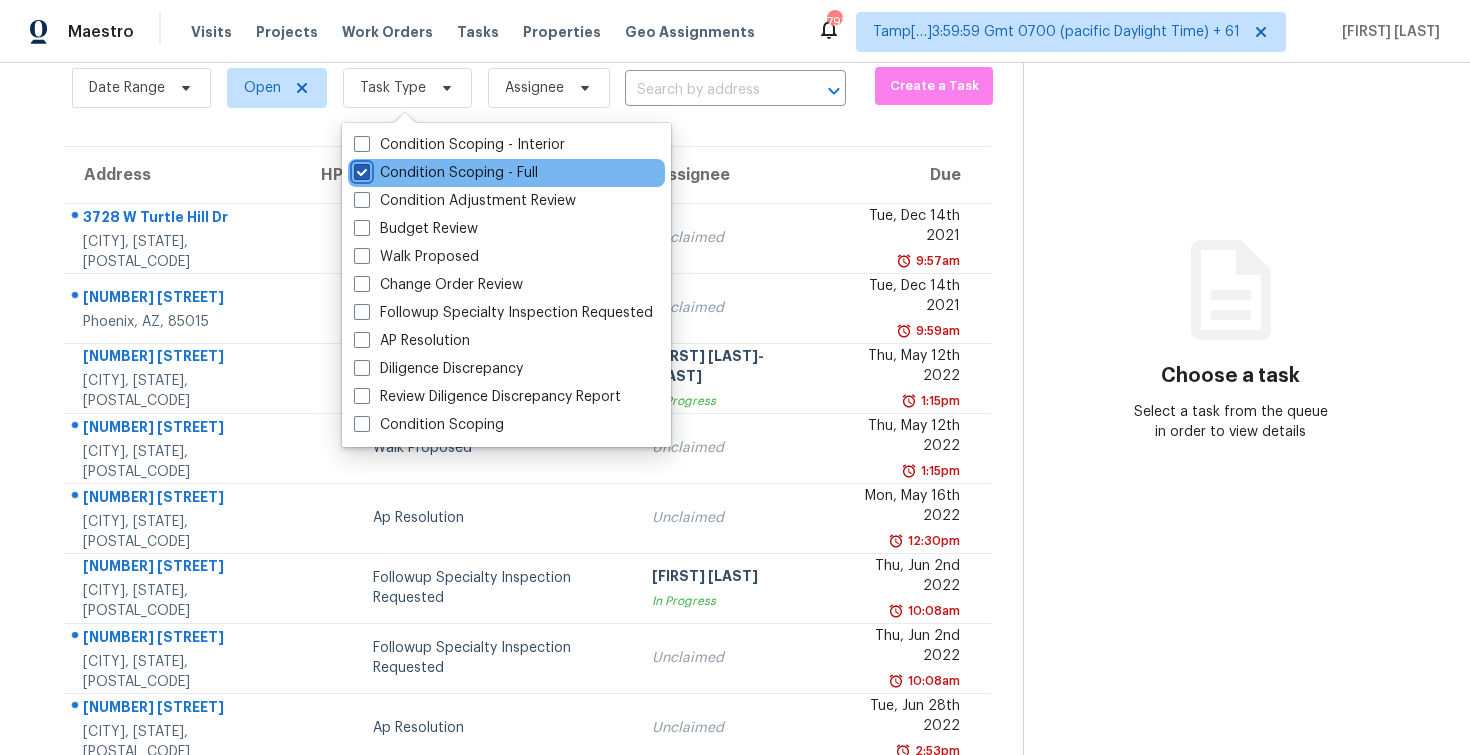checkbox on "true" 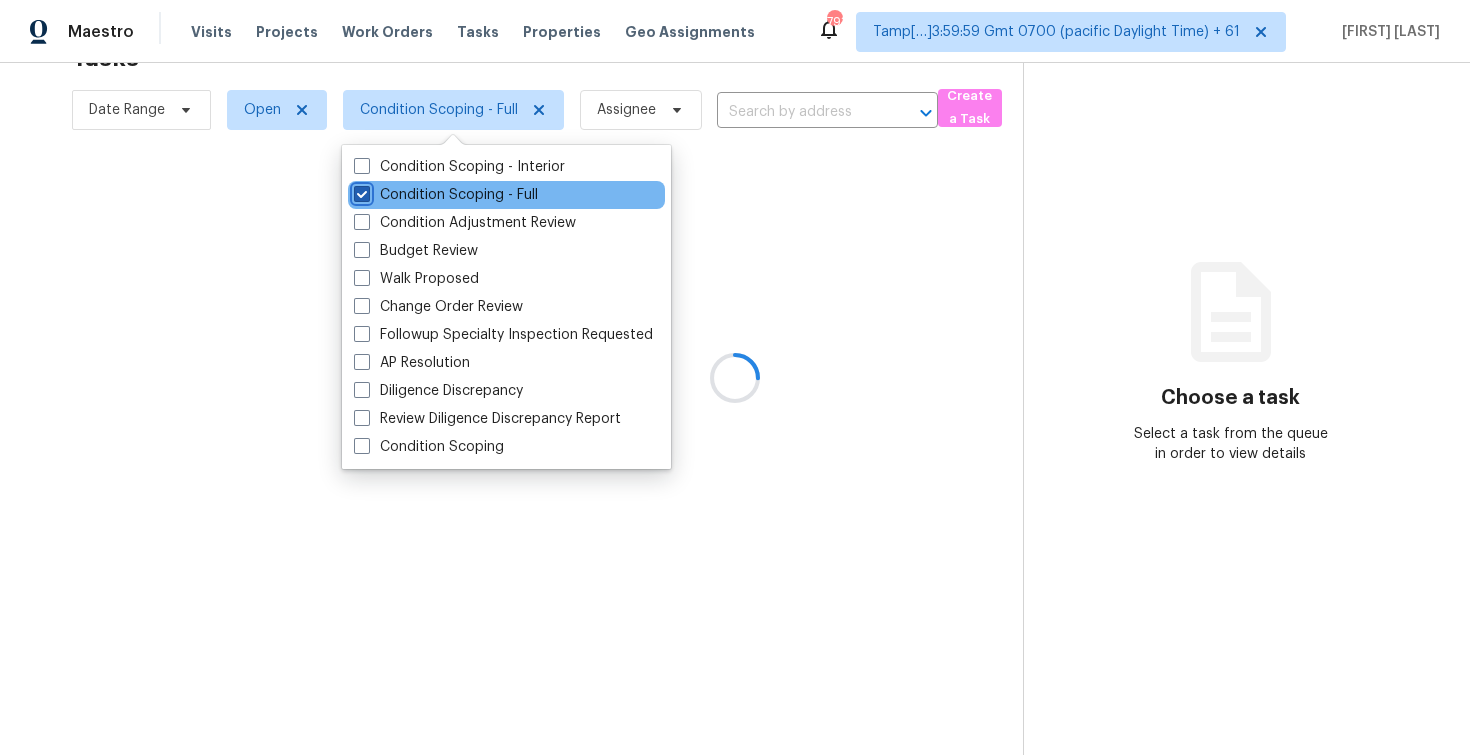 scroll, scrollTop: 63, scrollLeft: 0, axis: vertical 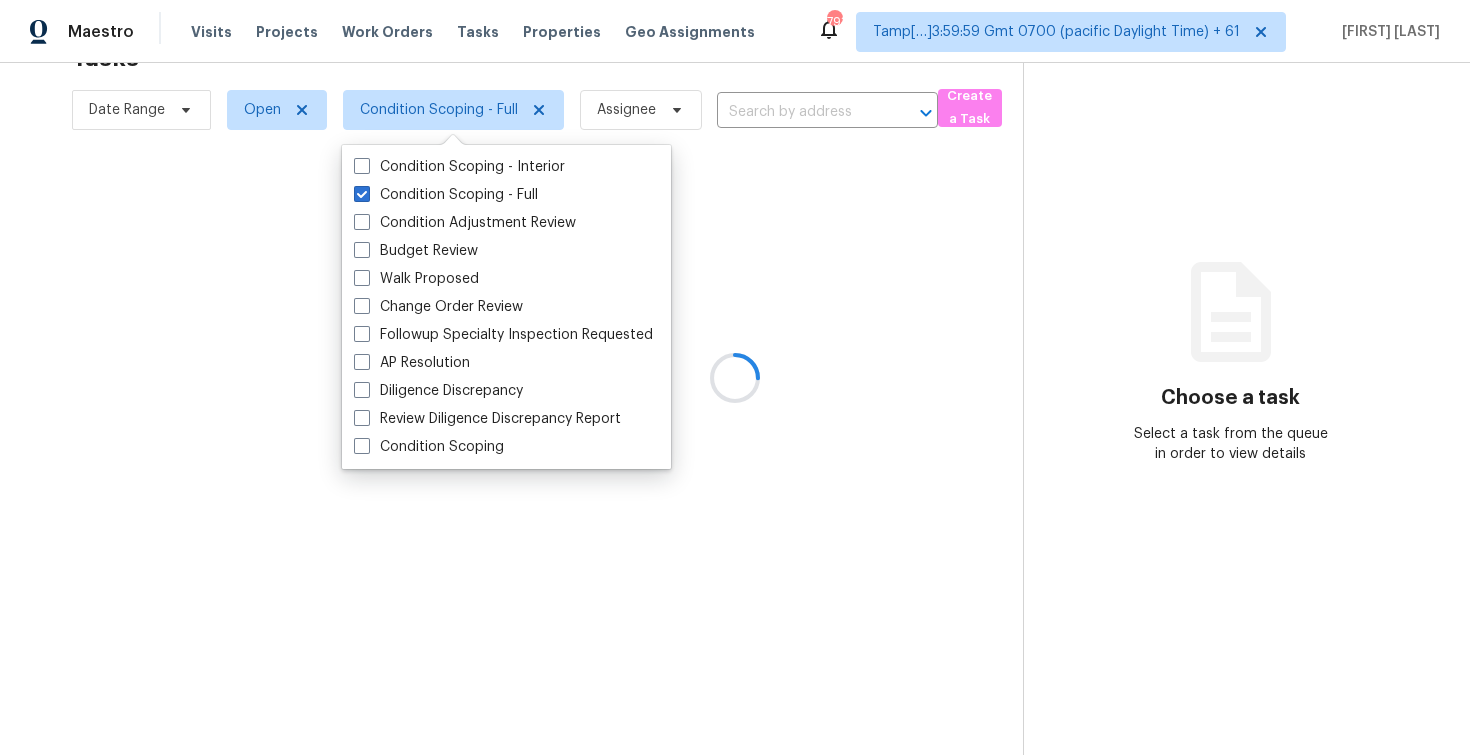 click at bounding box center (735, 377) 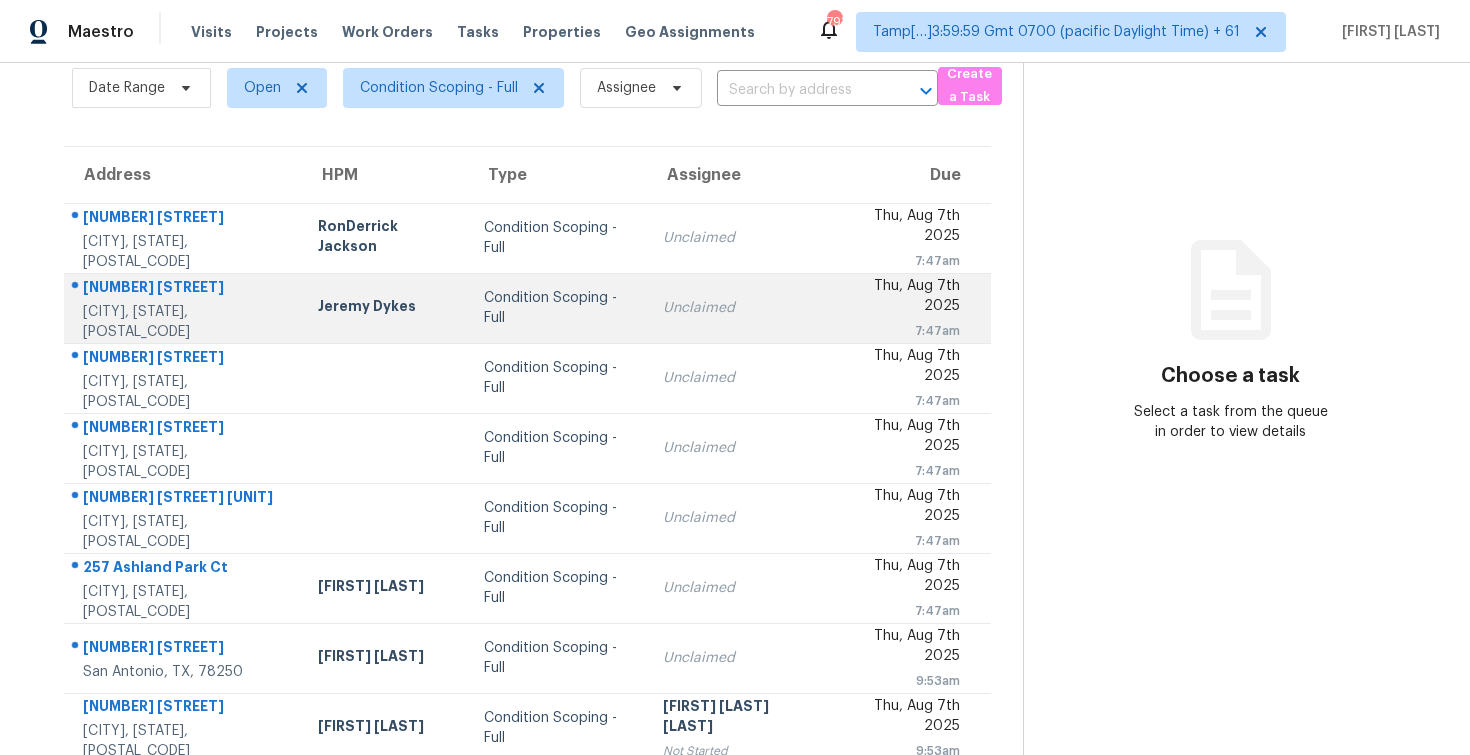 scroll, scrollTop: 0, scrollLeft: 0, axis: both 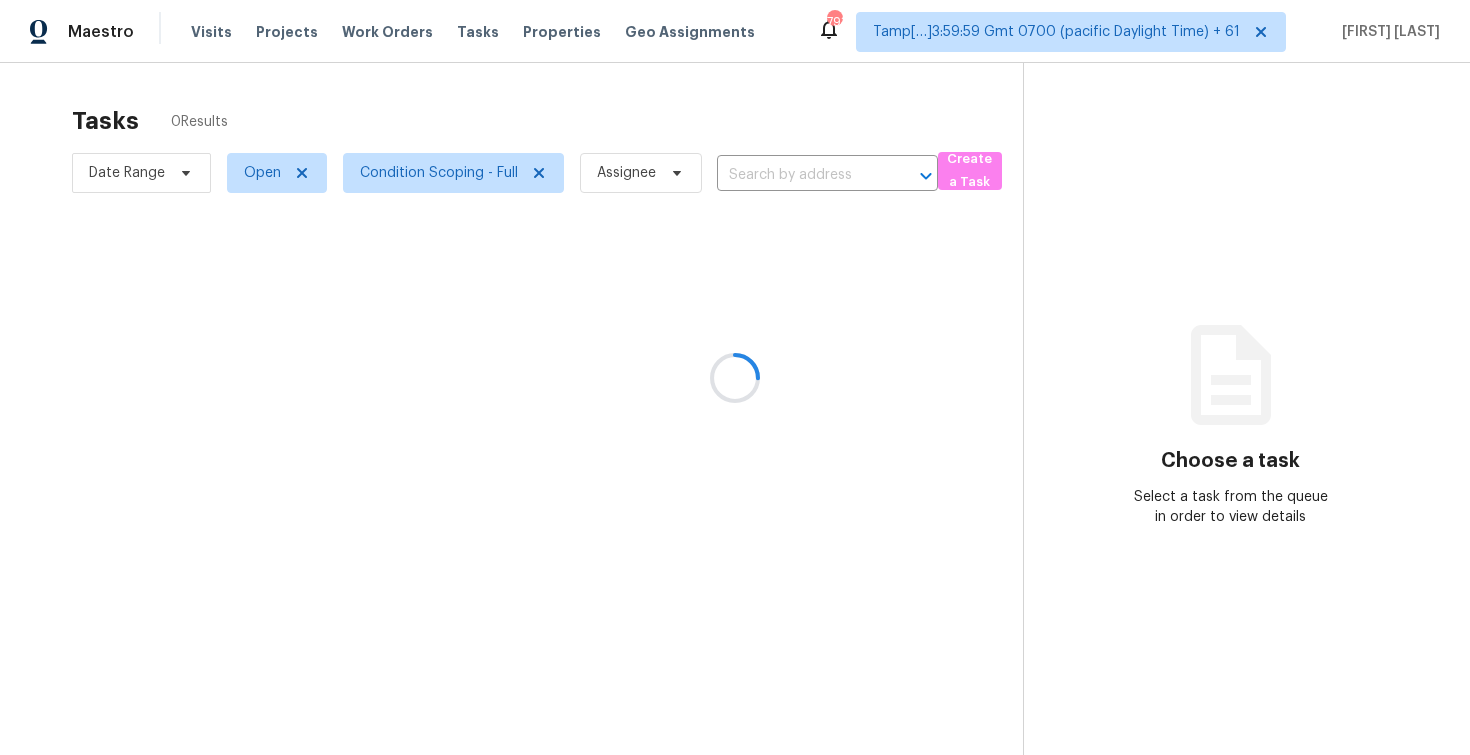click at bounding box center [735, 377] 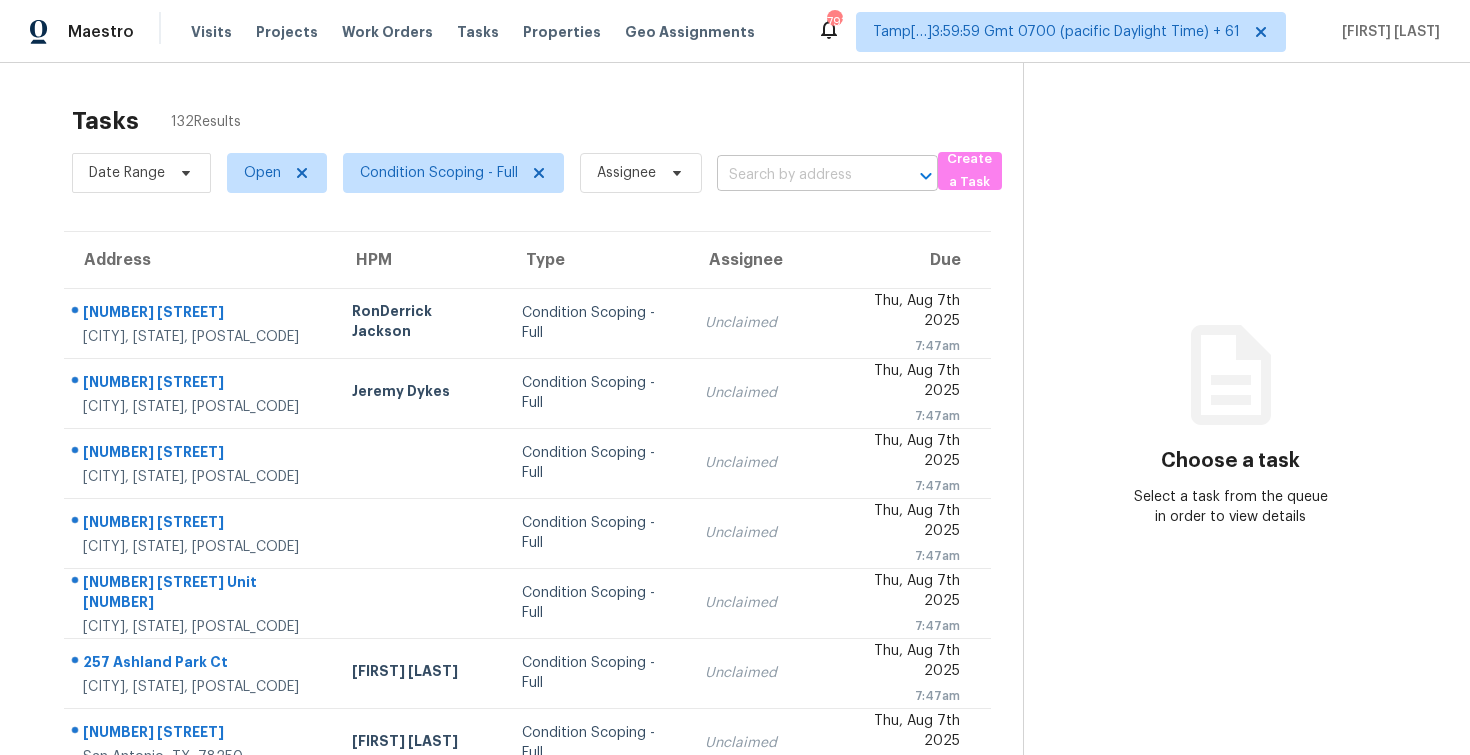 click at bounding box center (799, 175) 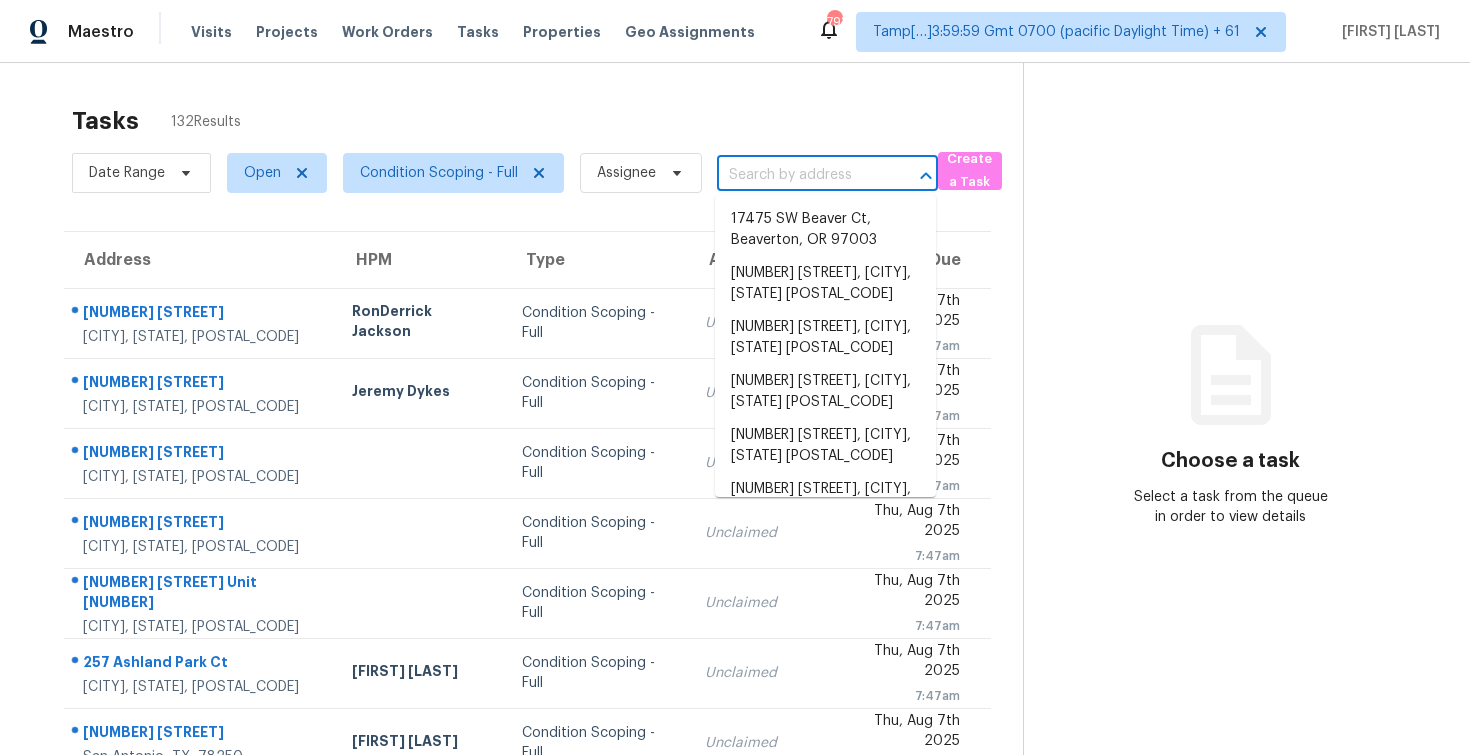 paste on "[NUMBER] [STREET], [CITY], [STATE] [POSTAL_CODE]" 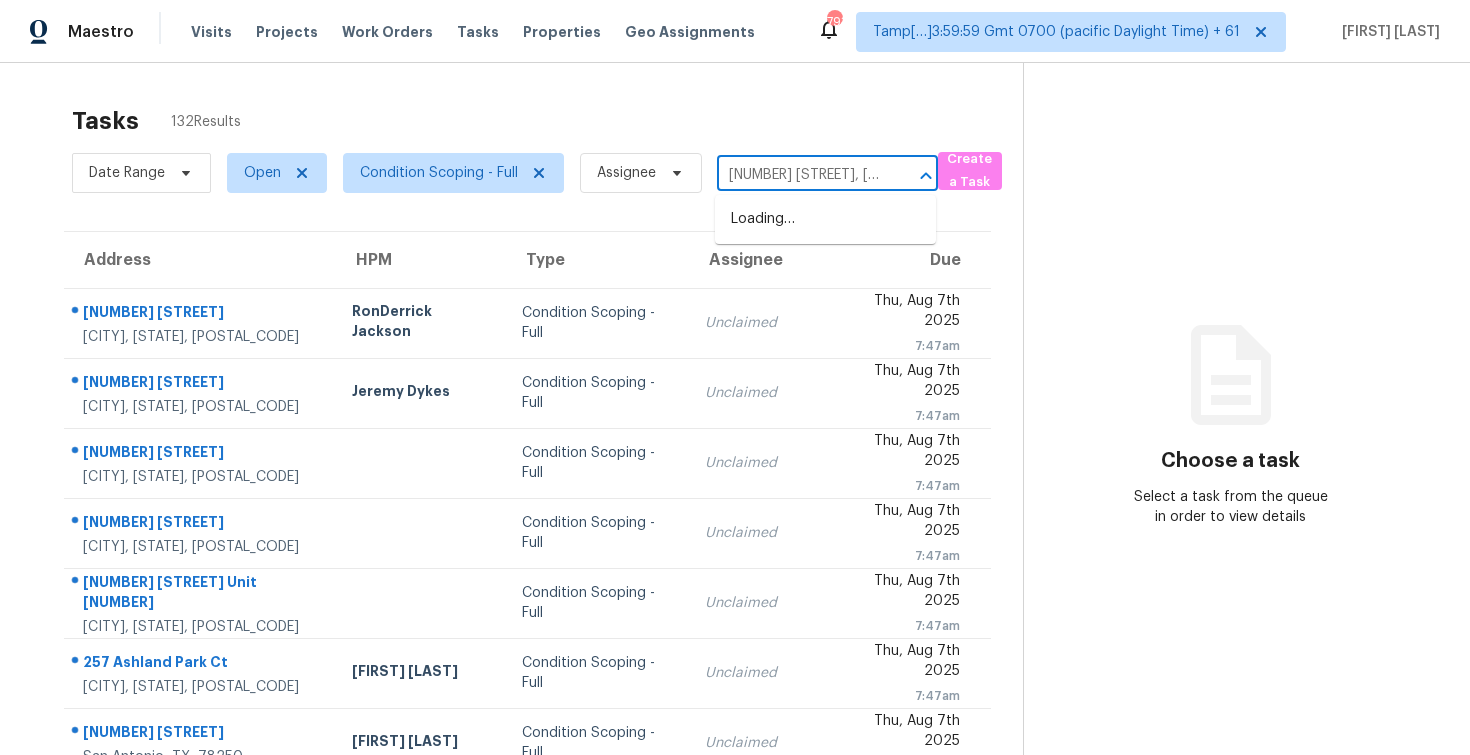 scroll, scrollTop: 0, scrollLeft: 162, axis: horizontal 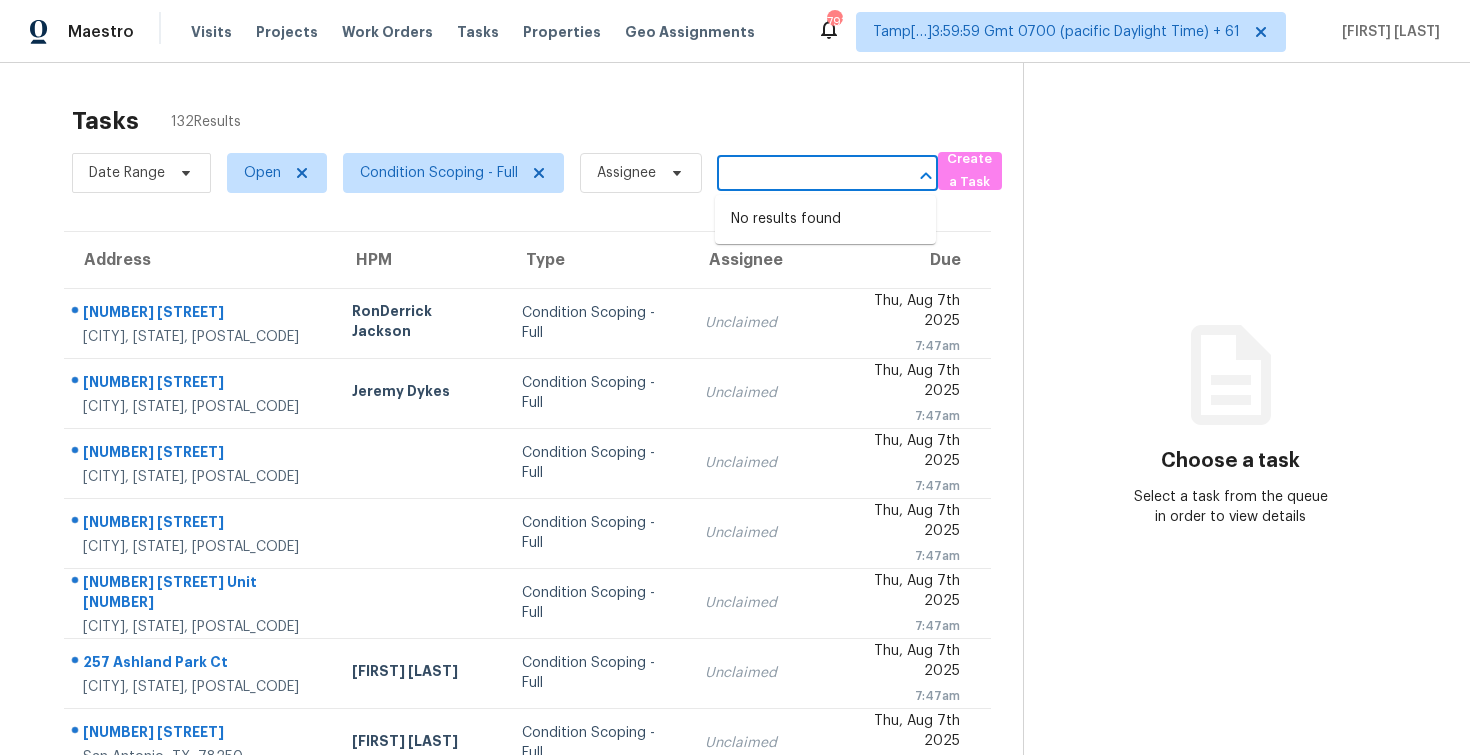 type on "204 Shadowbrook Ct, Peachtree City, GA 30269" 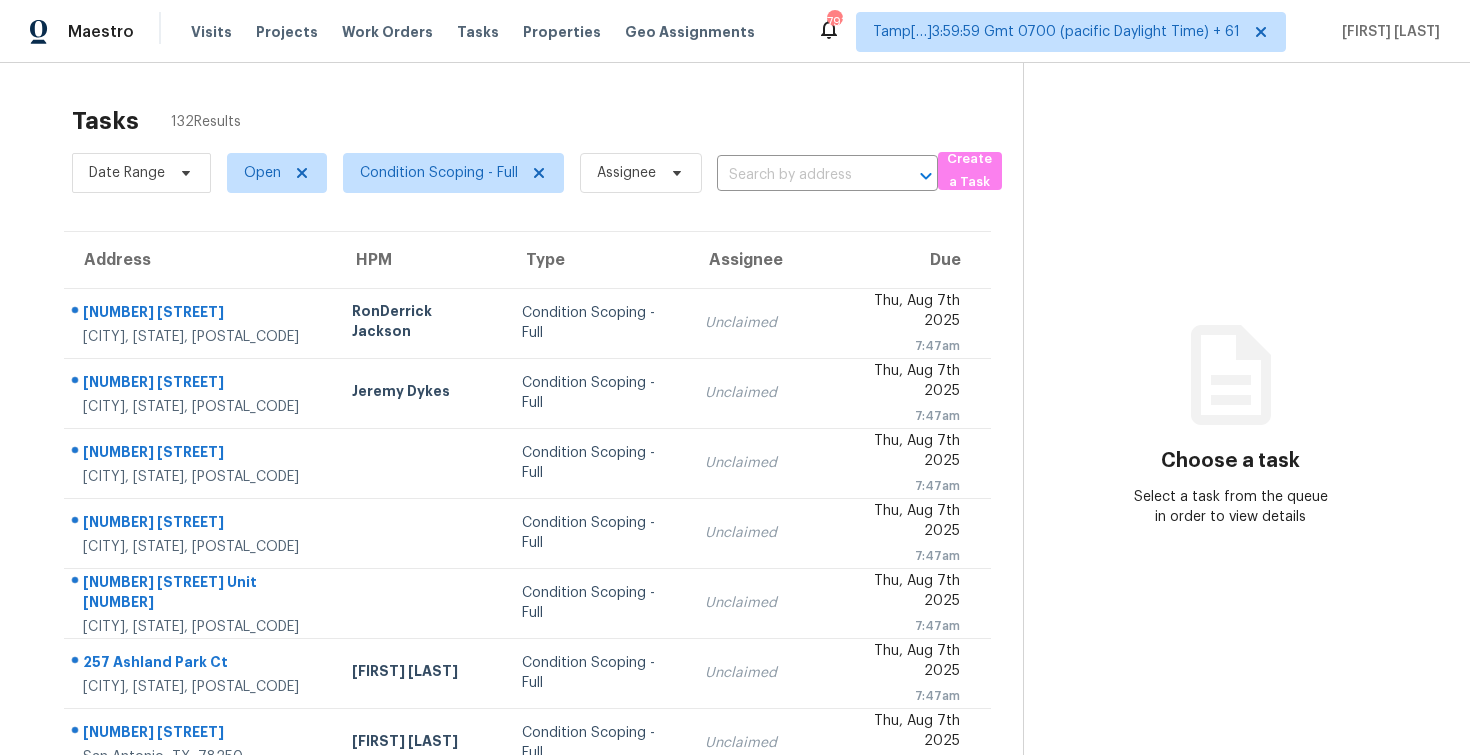 scroll, scrollTop: 0, scrollLeft: 0, axis: both 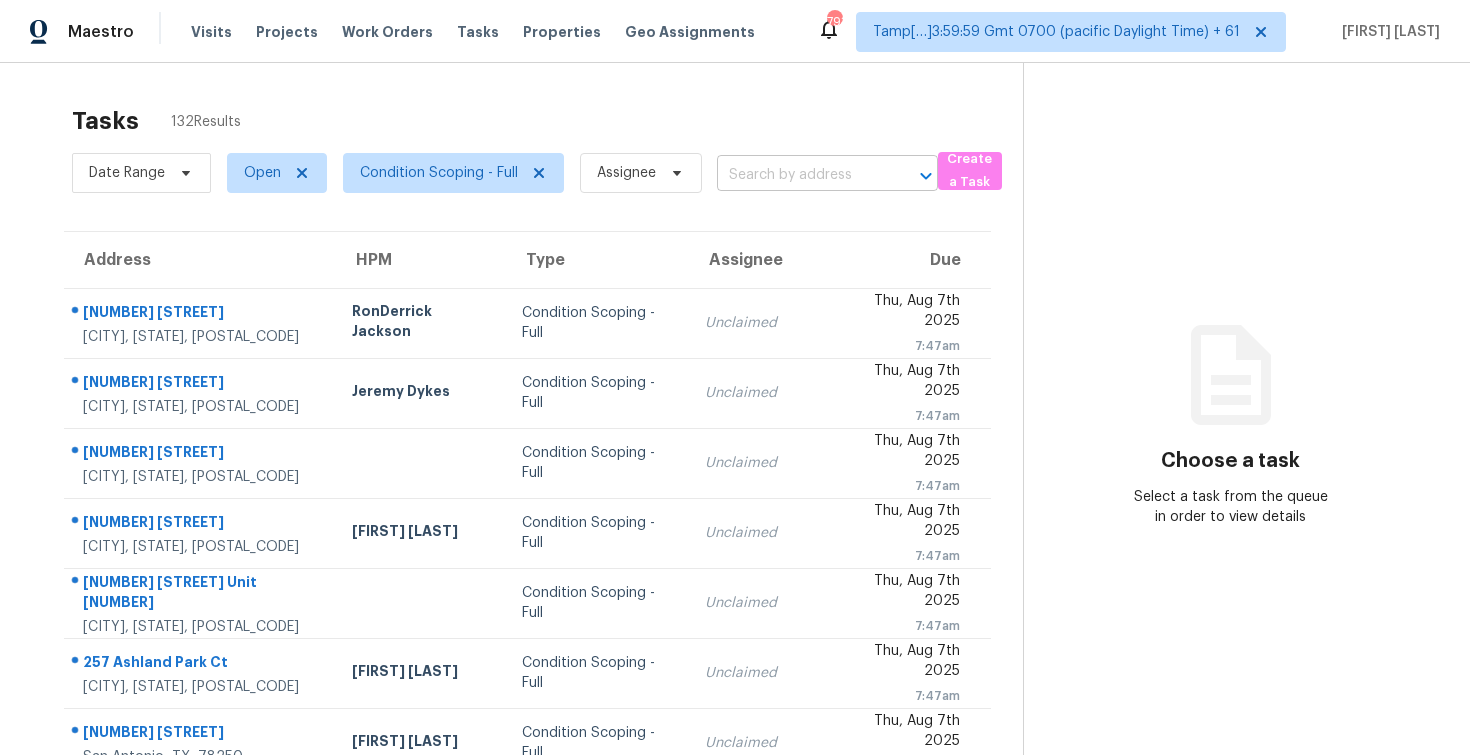 click at bounding box center (799, 175) 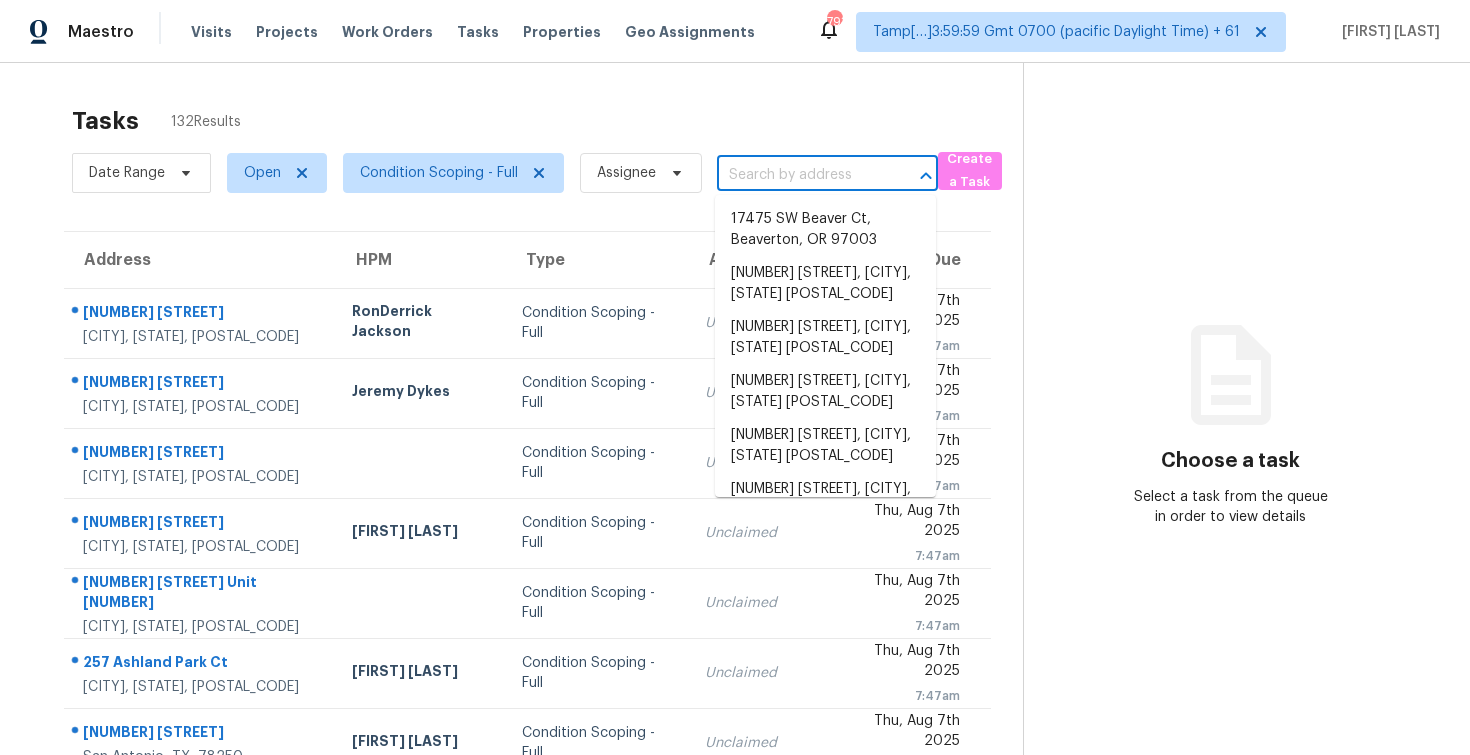 paste on "204 Shadowbrook Ct, Peachtree City, GA 30269" 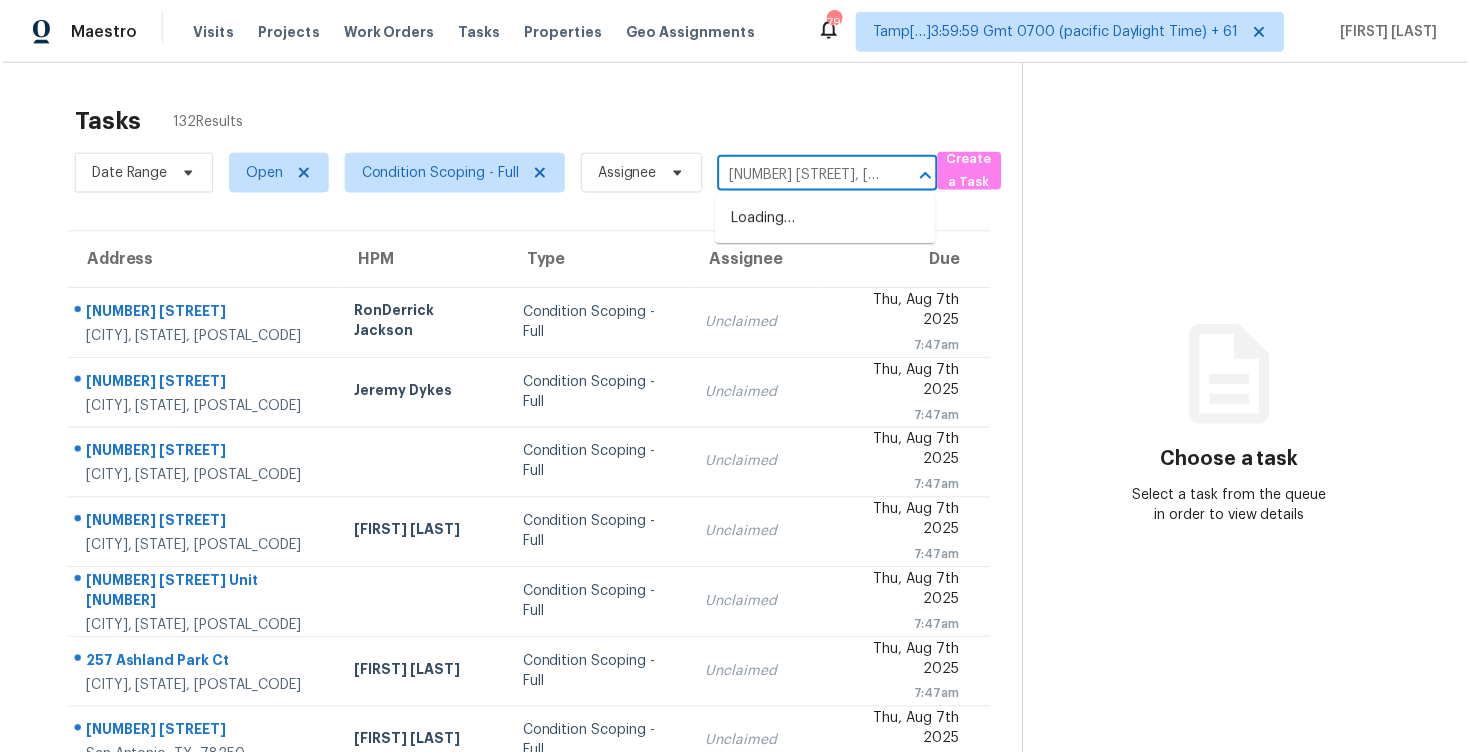 scroll, scrollTop: 0, scrollLeft: 162, axis: horizontal 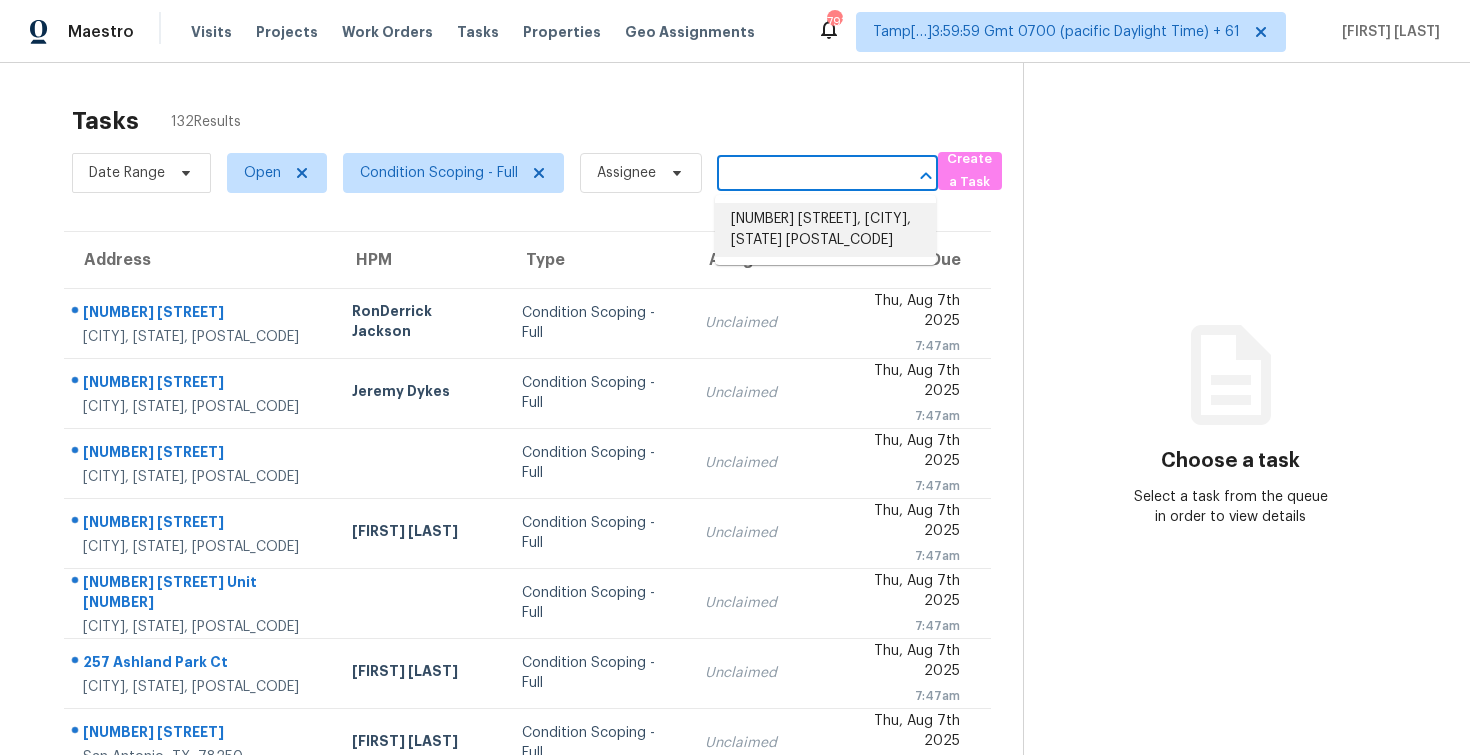 click on "204 Shadowbrook Ct, Peachtree City, GA 30269" at bounding box center [825, 230] 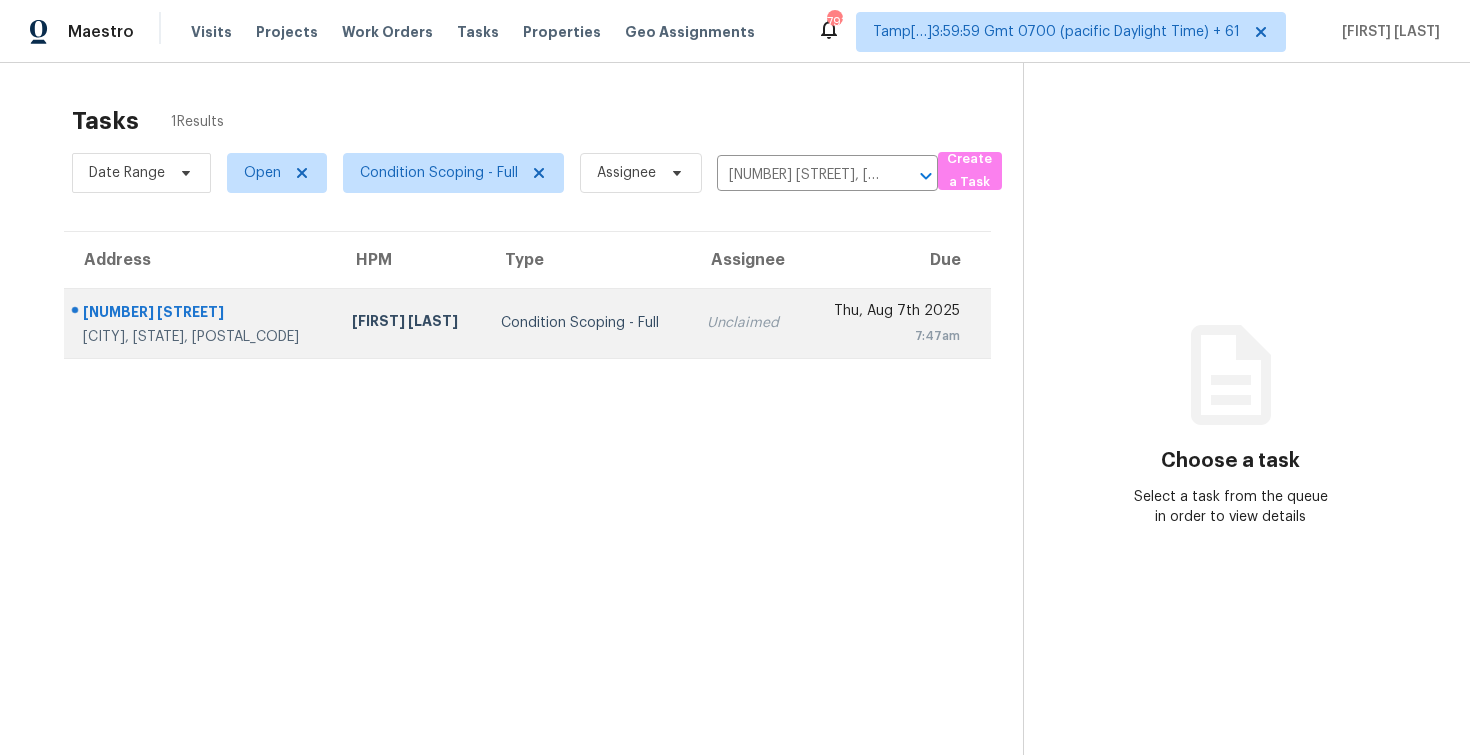 click on "Thu, Aug 7th 2025" at bounding box center (890, 313) 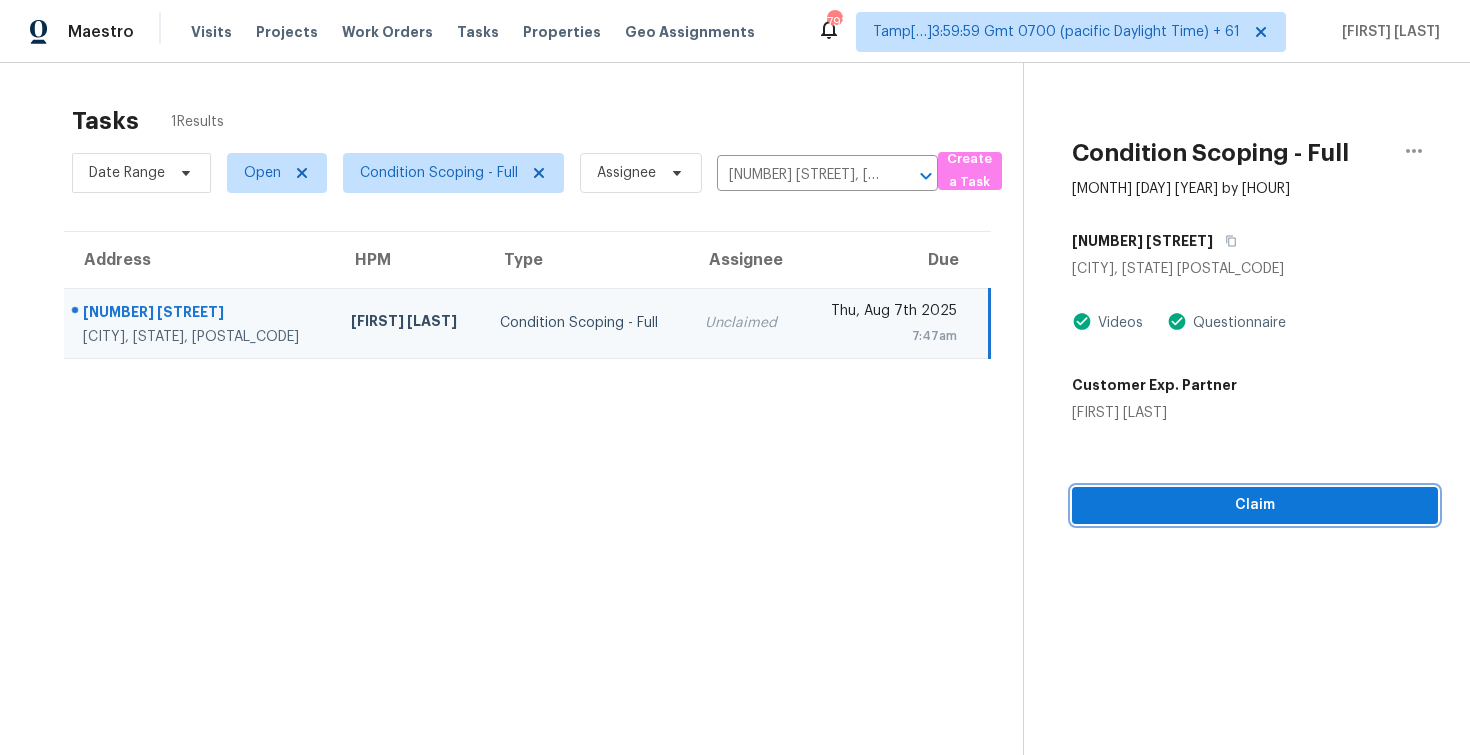click on "Claim" at bounding box center (1255, 505) 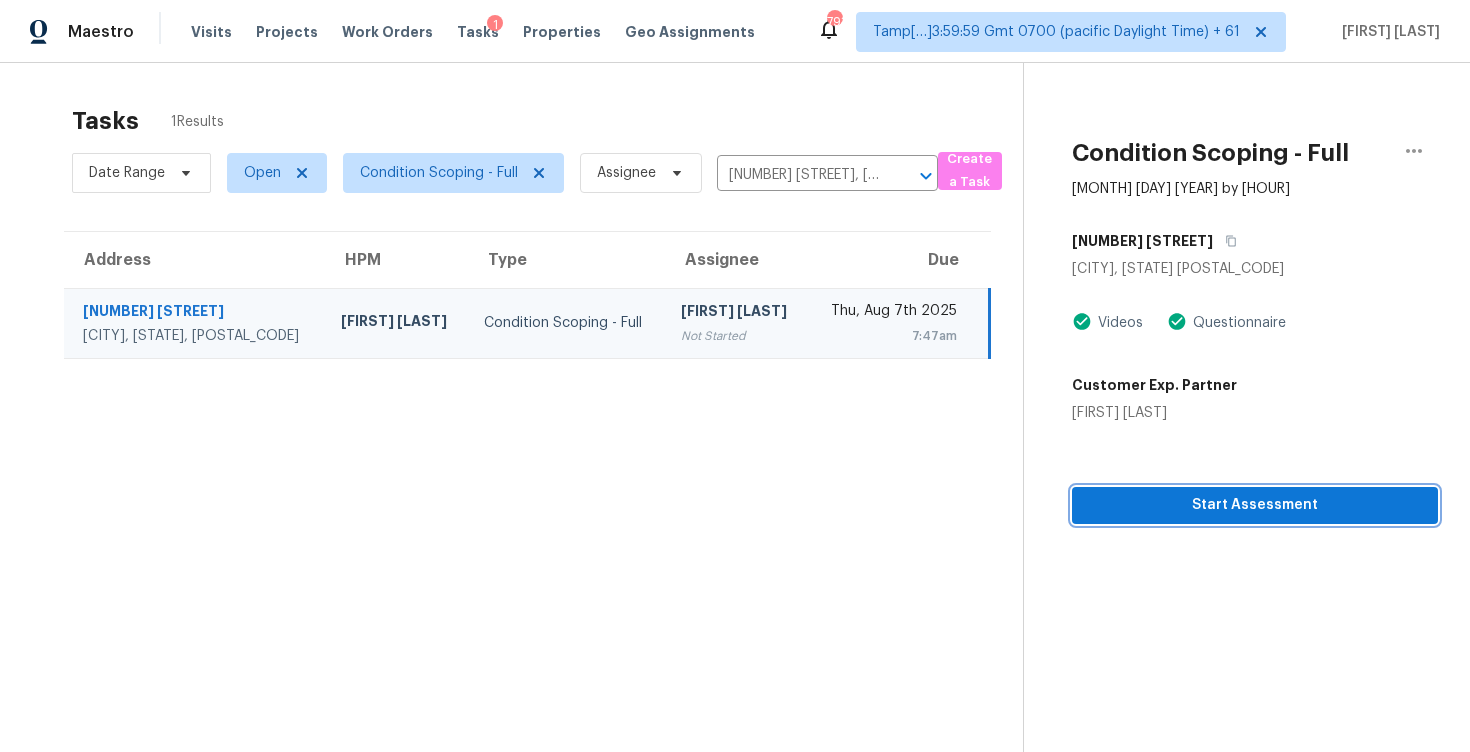 click on "Start Assessment" at bounding box center (1255, 505) 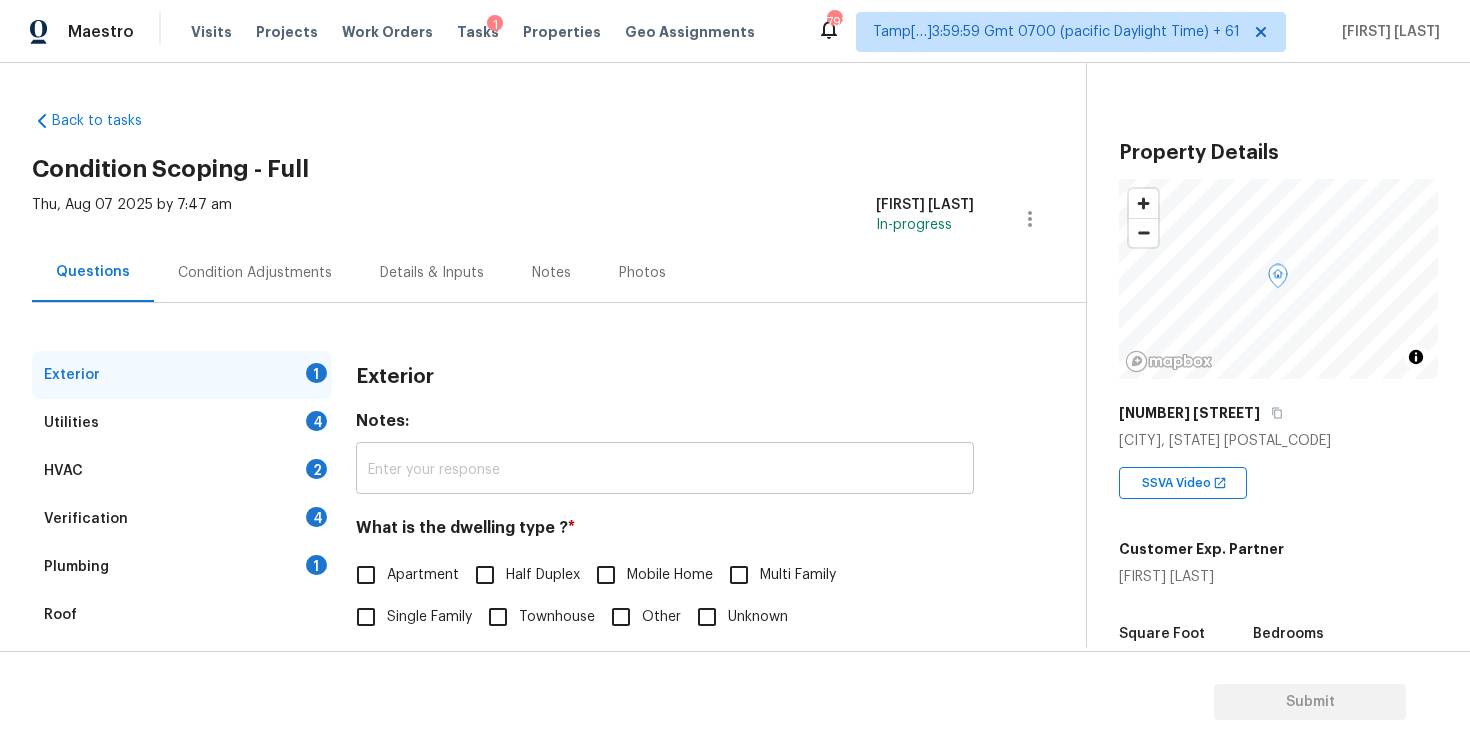scroll, scrollTop: 211, scrollLeft: 0, axis: vertical 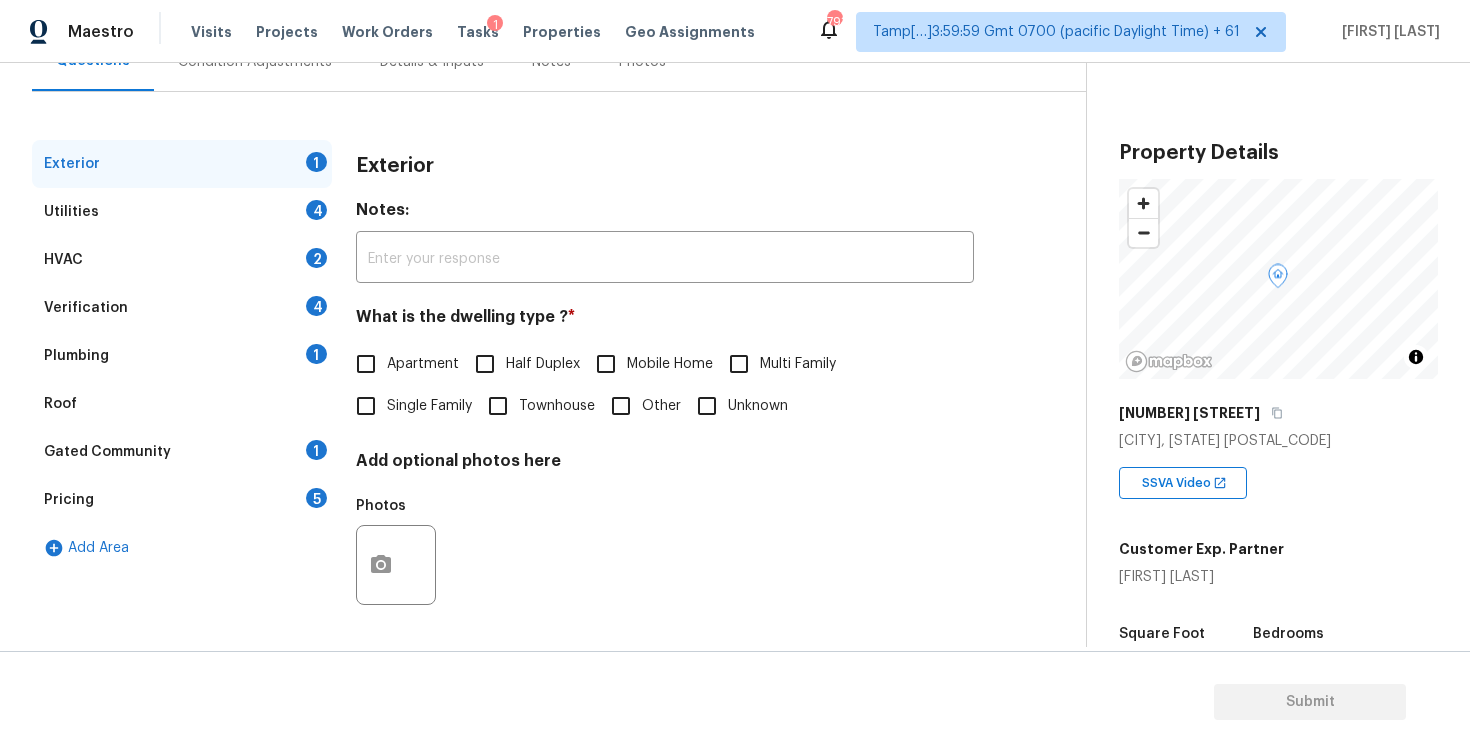 click on "Single Family" at bounding box center [366, 406] 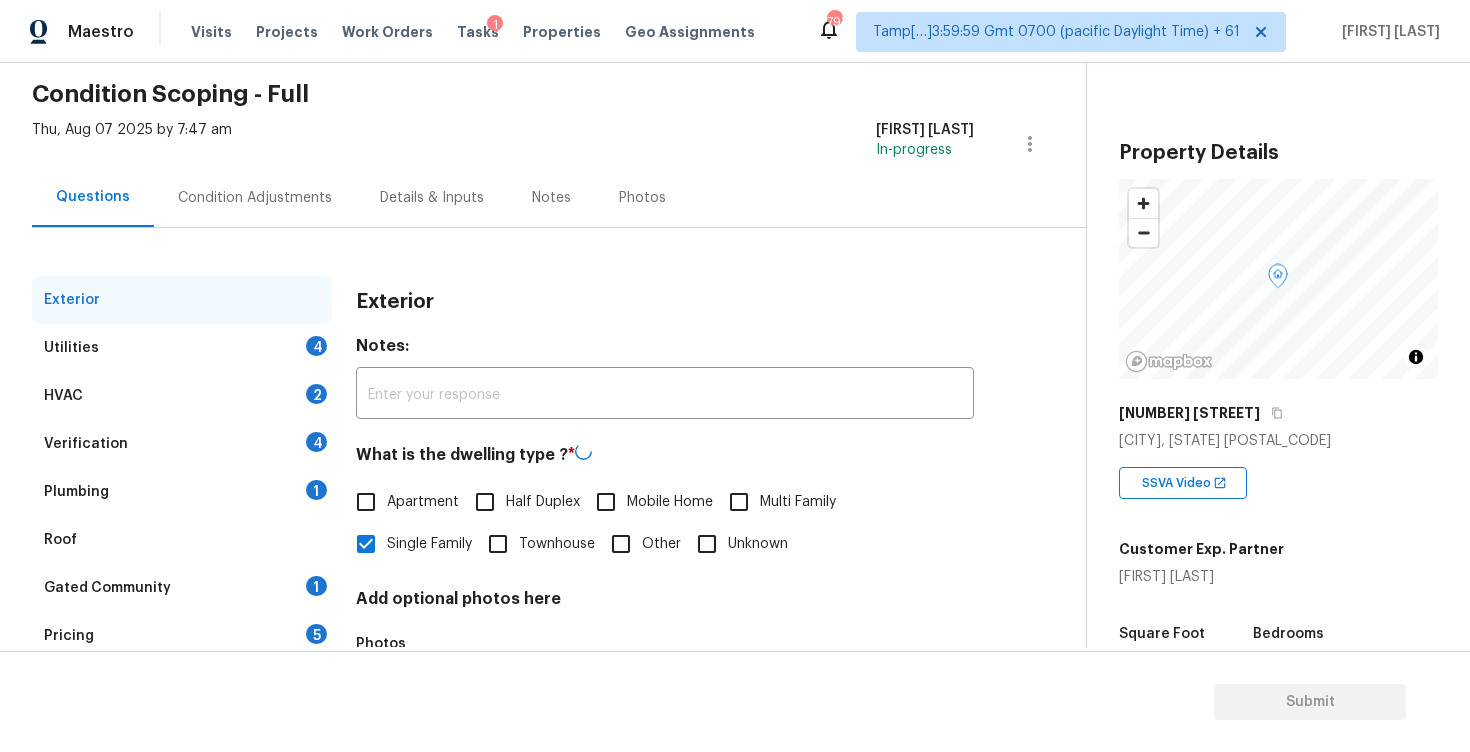 scroll, scrollTop: 0, scrollLeft: 0, axis: both 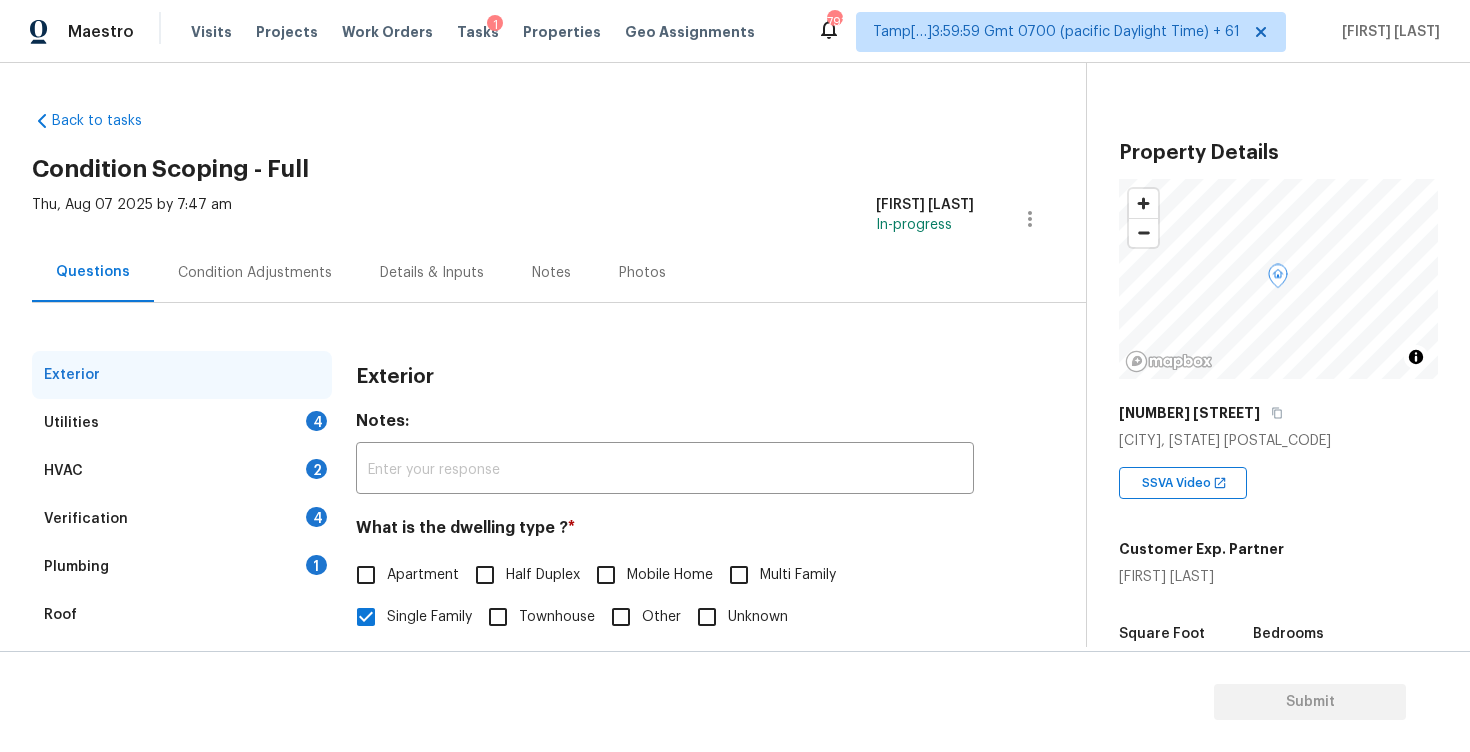 click on "Condition Adjustments" at bounding box center [255, 273] 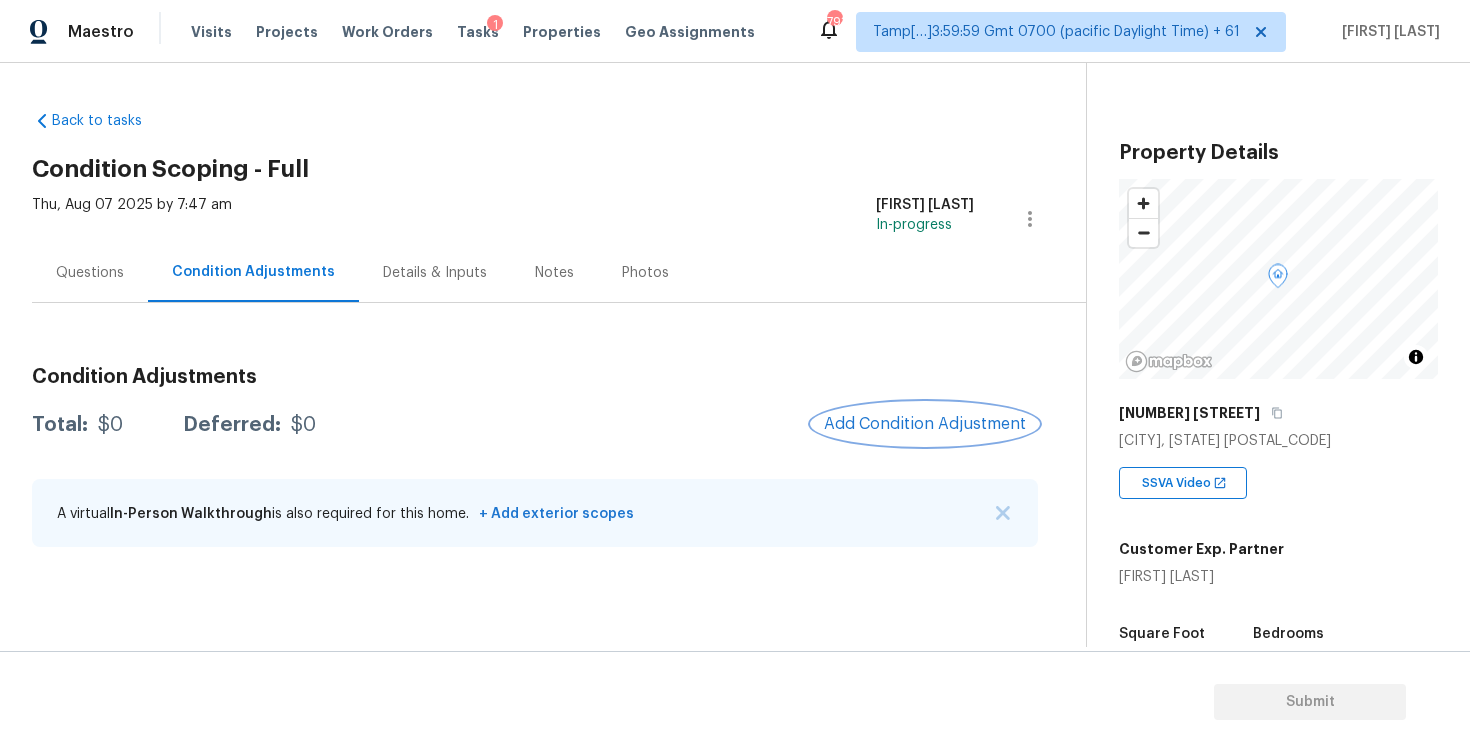 click on "Add Condition Adjustment" at bounding box center (925, 424) 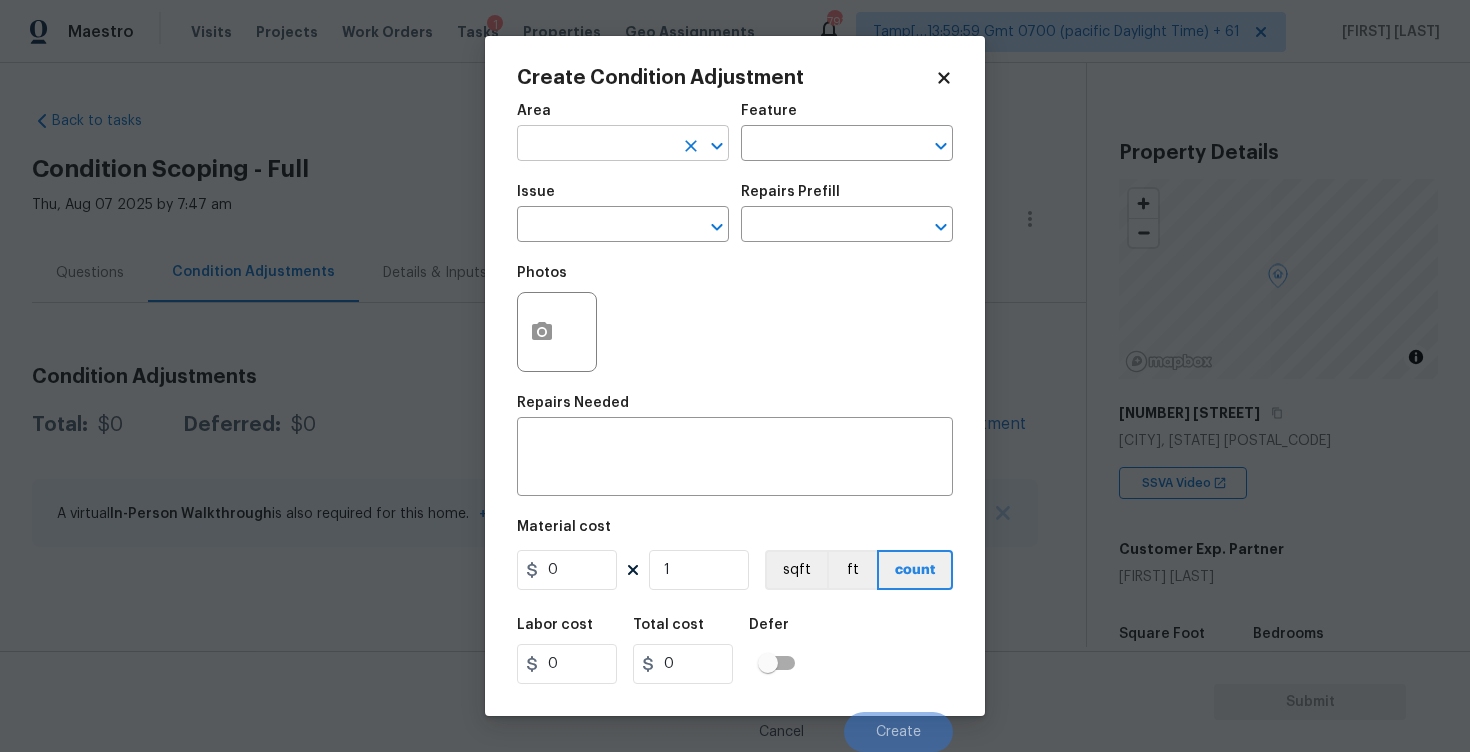 click at bounding box center (595, 145) 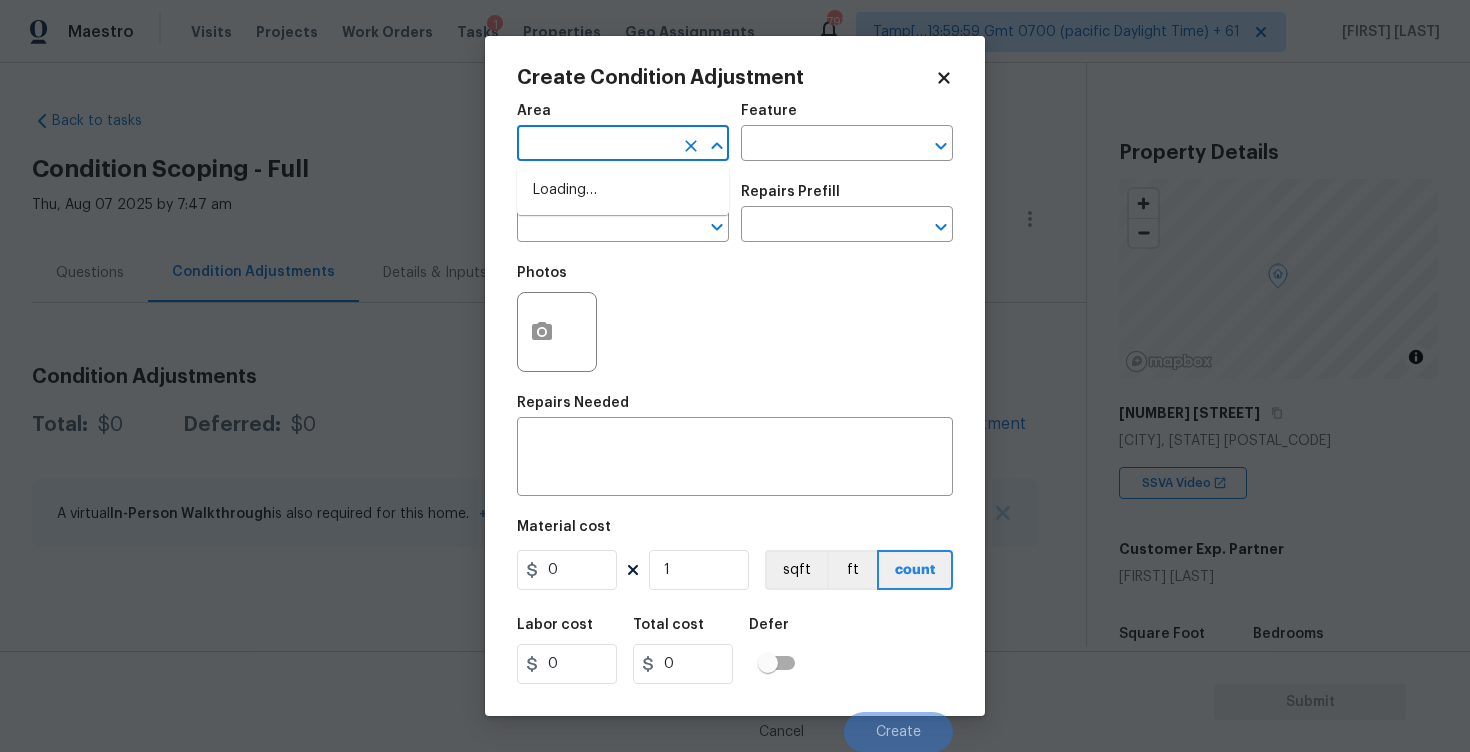 type on "x" 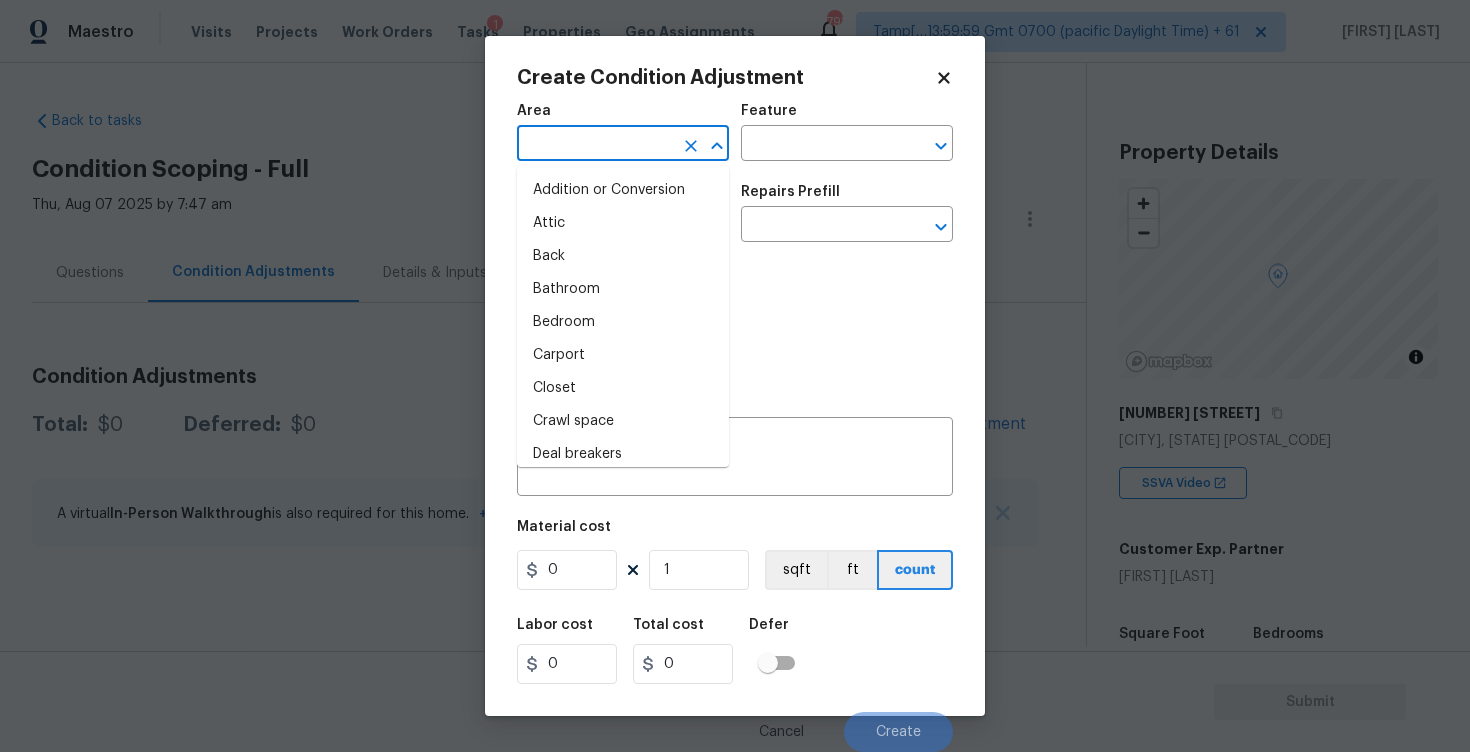 type on "t" 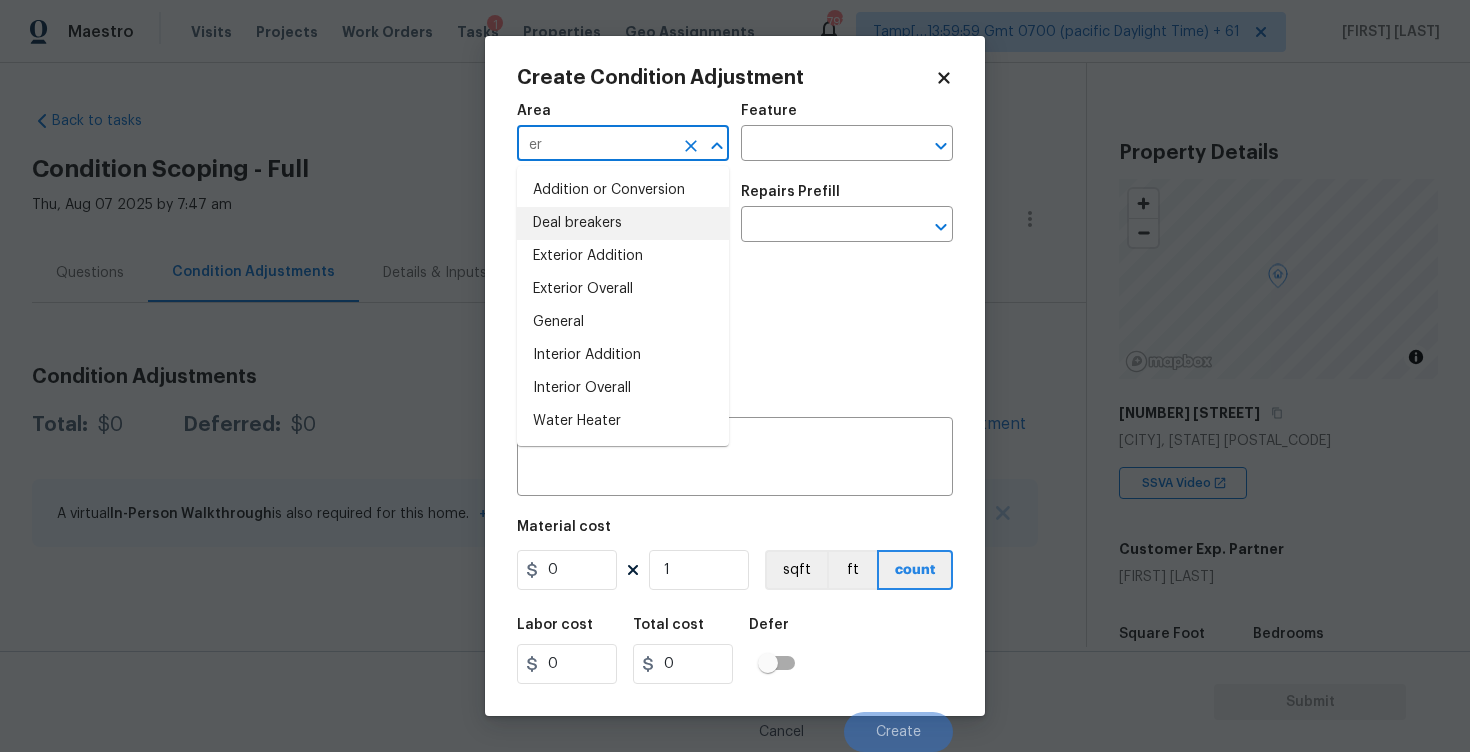 type on "e" 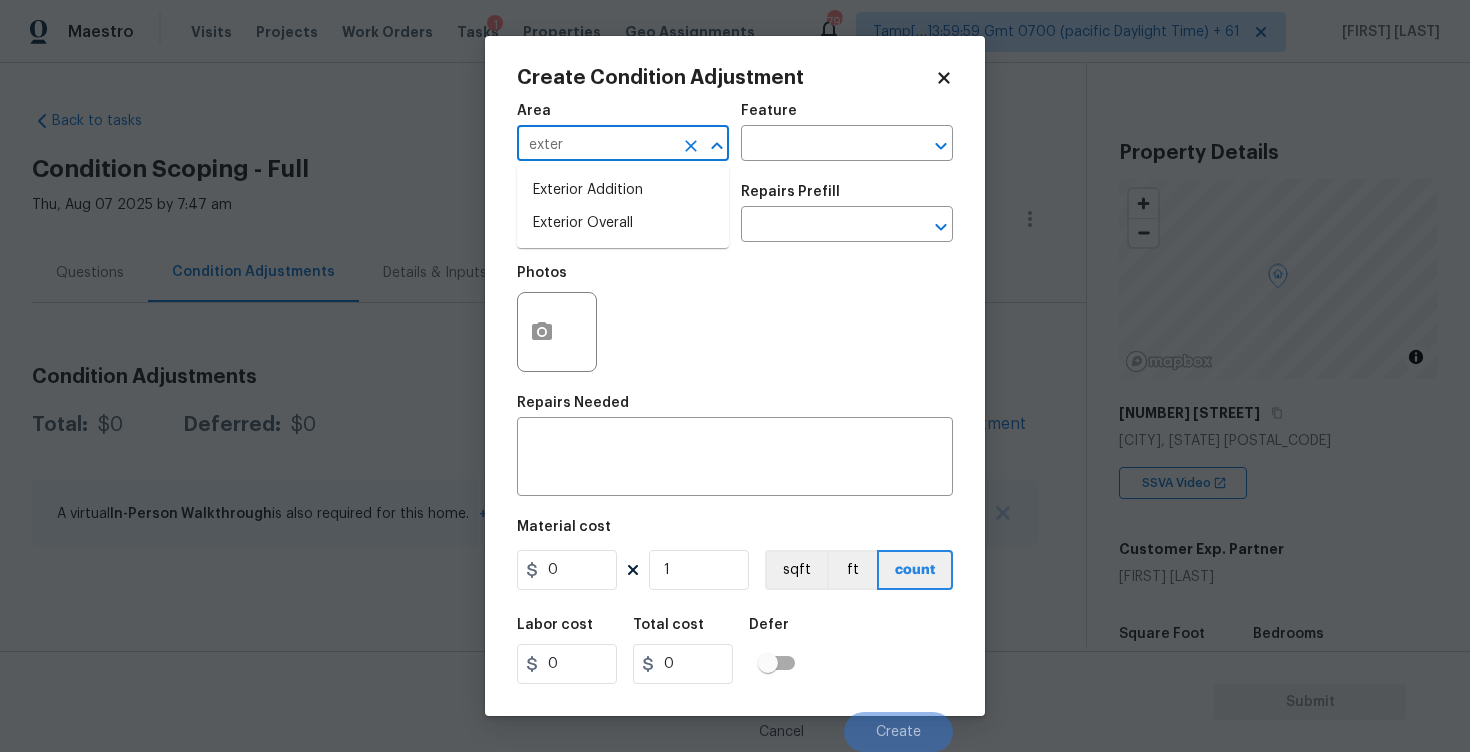 click on "Exterior Addition Exterior Overall" at bounding box center [623, 207] 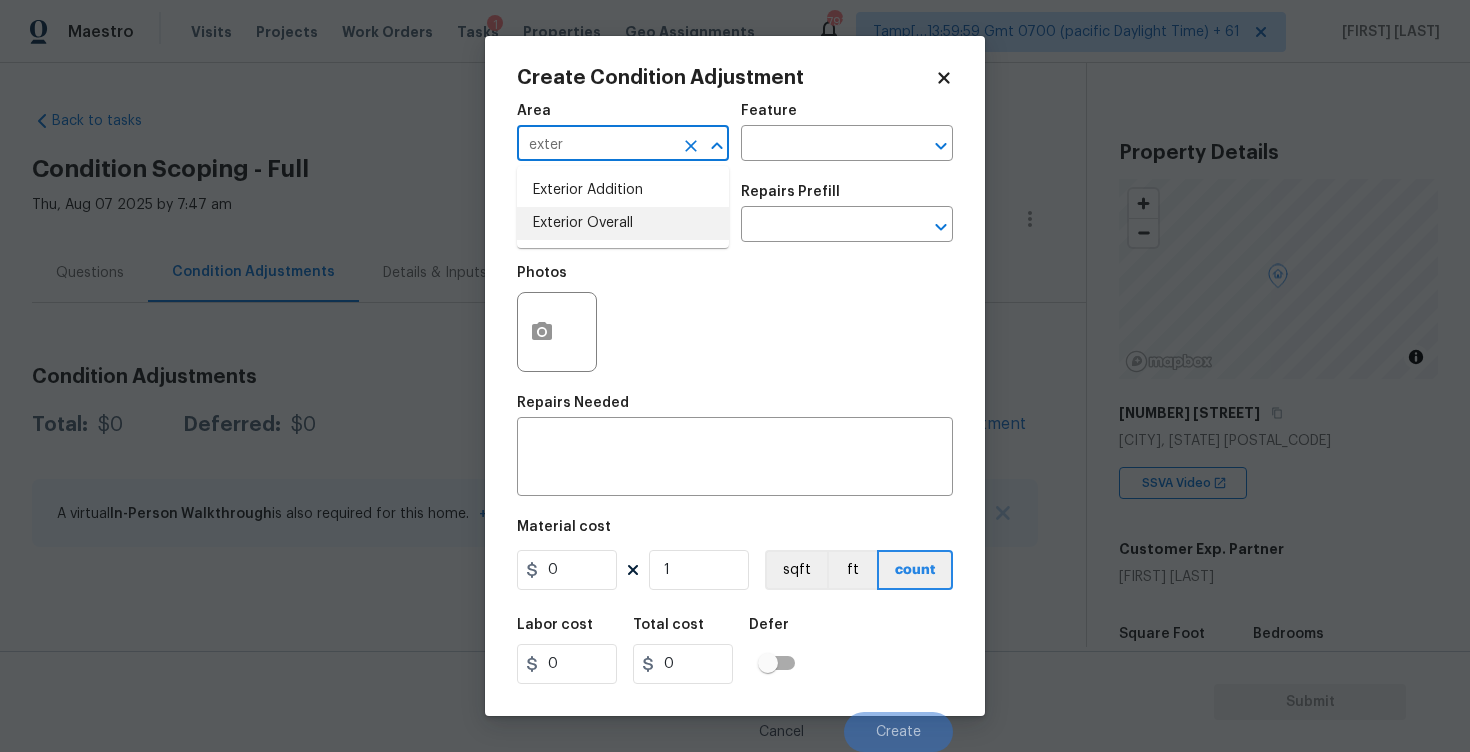 click on "Exterior Overall" at bounding box center [623, 223] 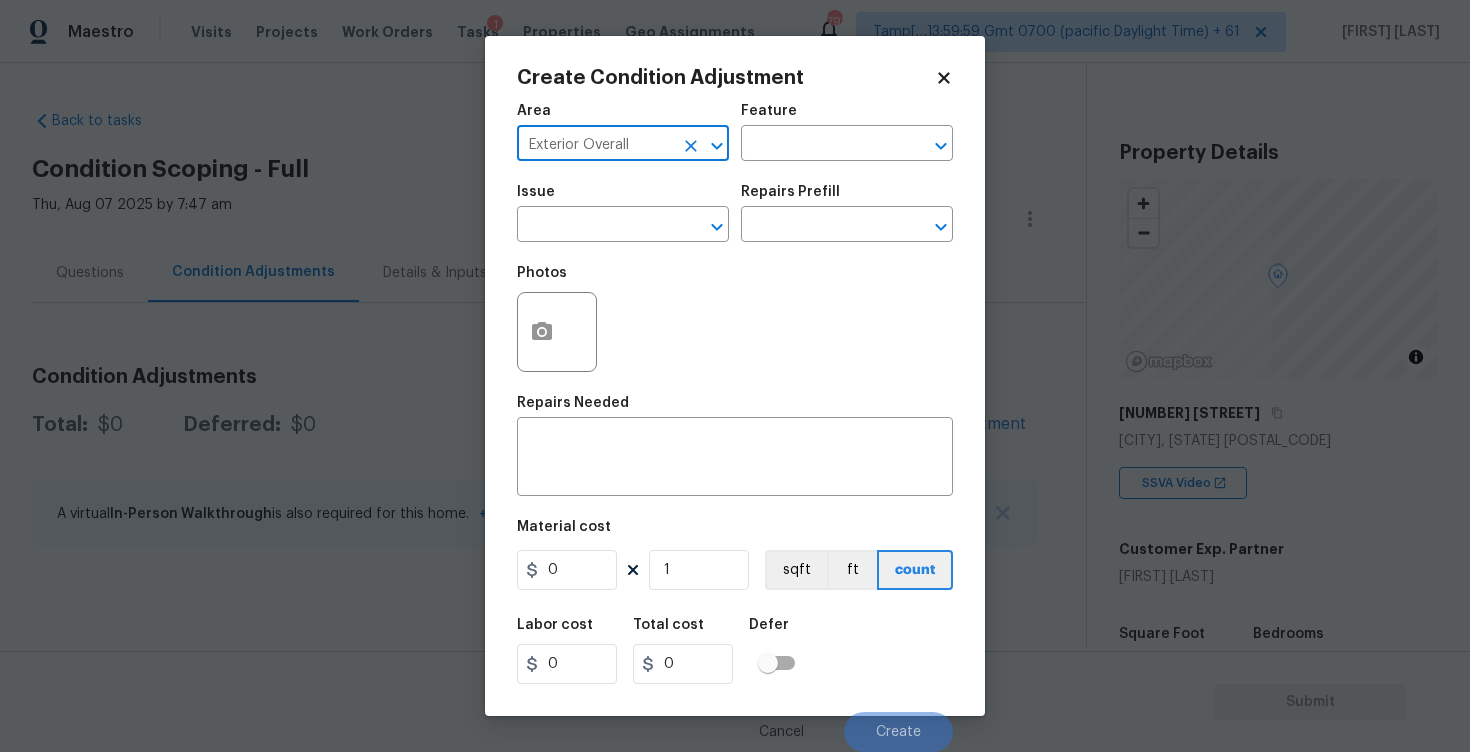 type on "Exterior Overall" 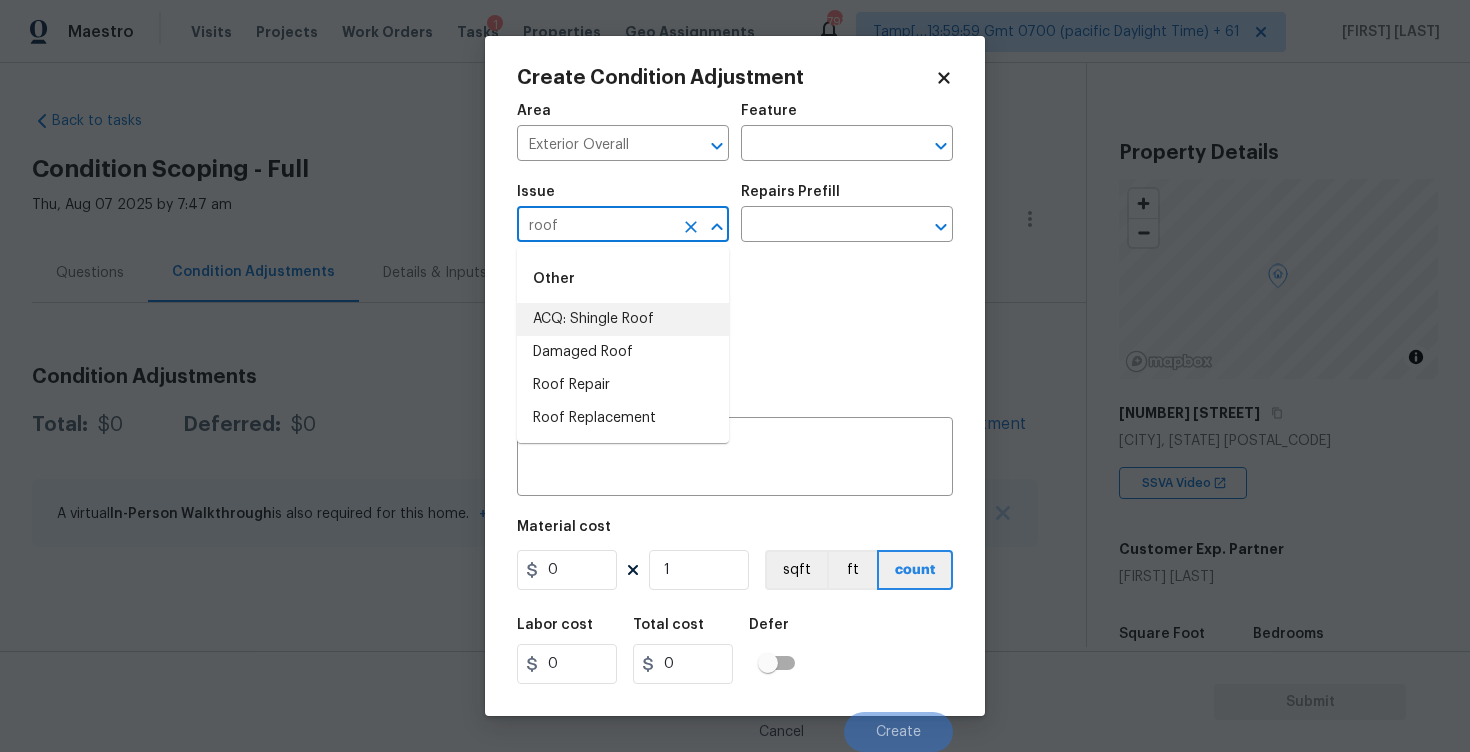 click on "ACQ: Shingle Roof" at bounding box center [623, 319] 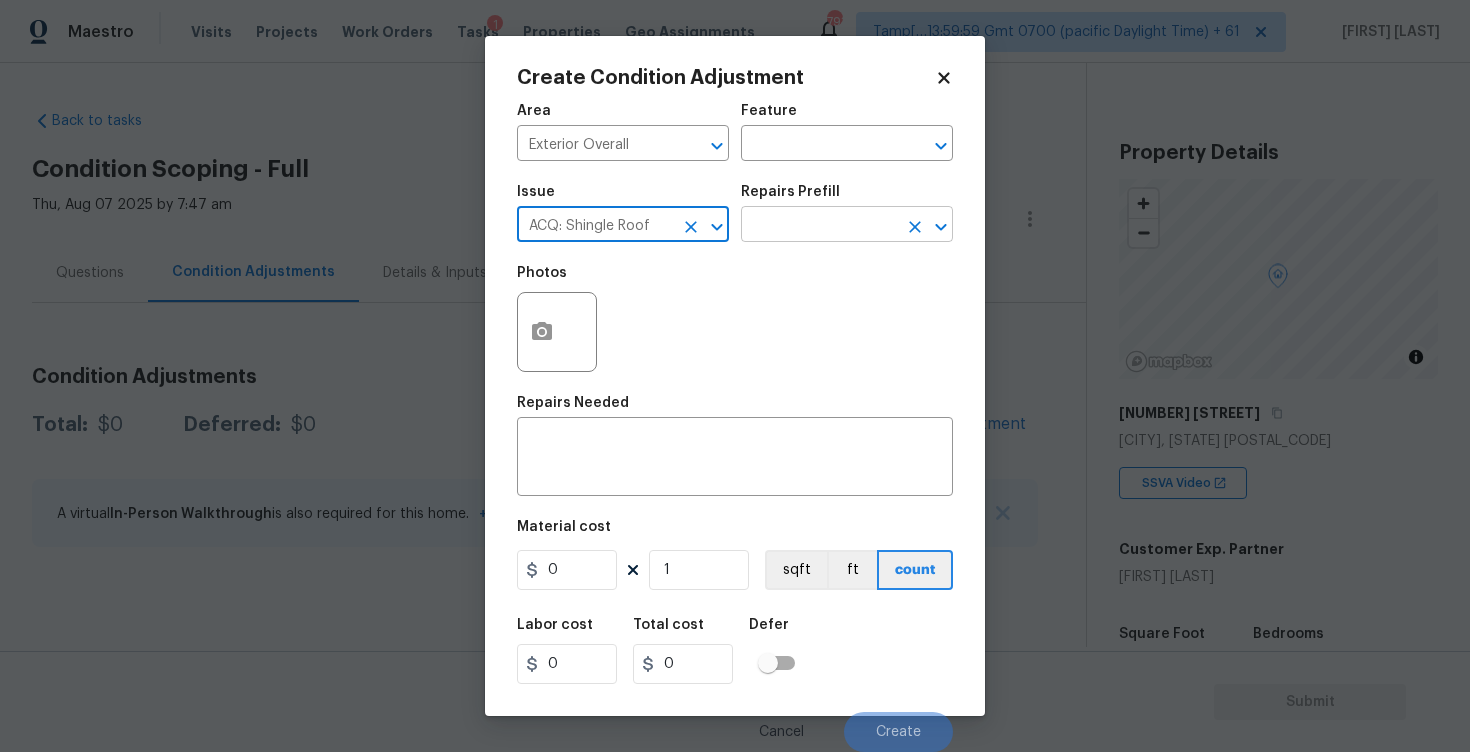 type on "ACQ: Shingle Roof" 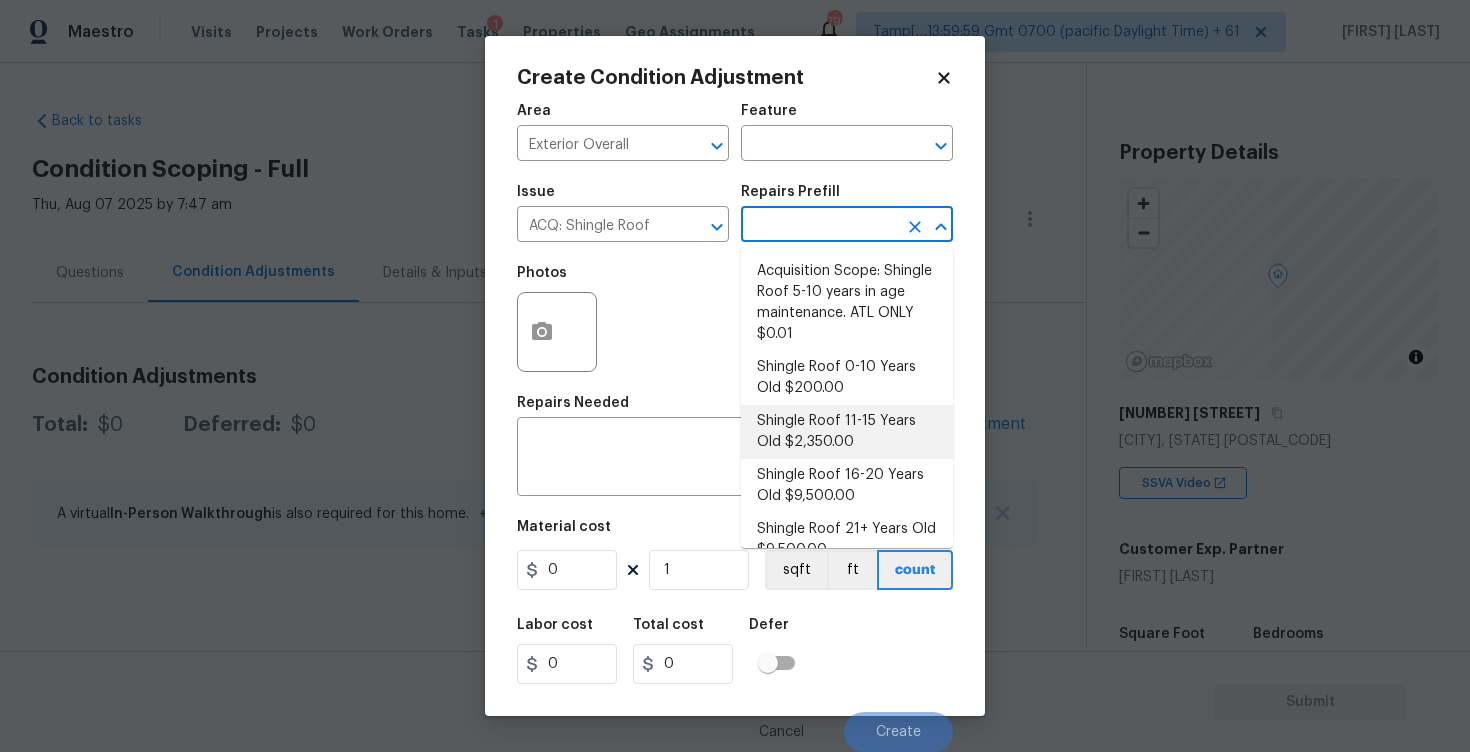 scroll, scrollTop: 27, scrollLeft: 0, axis: vertical 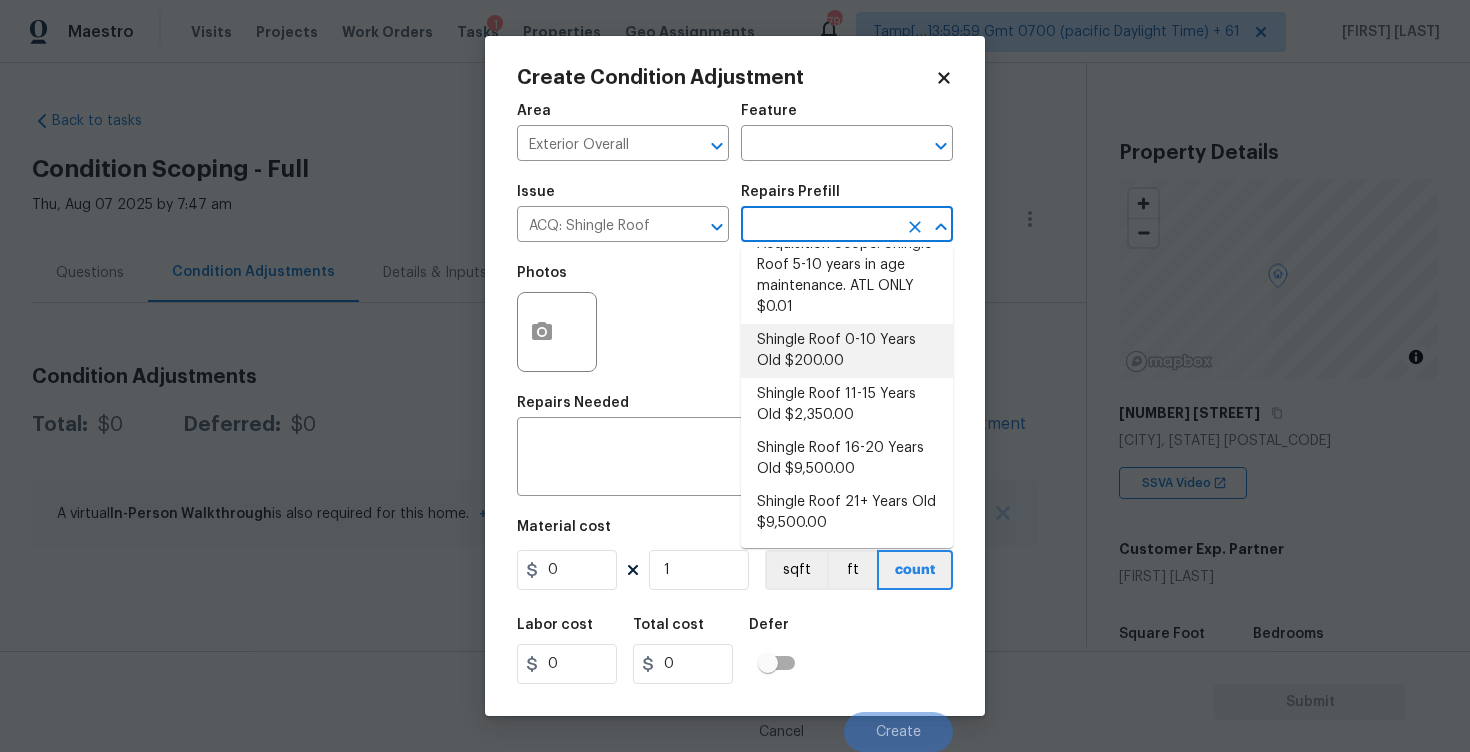 click on "Shingle Roof 0-10 Years Old $200.00" at bounding box center (847, 351) 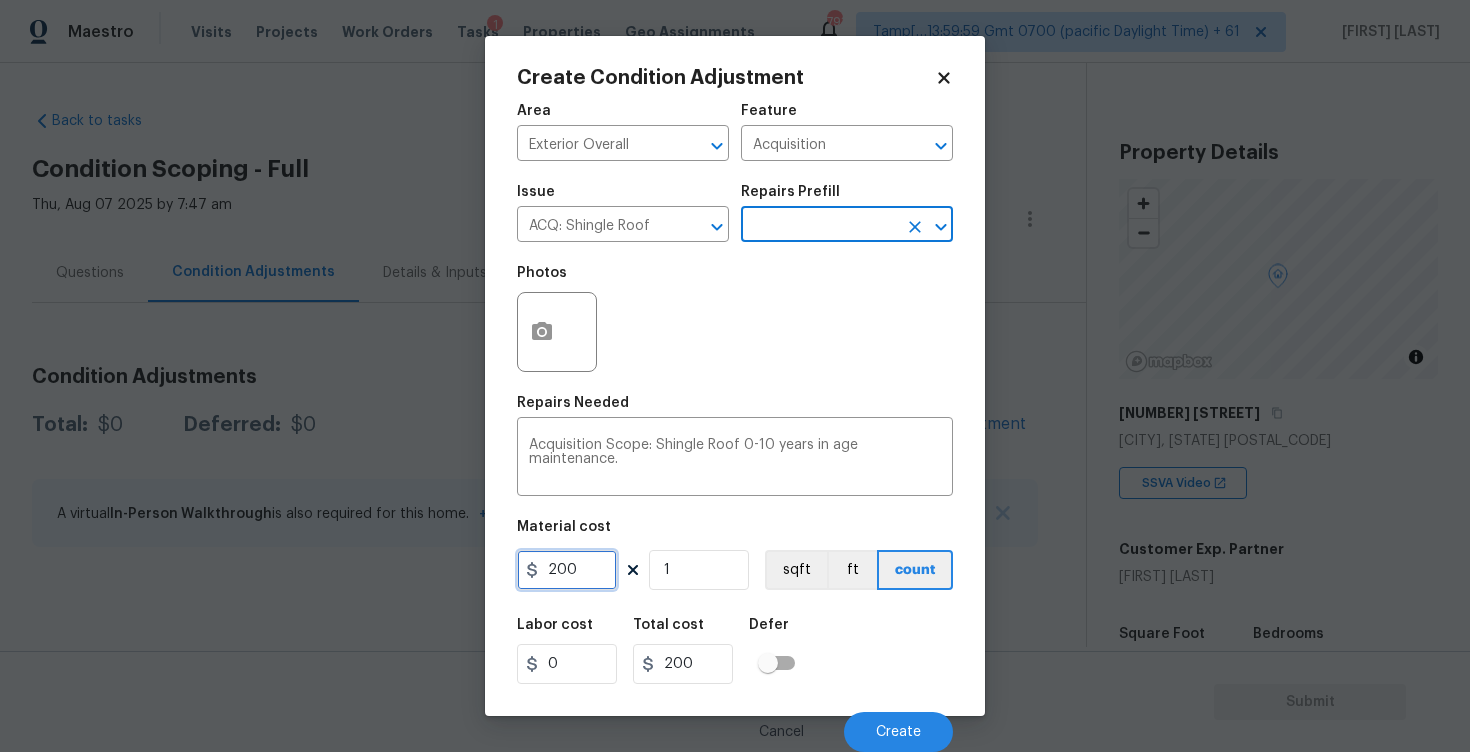 click on "200" at bounding box center (567, 570) 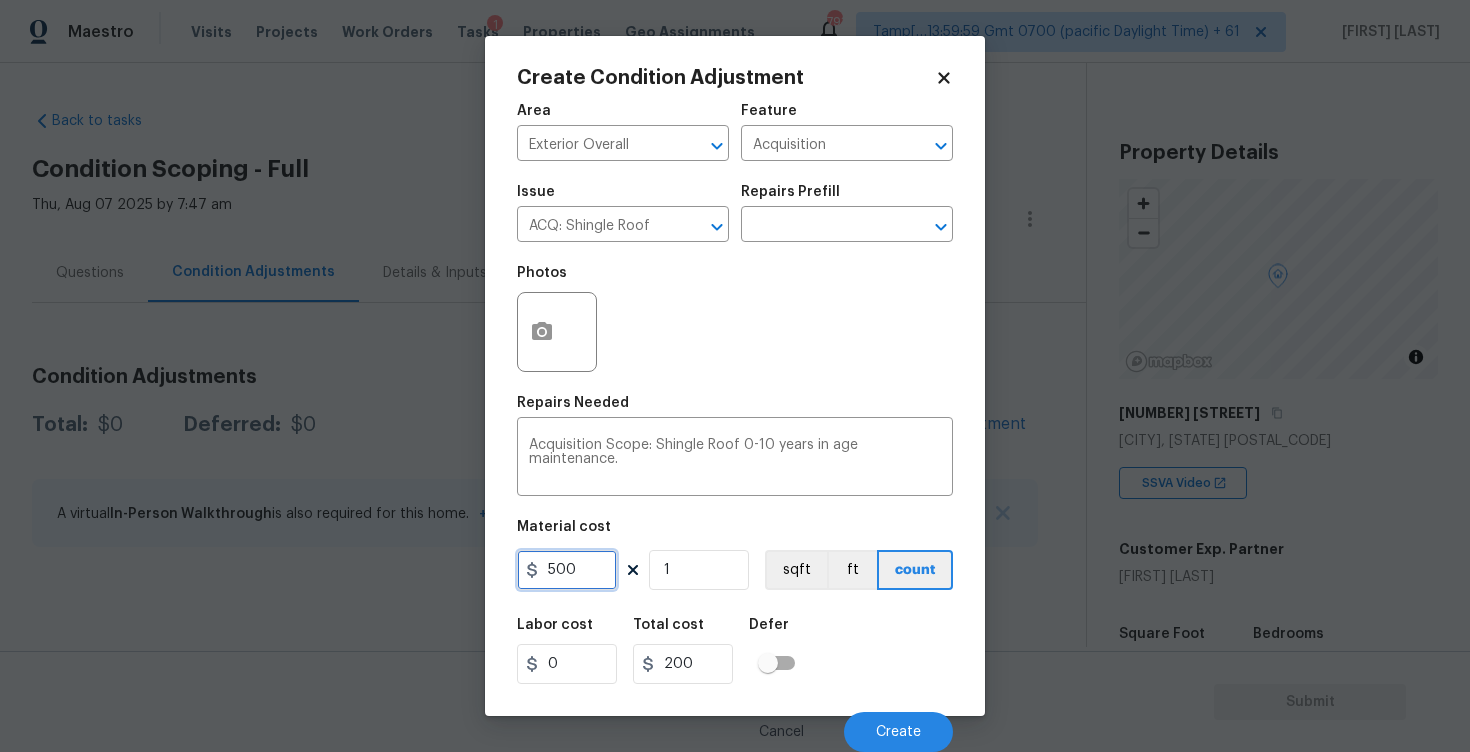 type on "500" 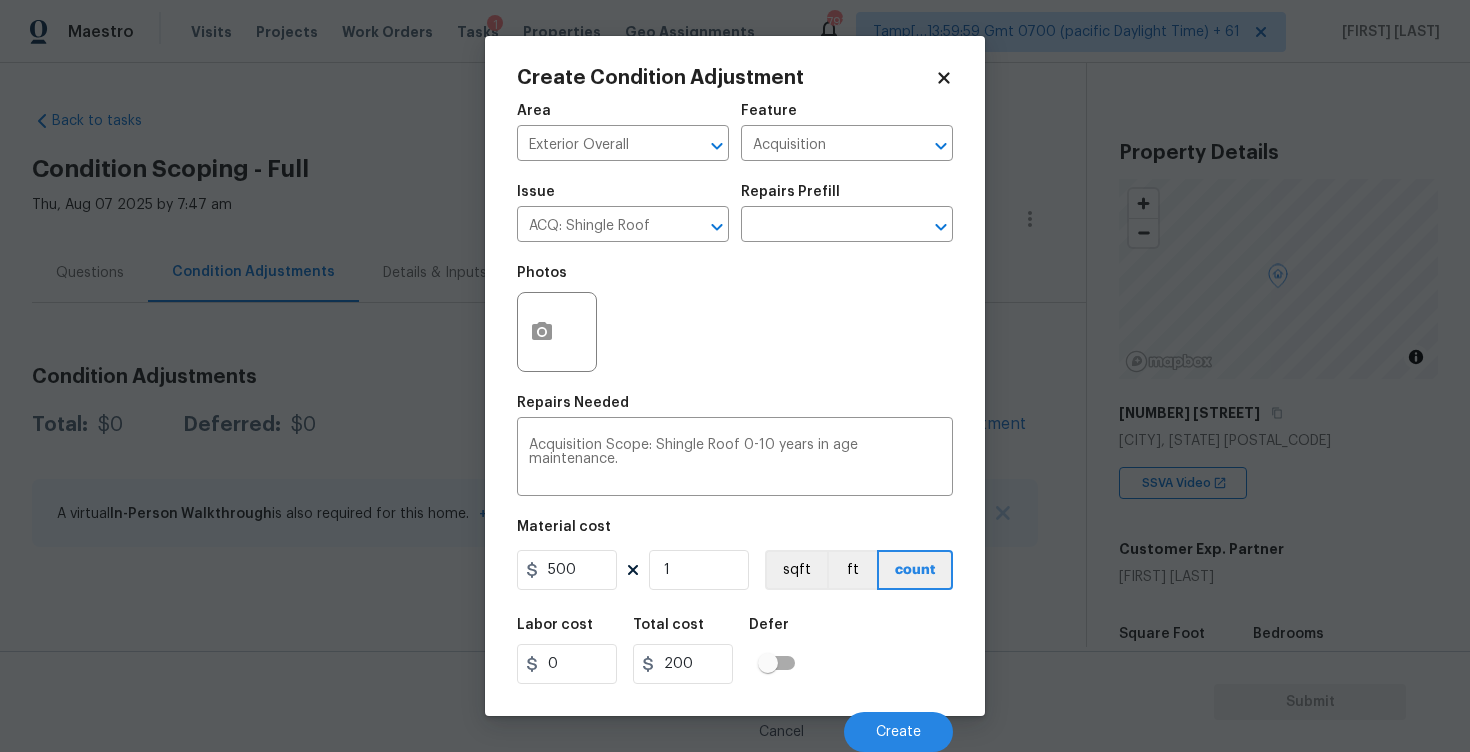 click on "Labor cost 0 Total cost 200 Defer" at bounding box center [735, 651] 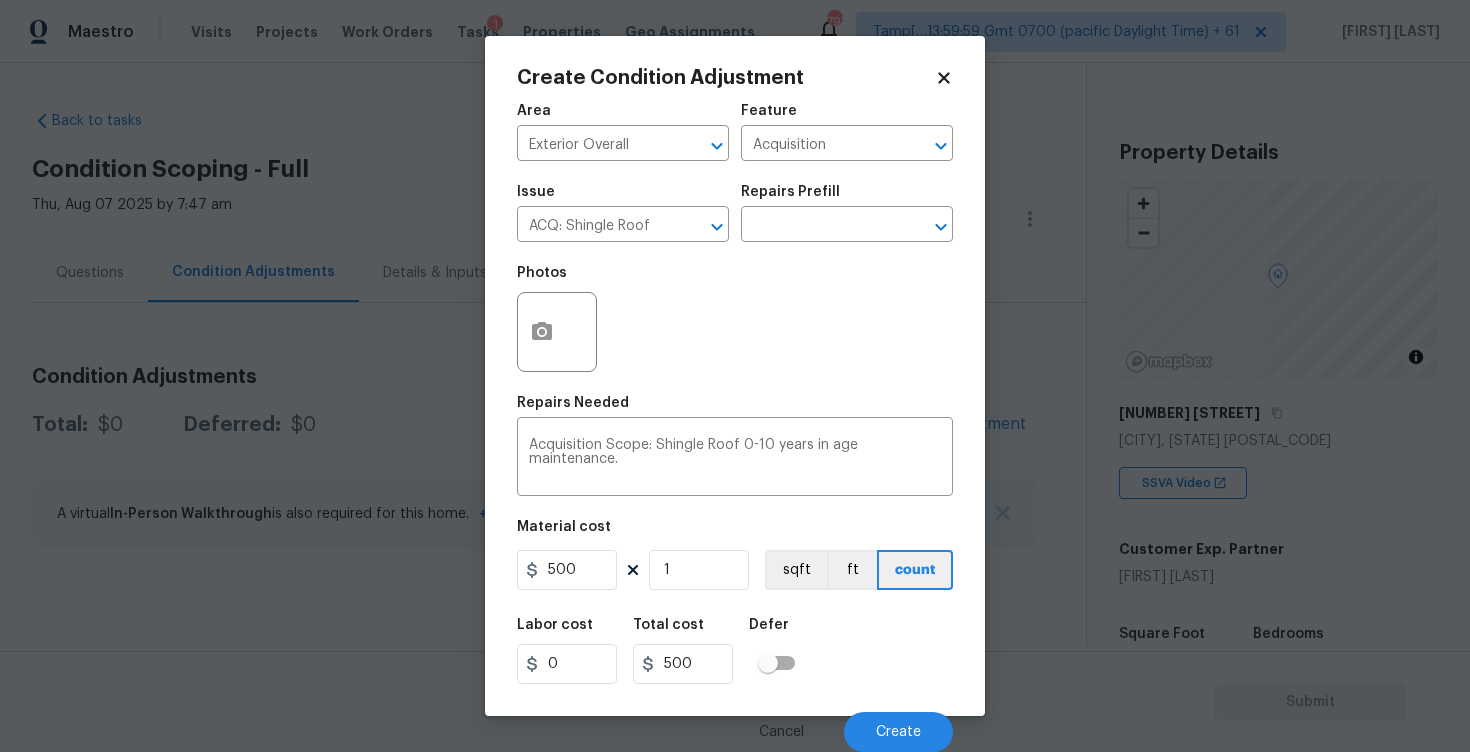 scroll, scrollTop: 1, scrollLeft: 0, axis: vertical 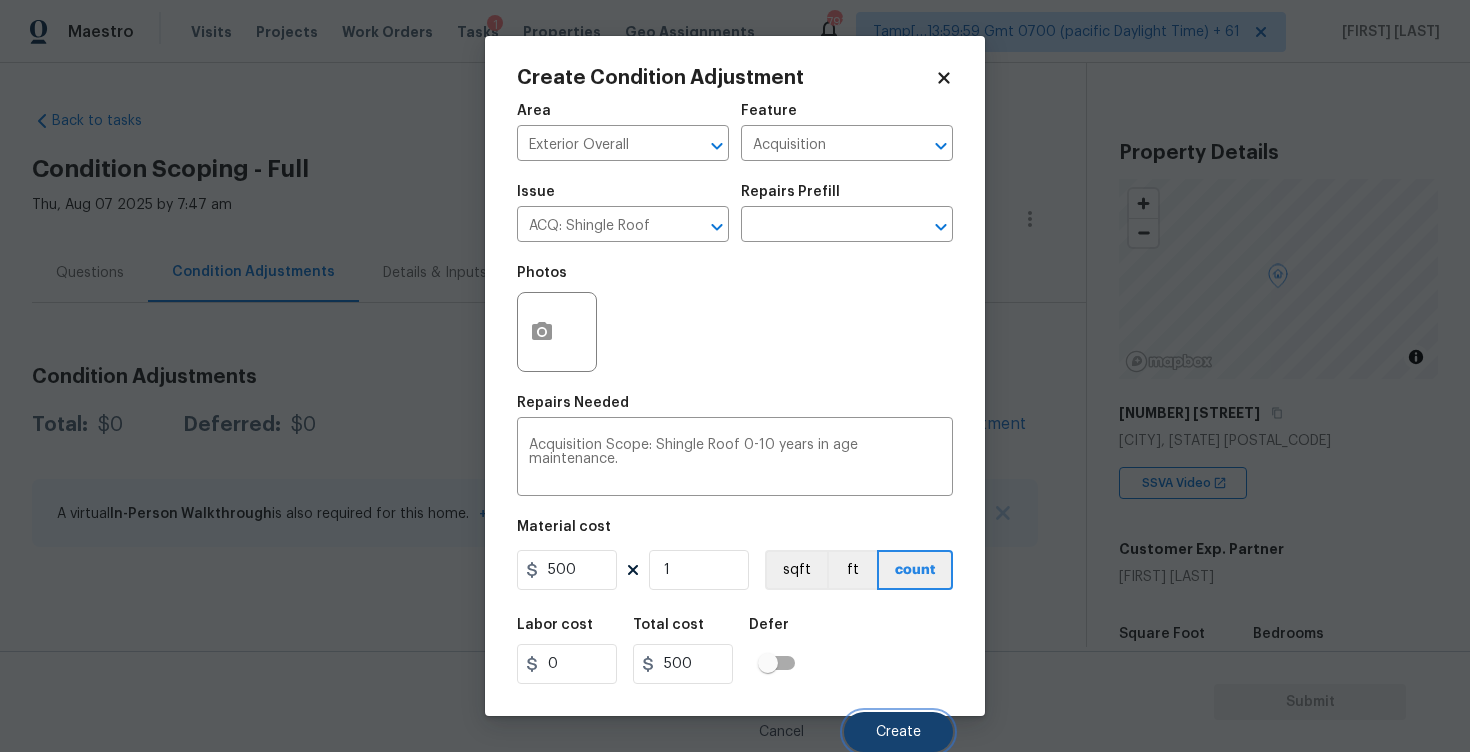 click on "Create" at bounding box center (898, 732) 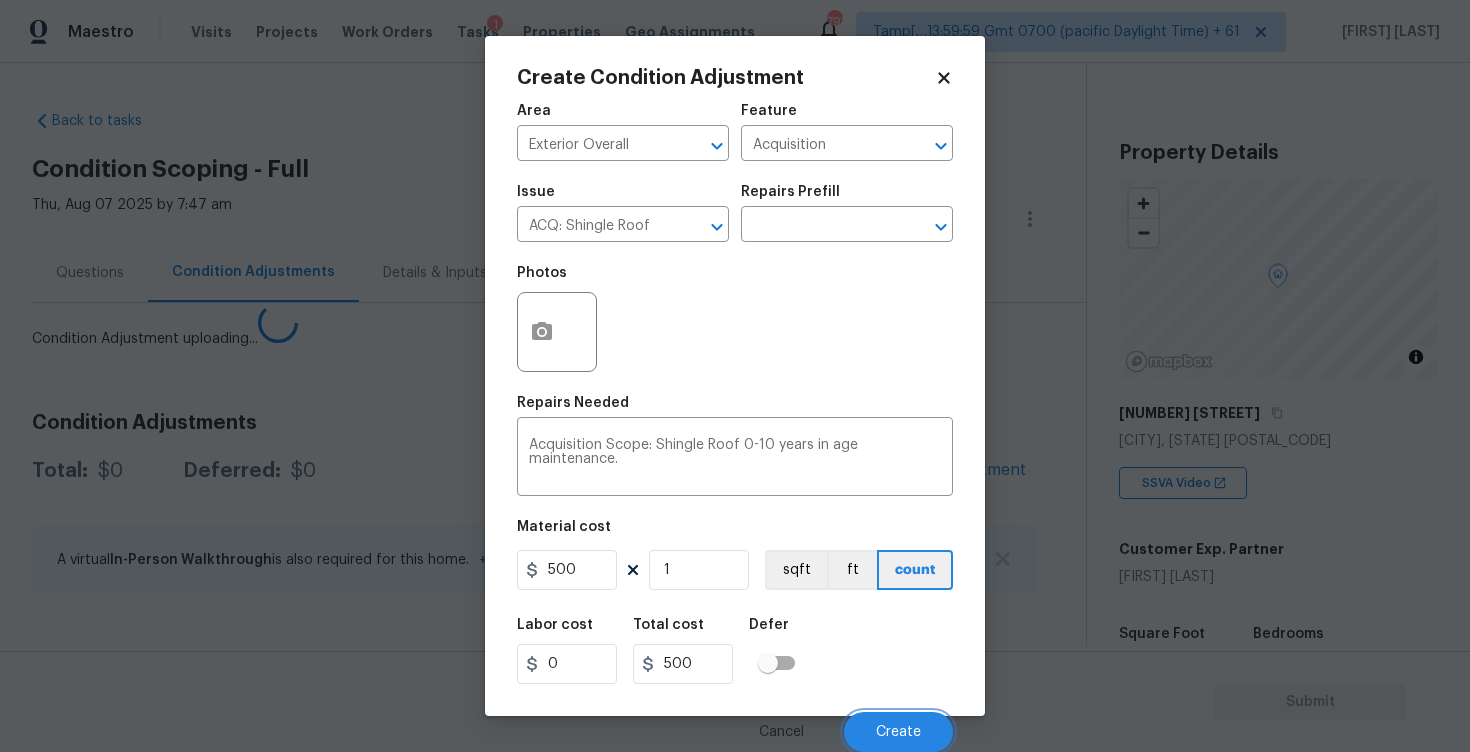 scroll, scrollTop: 0, scrollLeft: 0, axis: both 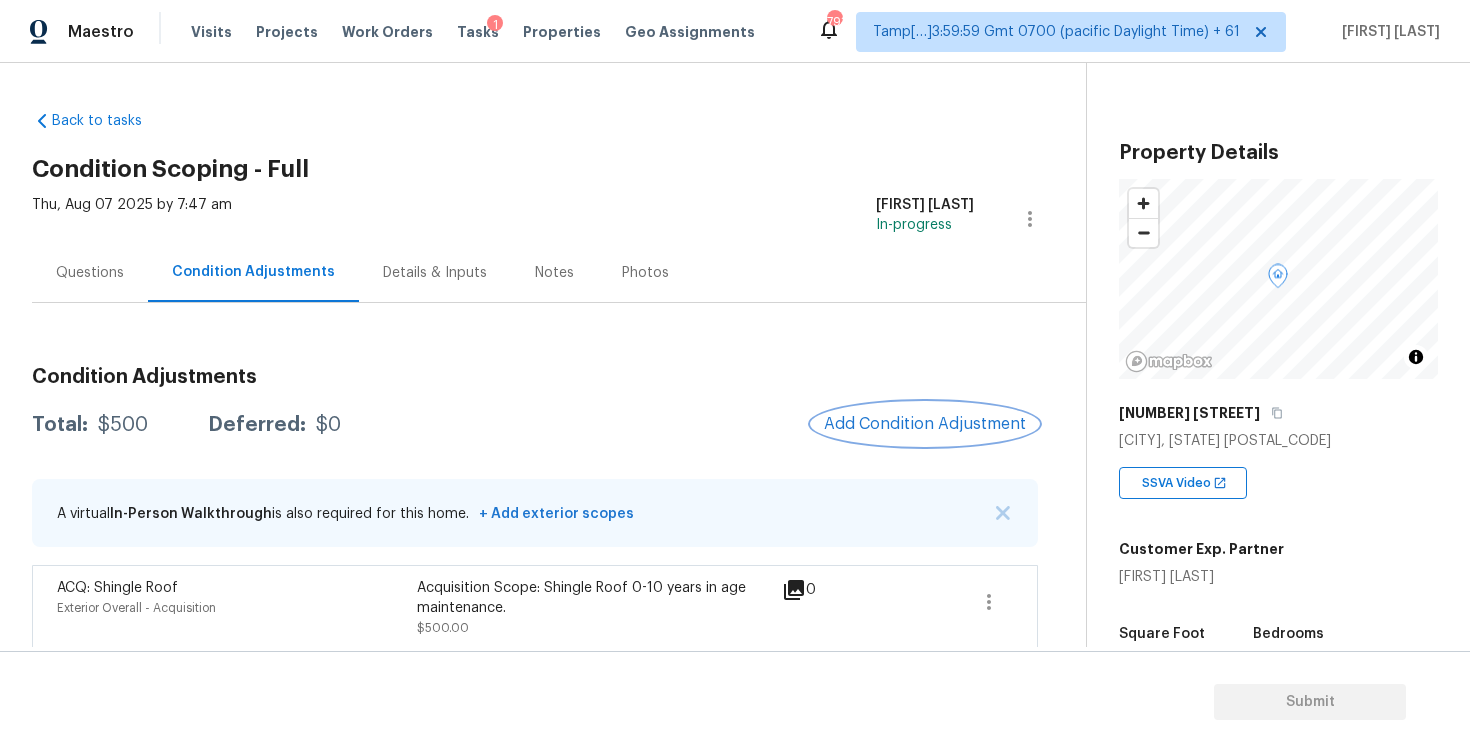 click on "Add Condition Adjustment" at bounding box center [925, 424] 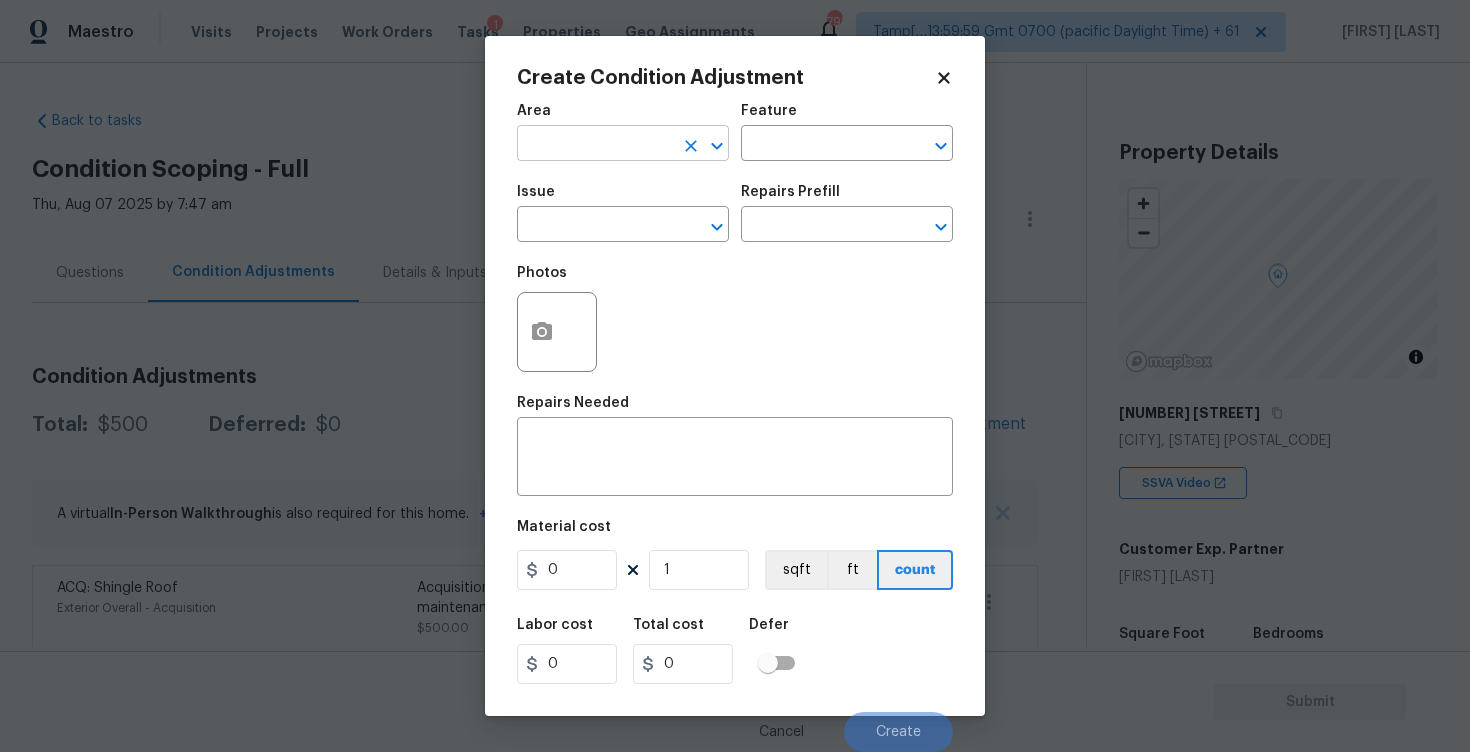 click at bounding box center [595, 145] 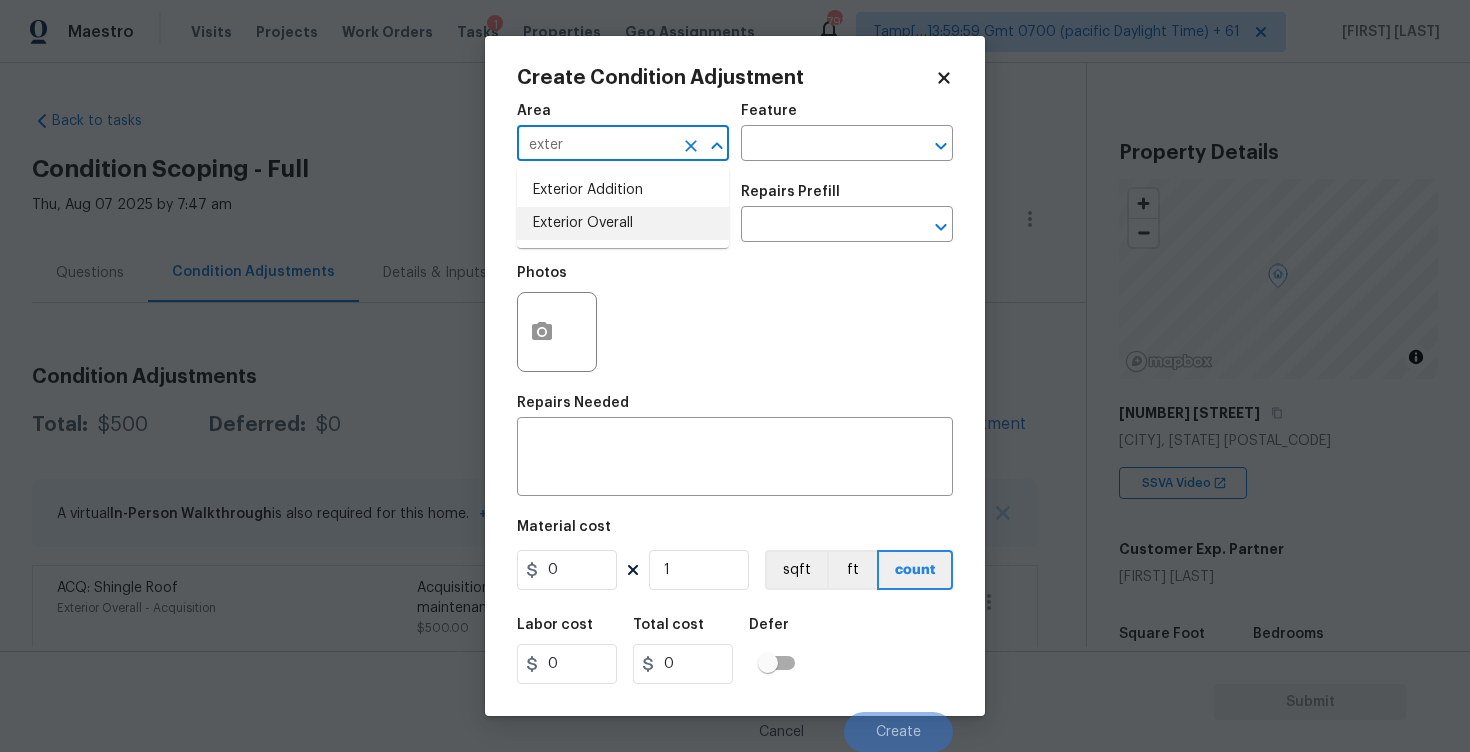 click on "Exterior Overall" at bounding box center (623, 223) 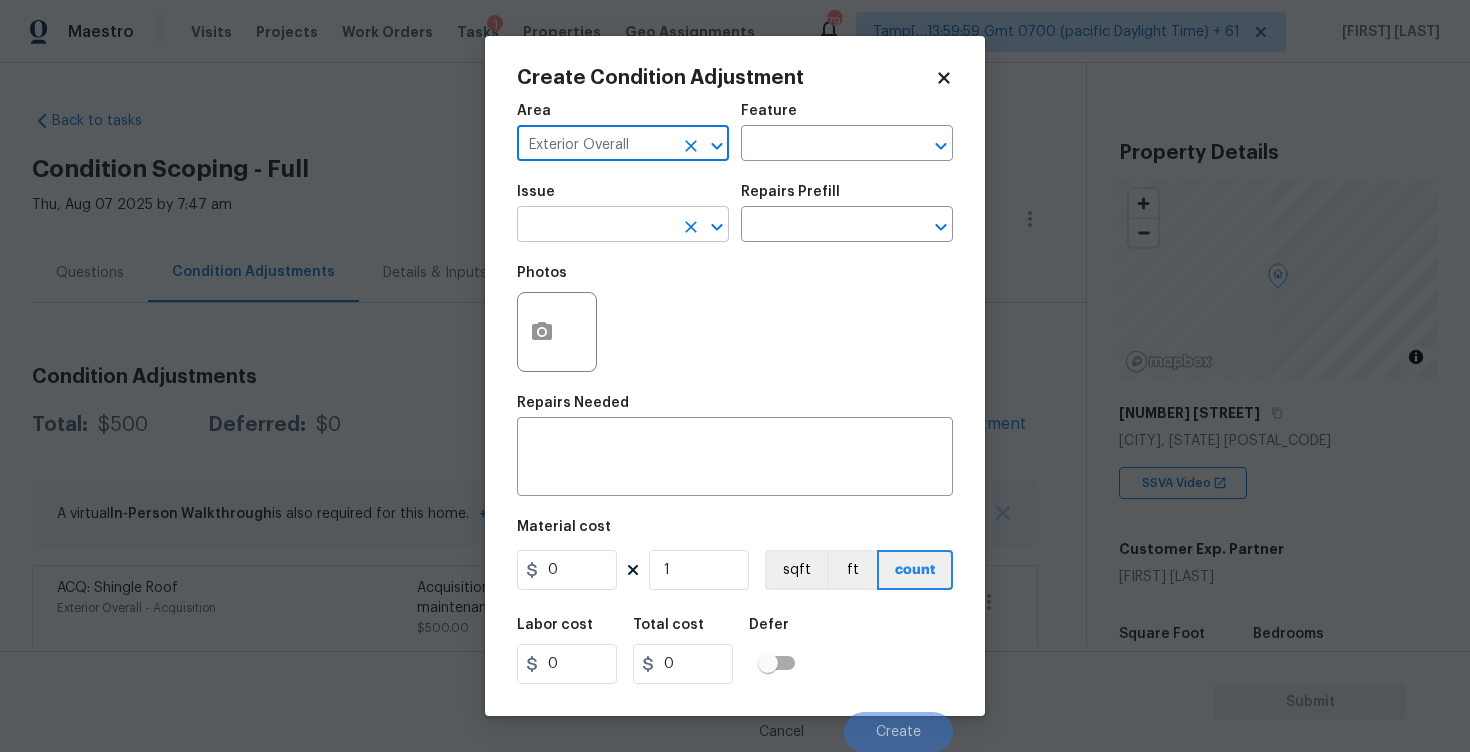 type on "Exterior Overall" 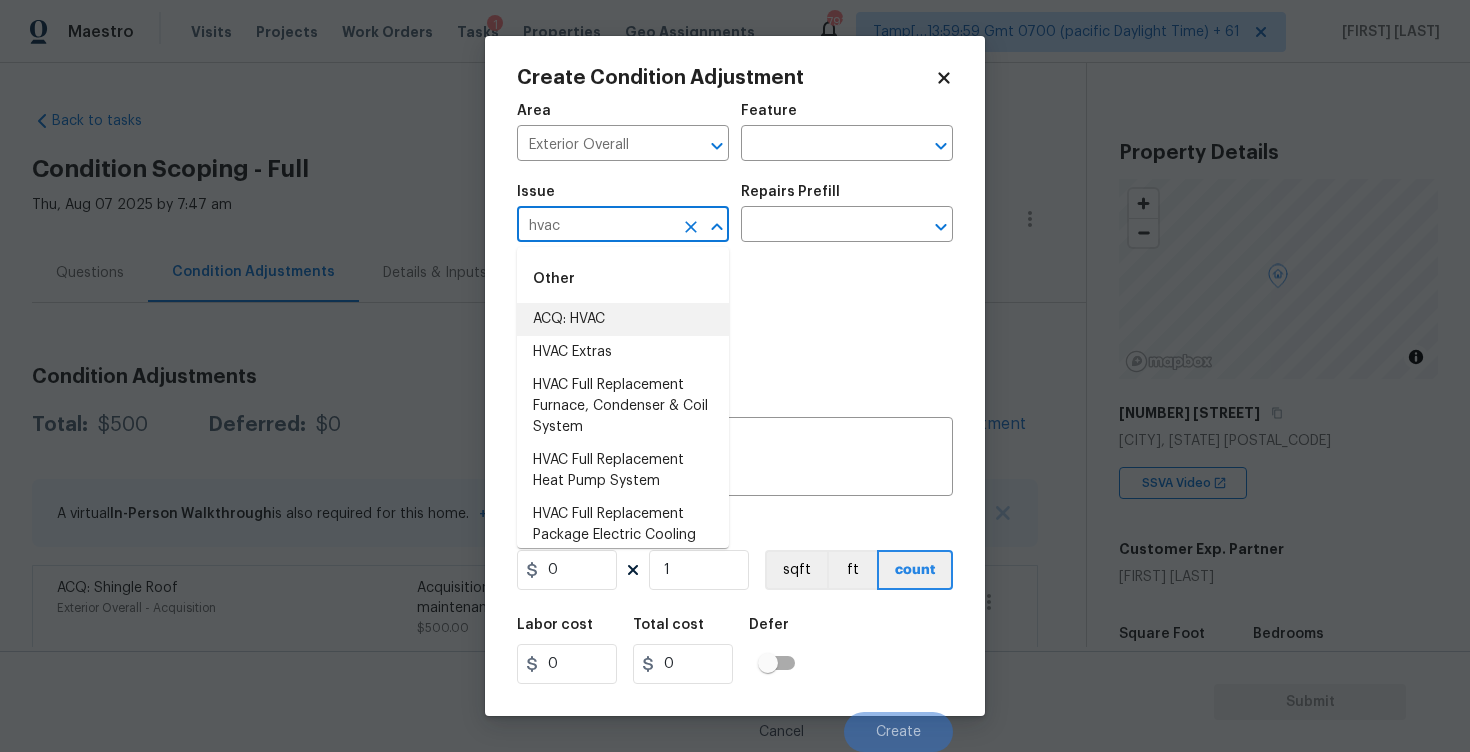 click on "ACQ: HVAC" at bounding box center (623, 319) 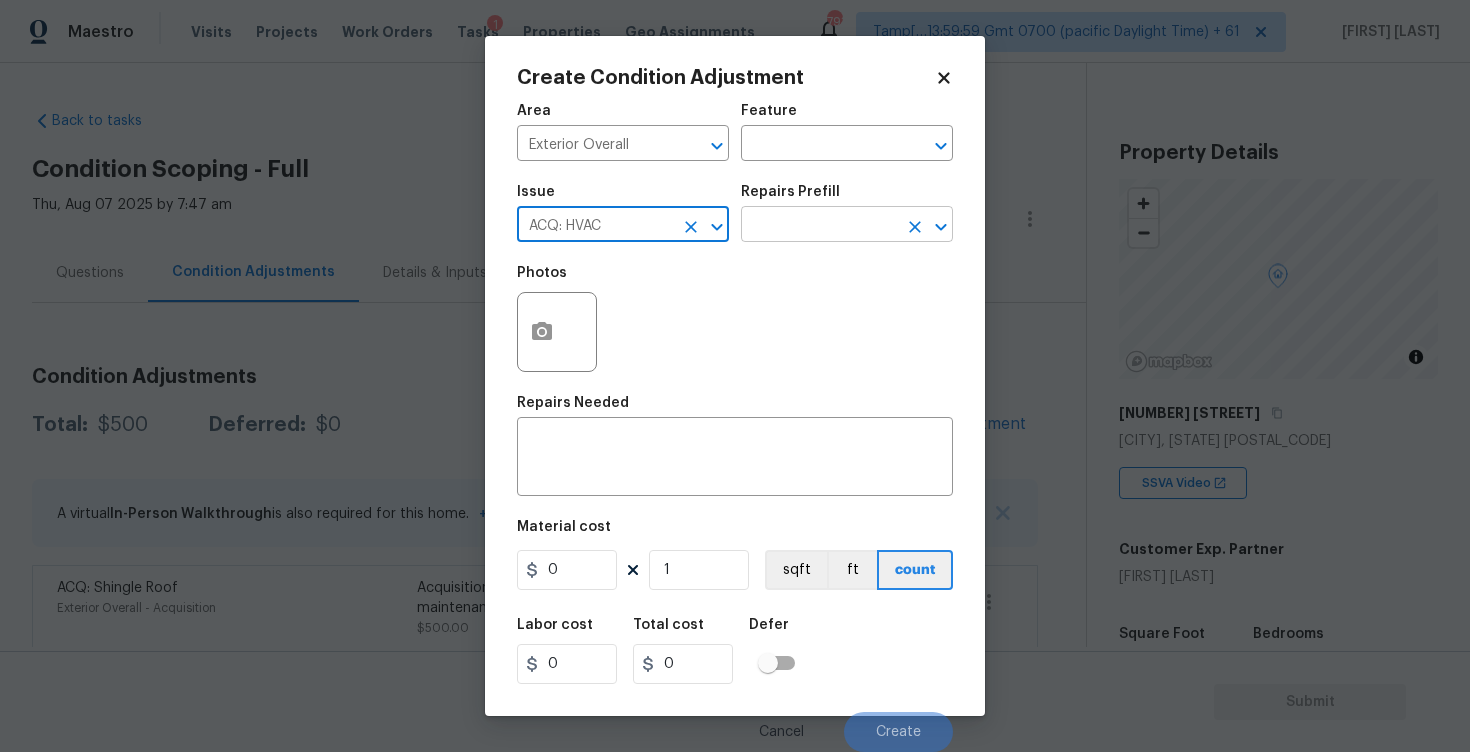 type on "ACQ: HVAC" 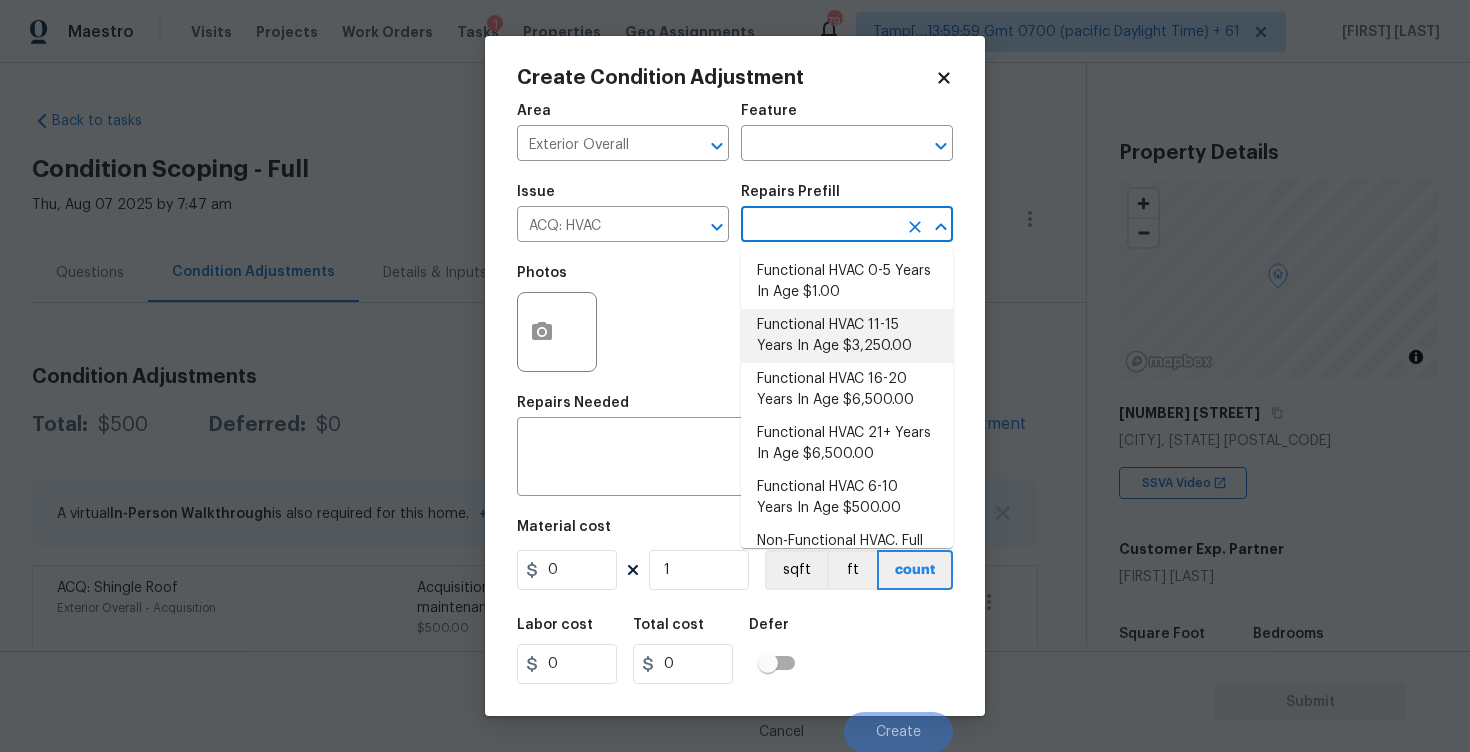 scroll, scrollTop: 60, scrollLeft: 0, axis: vertical 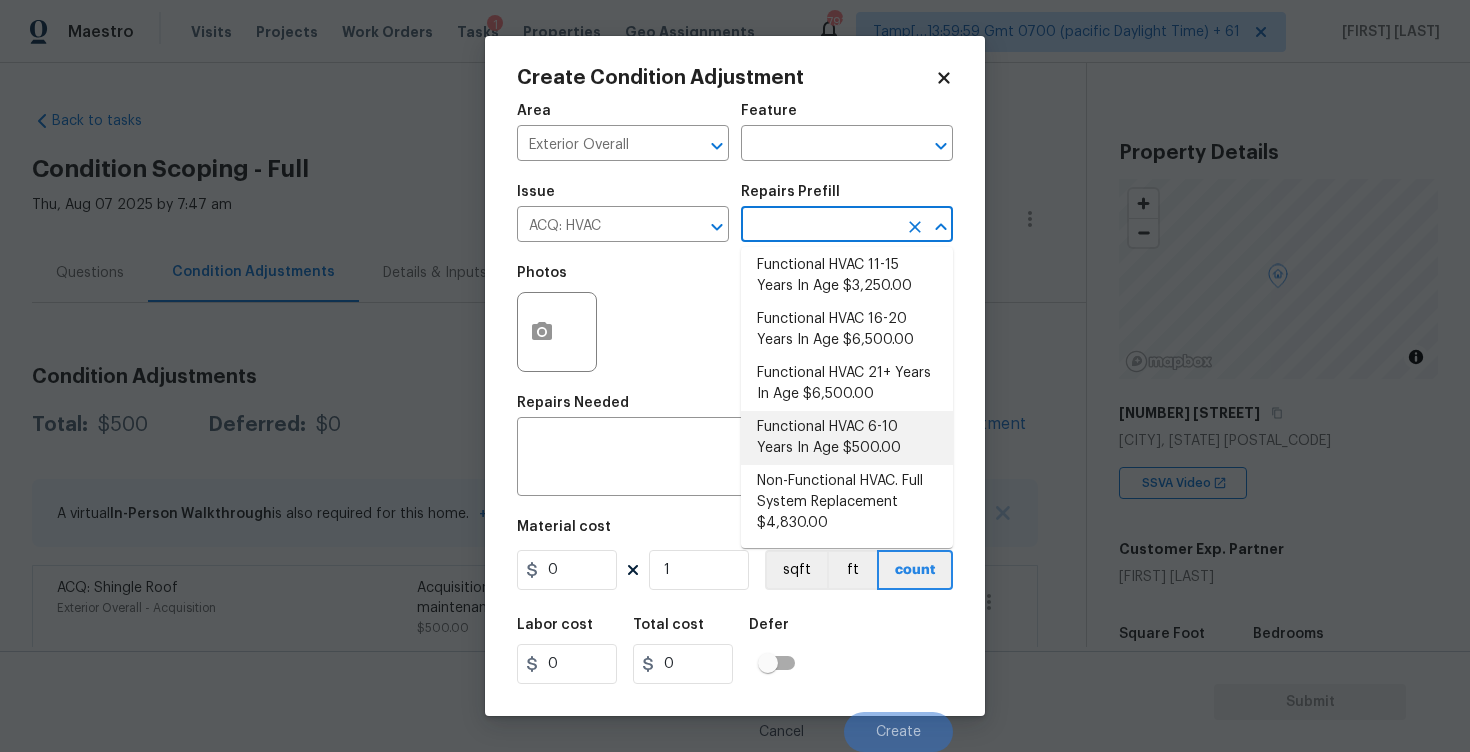 click on "Functional HVAC 6-10 Years In Age $500.00" at bounding box center (847, 438) 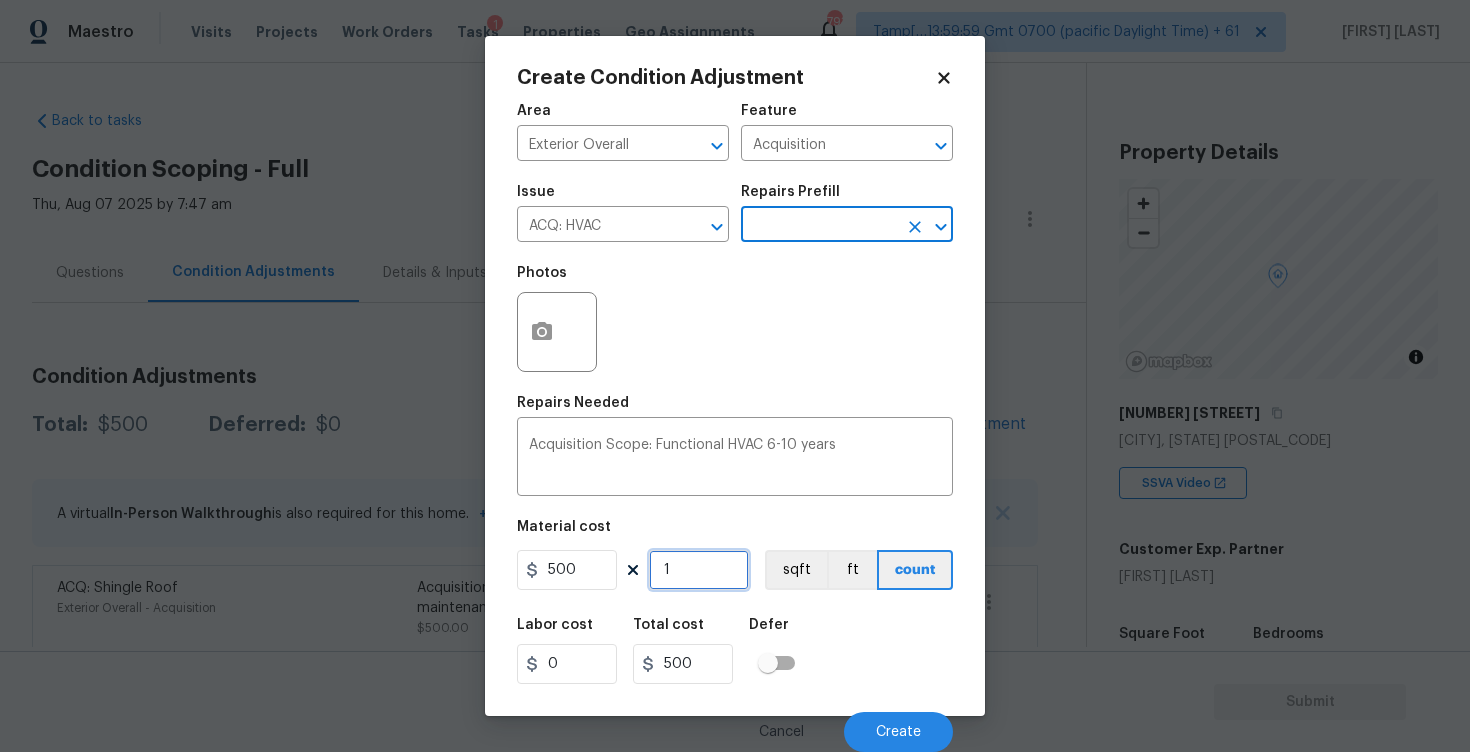 click on "1" at bounding box center [699, 570] 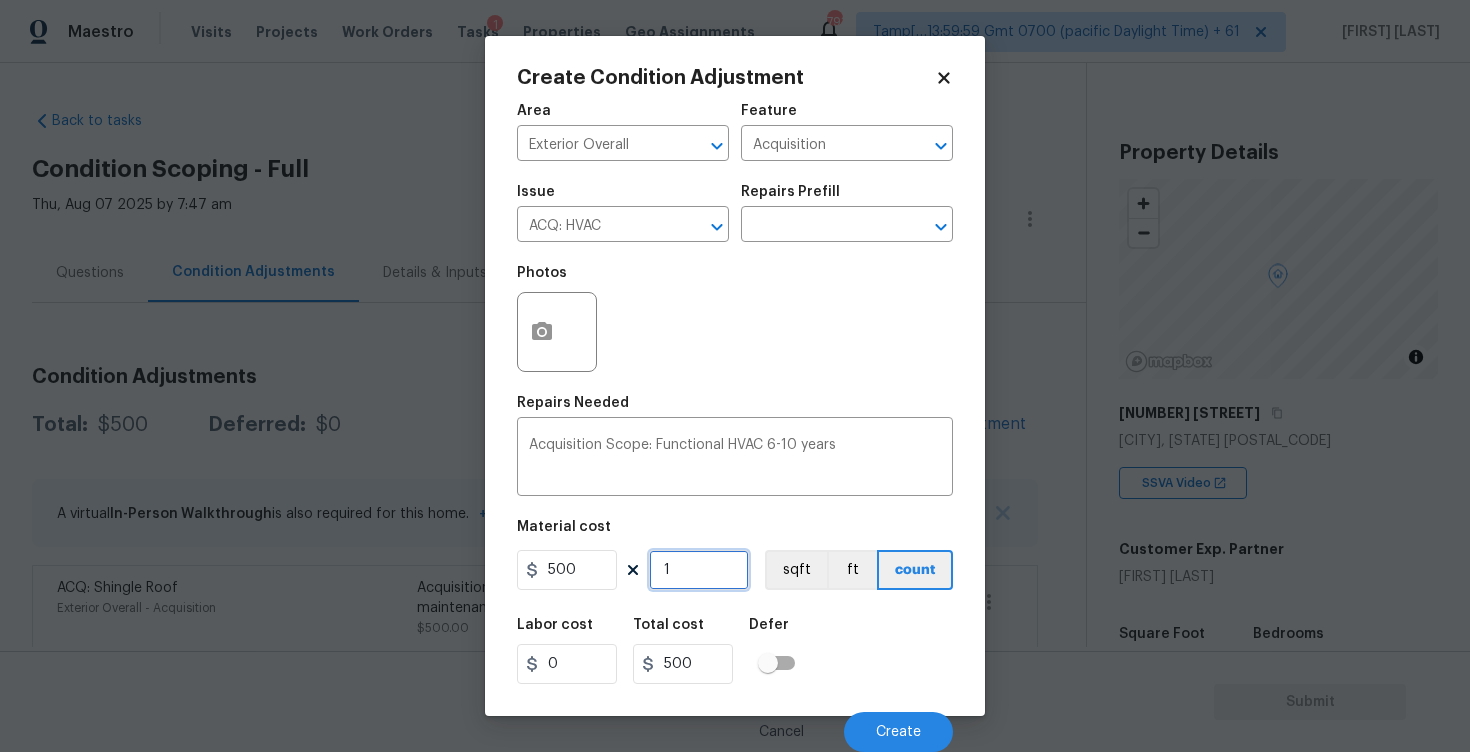 type on "0" 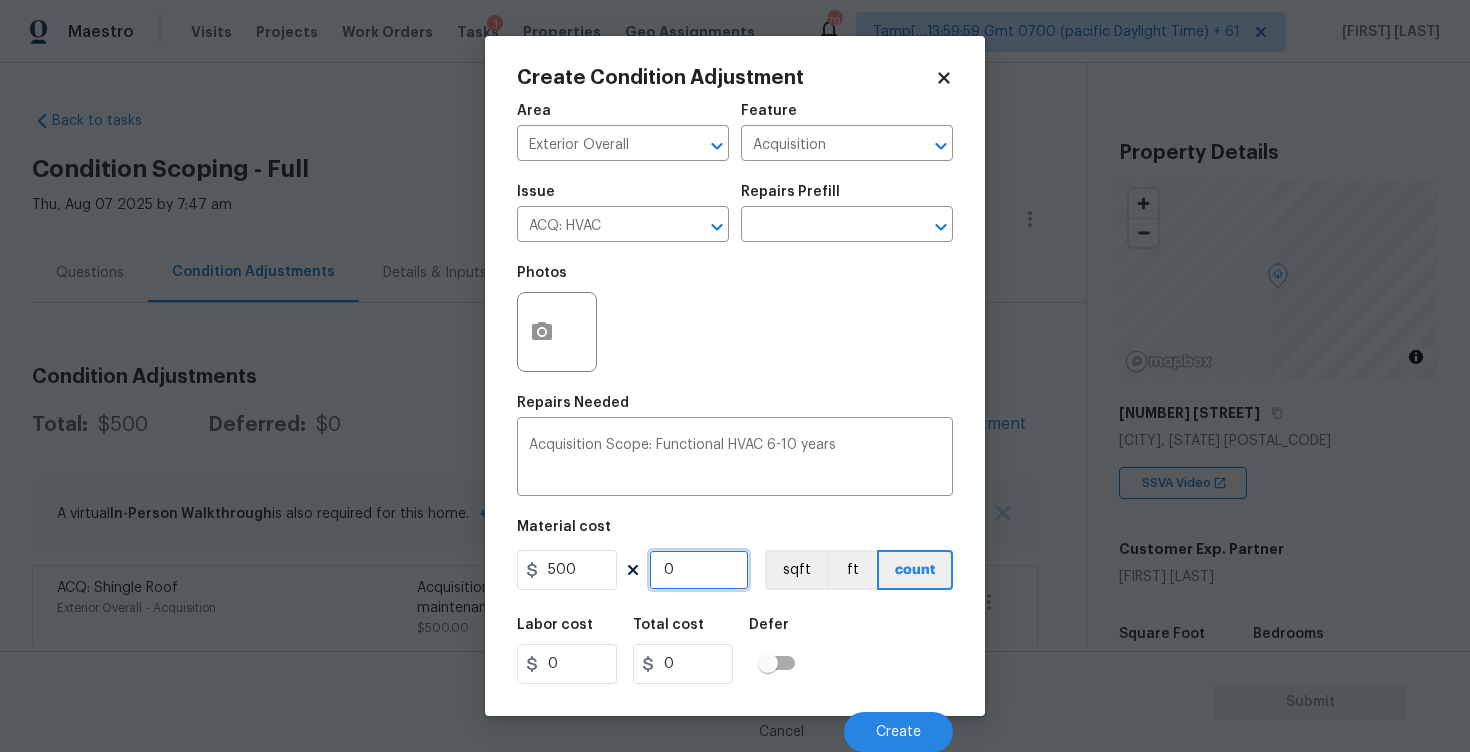 type on "2" 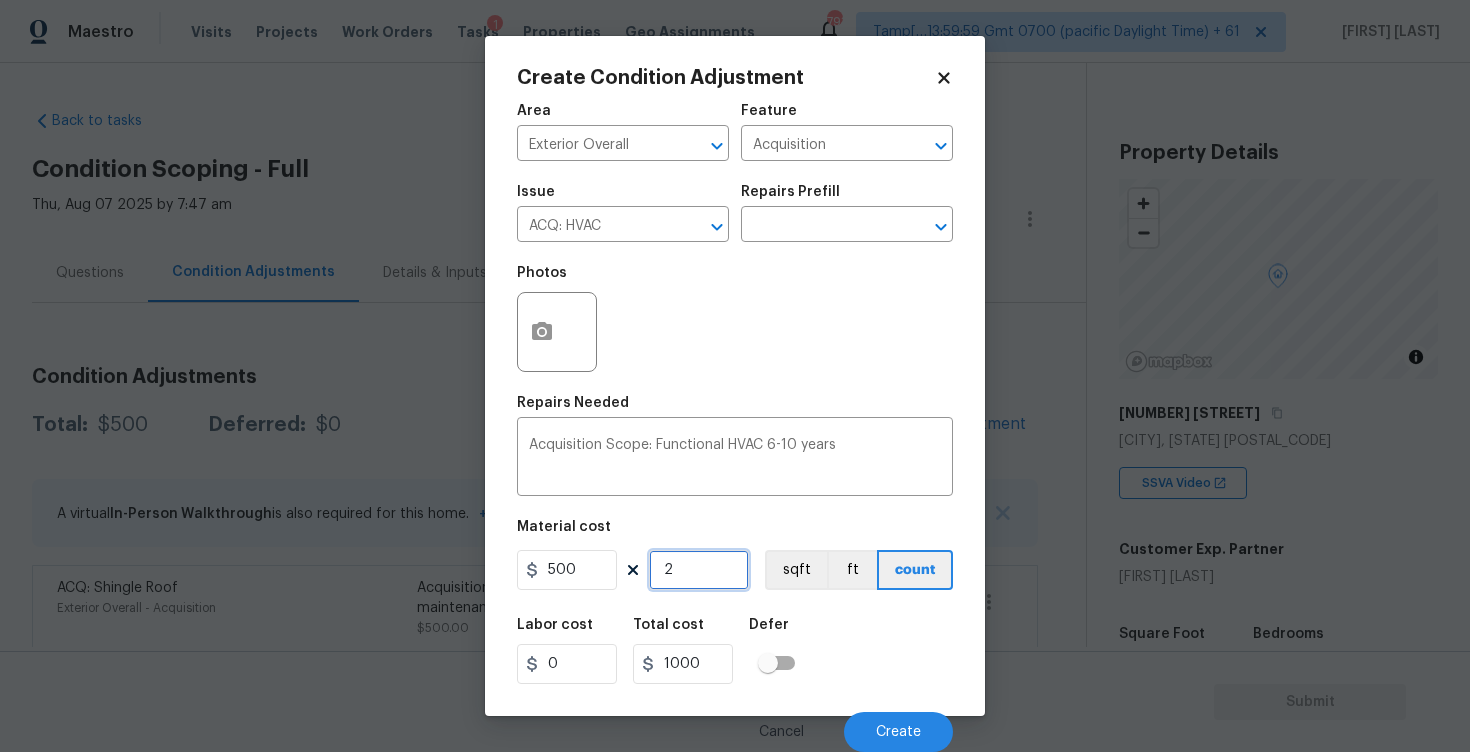 type on "2" 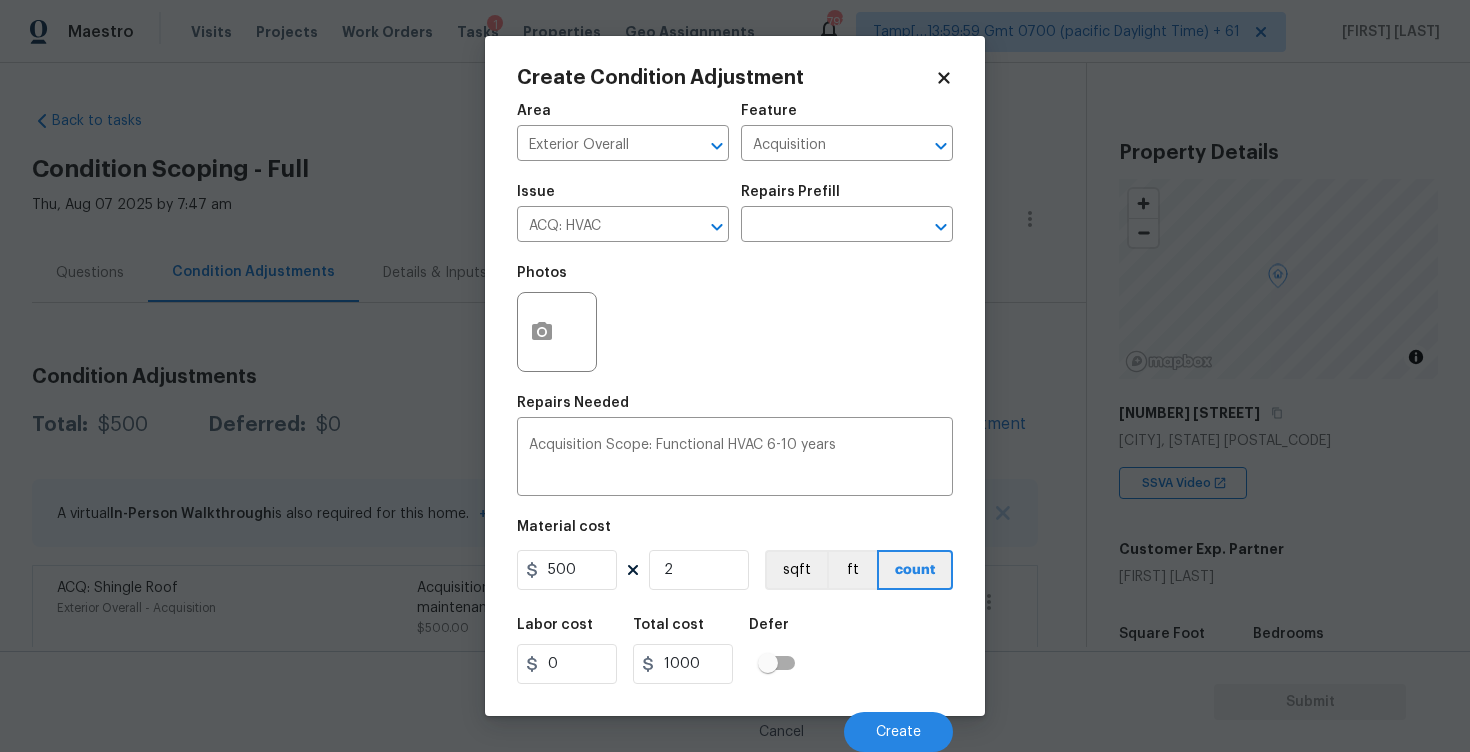 click on "Area Exterior Overall ​ Feature Acquisition ​ Issue ACQ: HVAC ​ Repairs Prefill ​ Photos Repairs Needed Acquisition Scope: Functional HVAC 6-10 years x ​ Material cost 500 2 sqft ft count Labor cost 0 Total cost 1000 Defer Cancel Create" at bounding box center [735, 422] 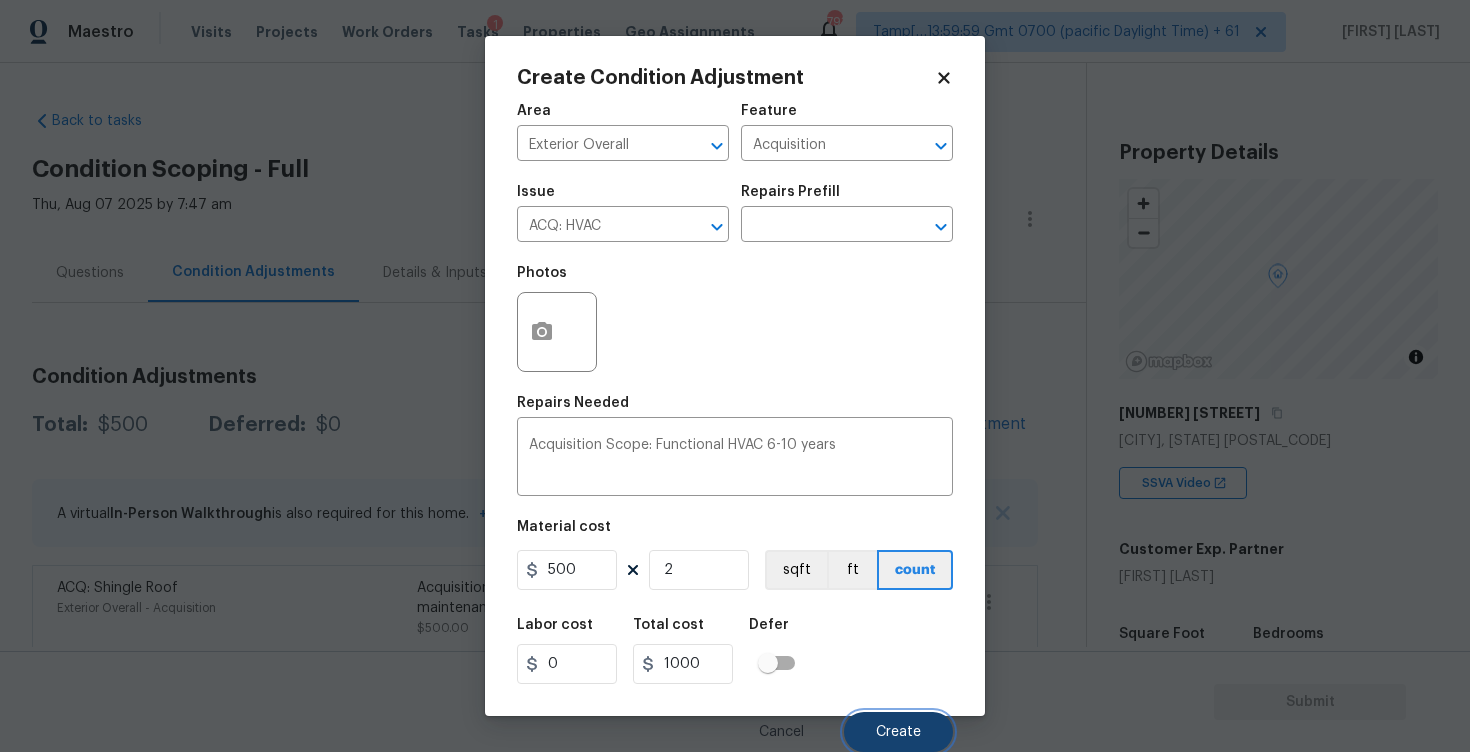 click on "Create" at bounding box center [898, 732] 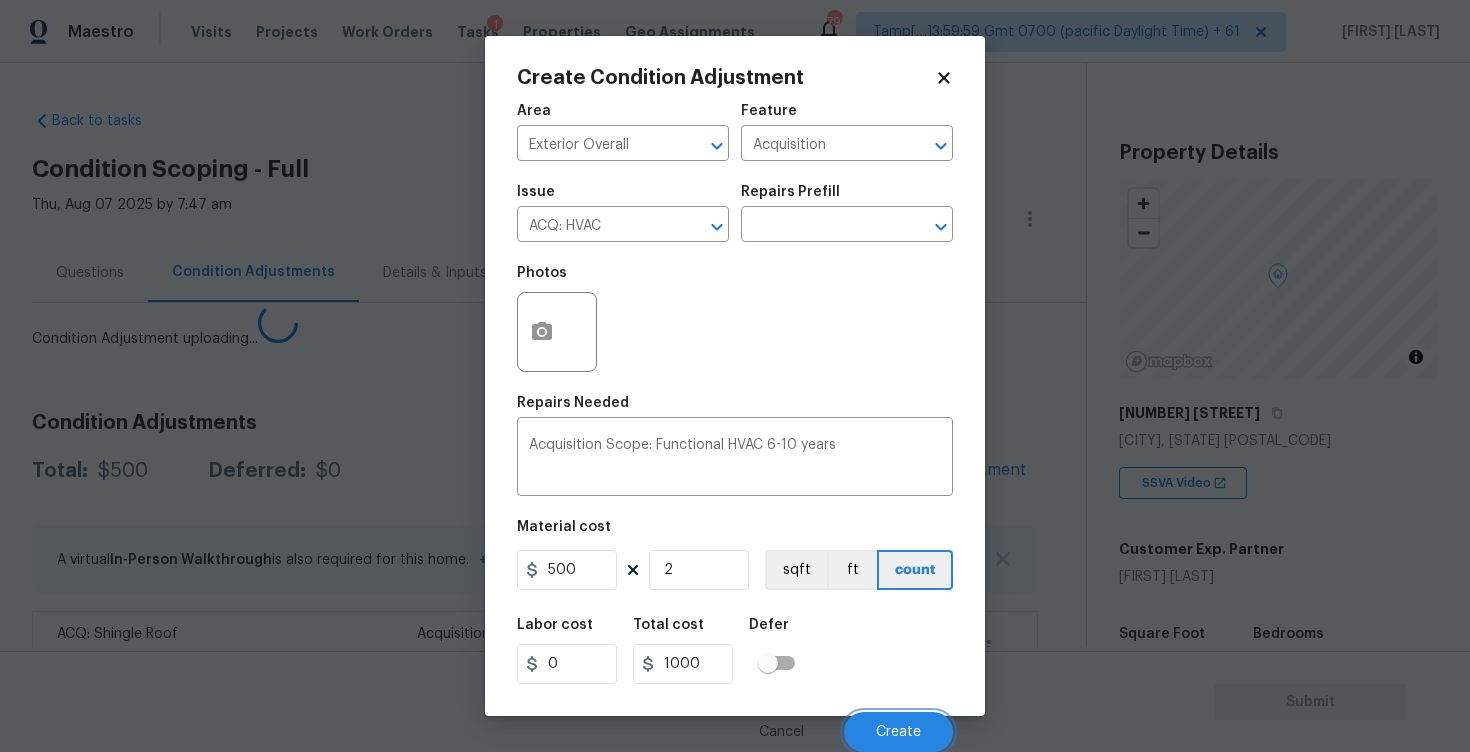 scroll, scrollTop: 0, scrollLeft: 0, axis: both 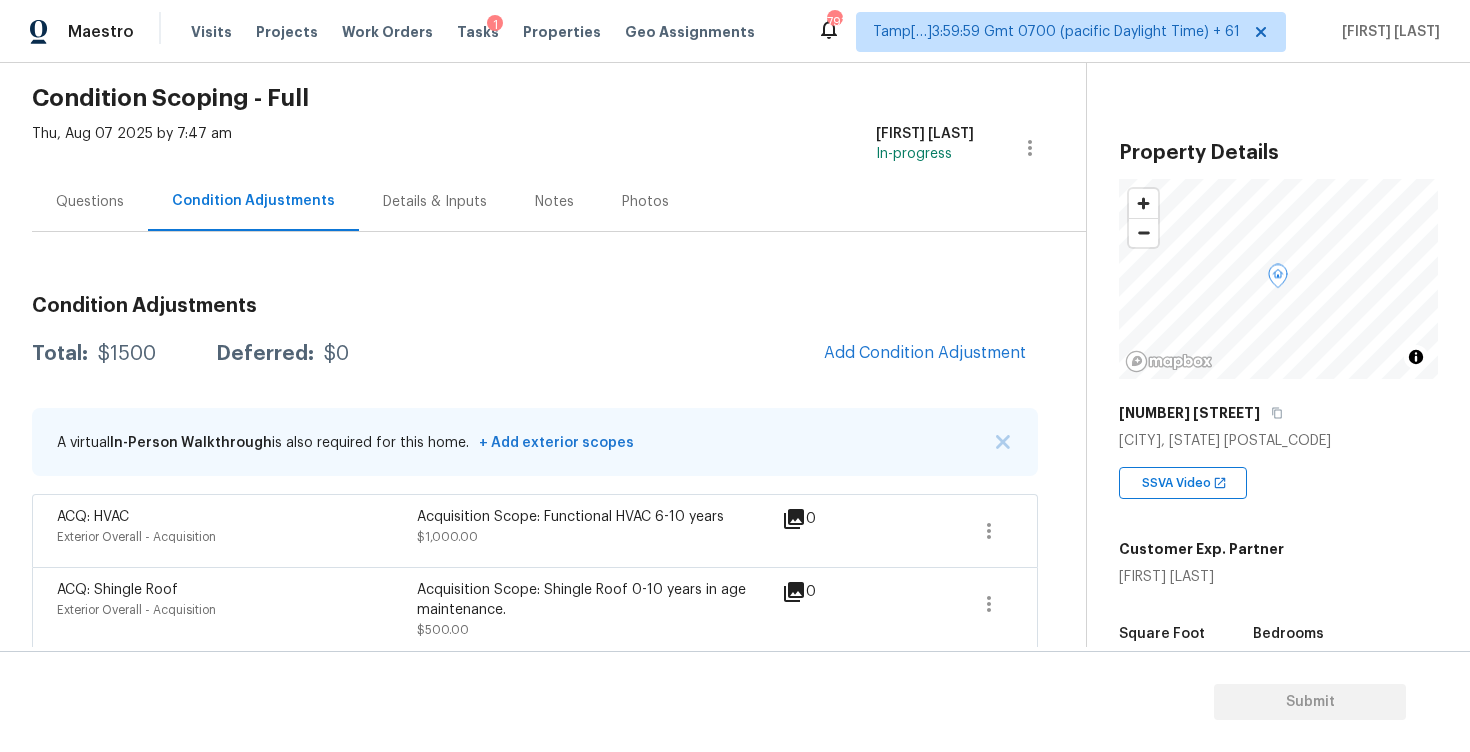 click on "Condition Adjustments Total:  $1500 Deferred:  $0 Add Condition Adjustment A virtual  In-Person Walkthrough  is also required for this home.   + Add exterior scopes ACQ: HVAC Exterior Overall - Acquisition Acquisition Scope: Functional HVAC 6-10 years $1,000.00   0 ACQ: Shingle Roof Exterior Overall - Acquisition Acquisition Scope: Shingle Roof 0-10 years in age maintenance. $500.00   0" at bounding box center [535, 466] 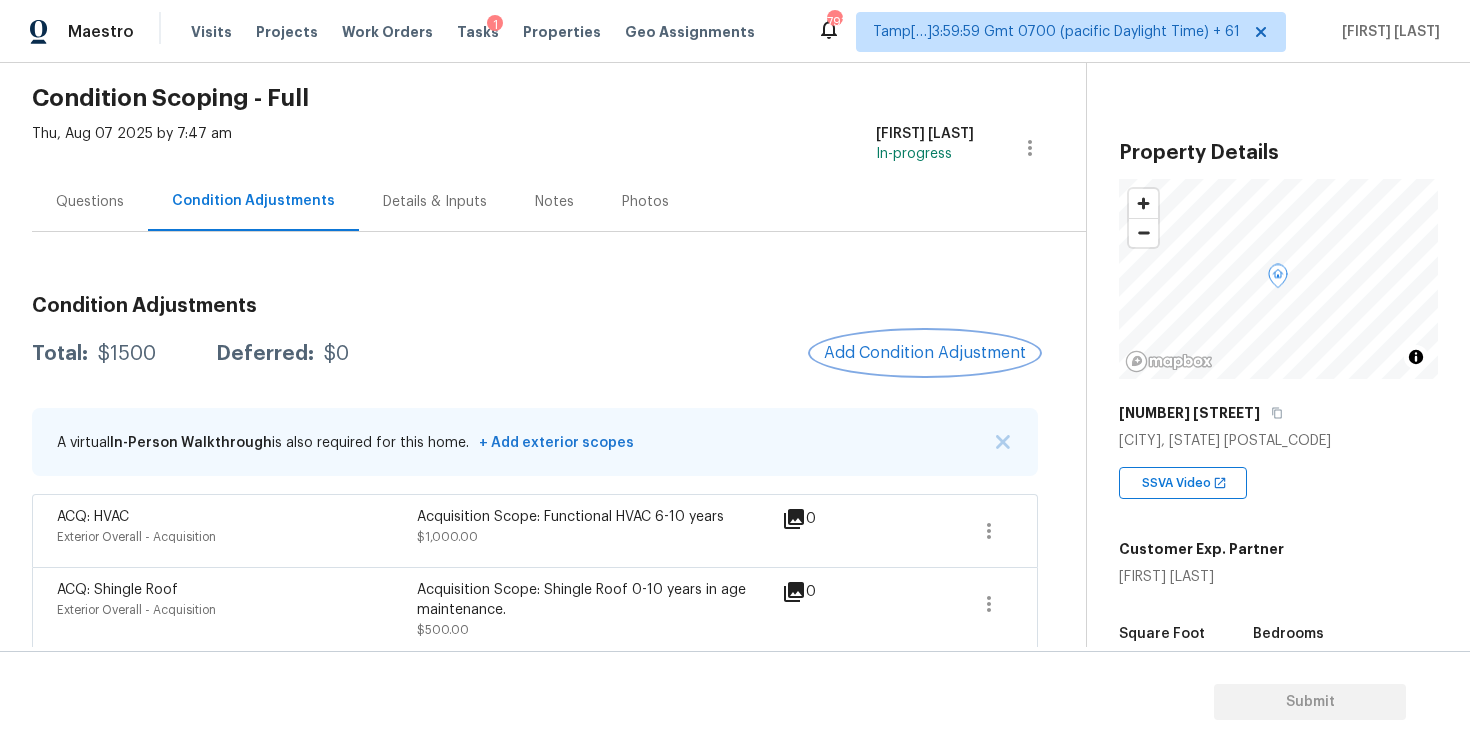 click on "Add Condition Adjustment" at bounding box center (925, 353) 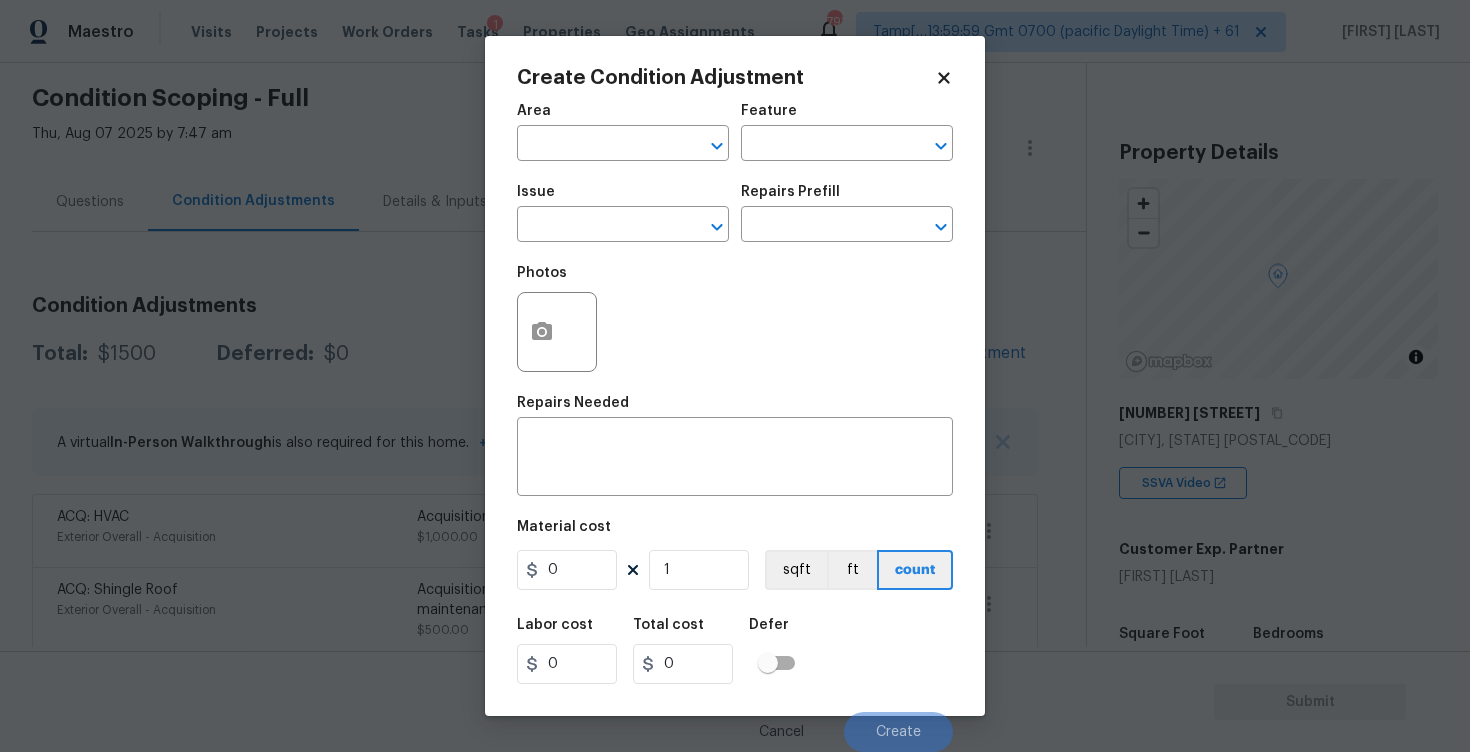 click on "Area" at bounding box center (623, 117) 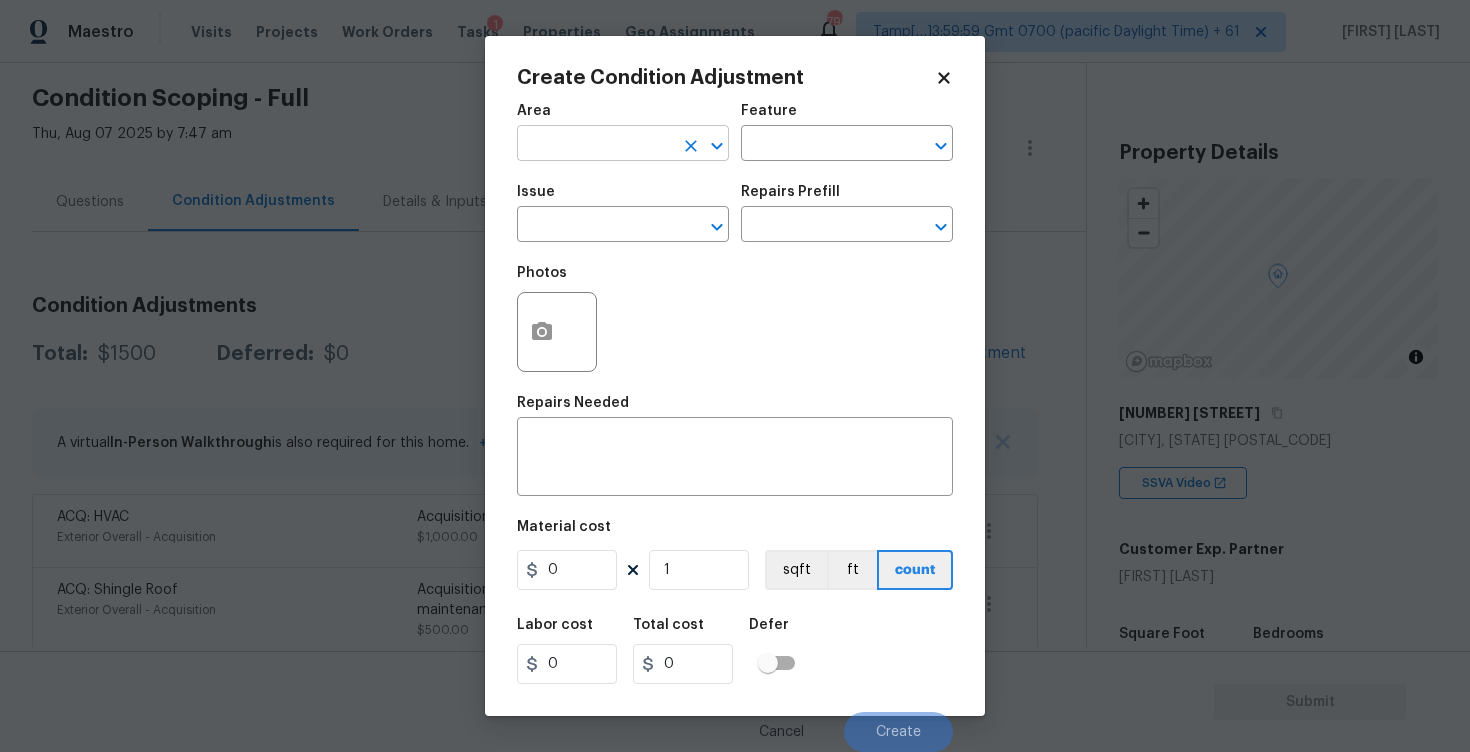 click at bounding box center [595, 145] 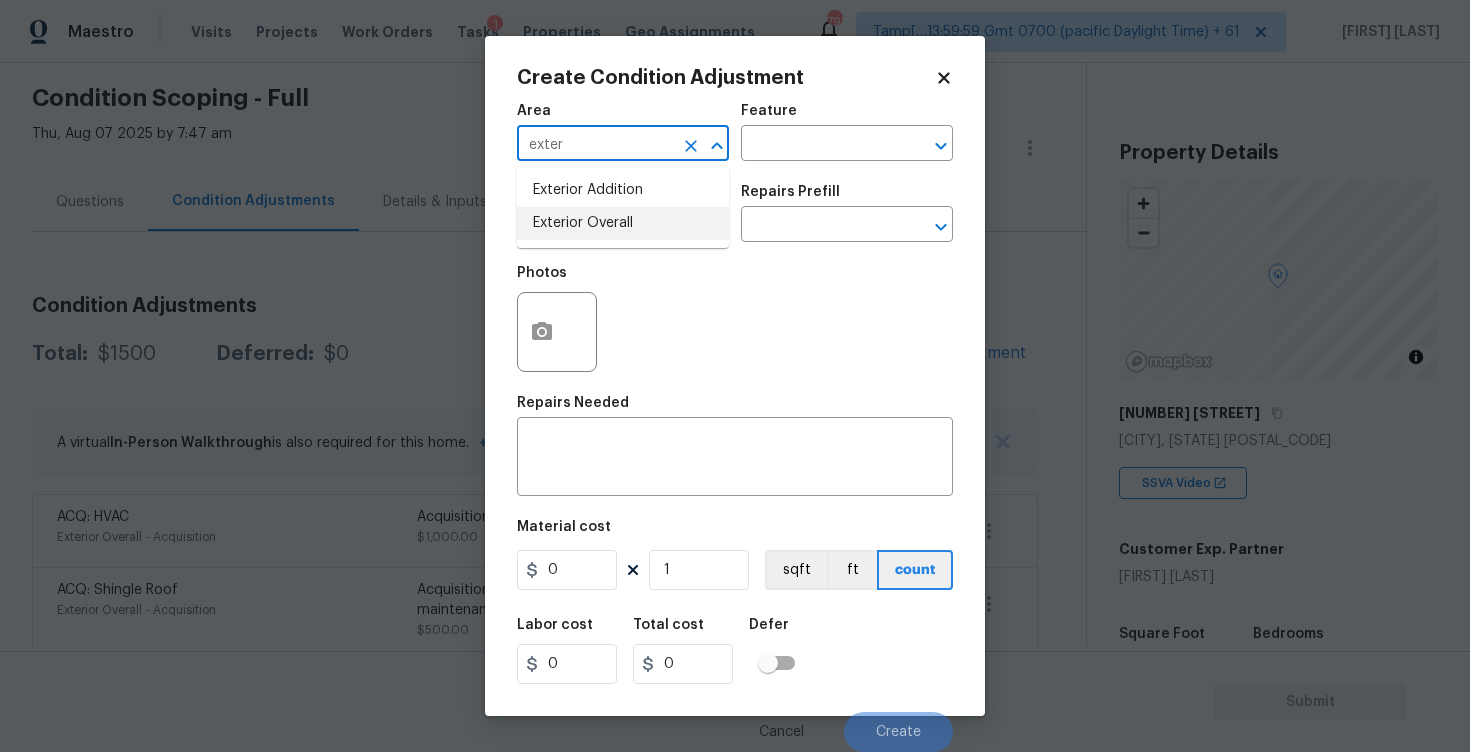 click on "Exterior Overall" at bounding box center [623, 223] 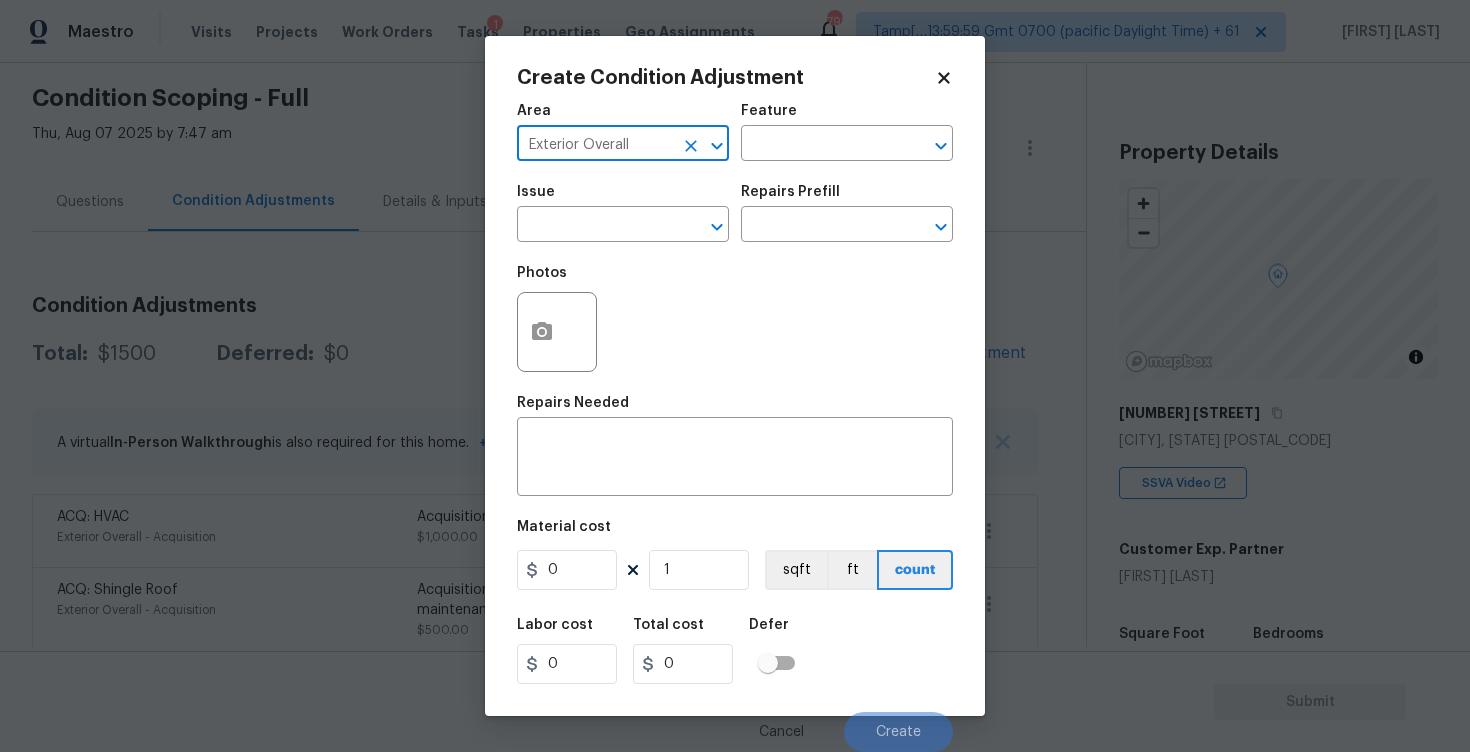 type on "Exterior Overall" 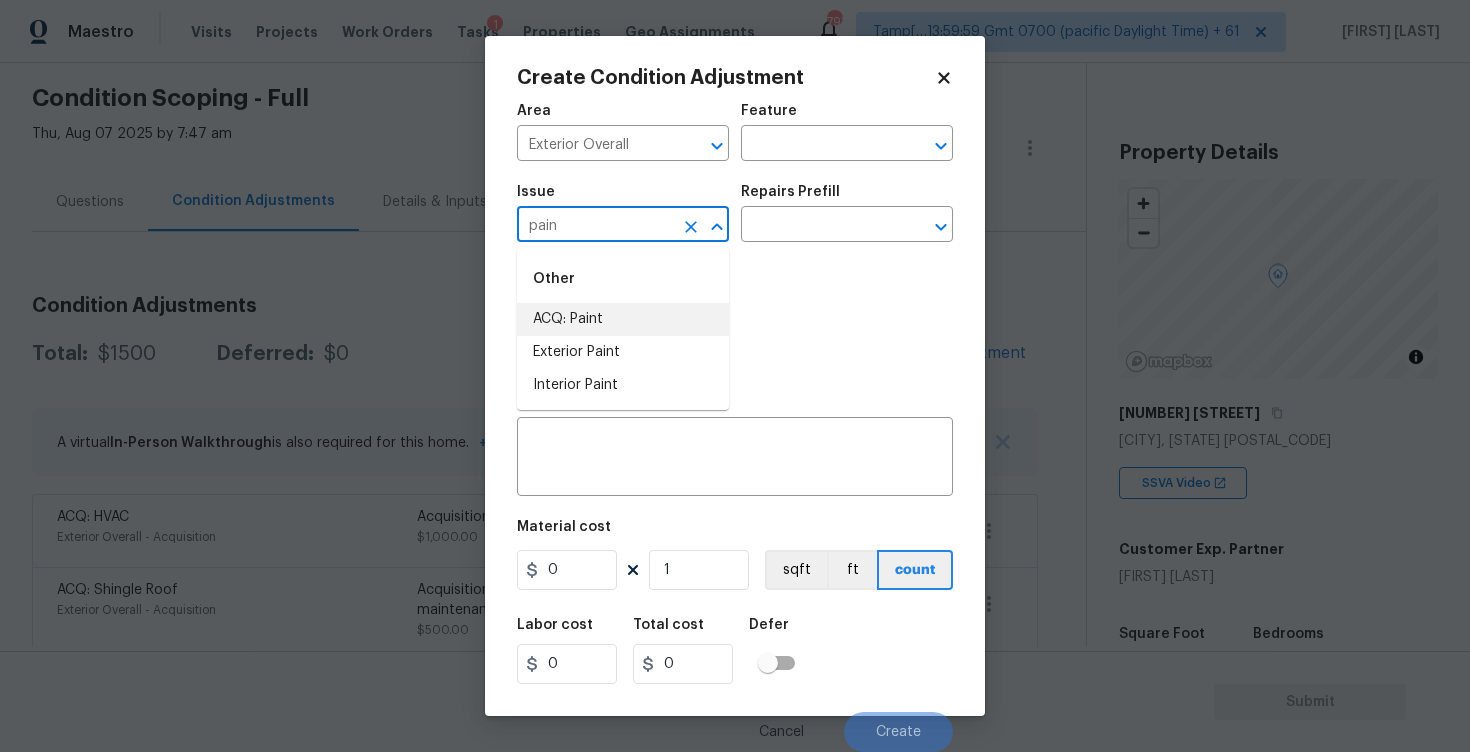 click on "ACQ: Paint" at bounding box center [623, 319] 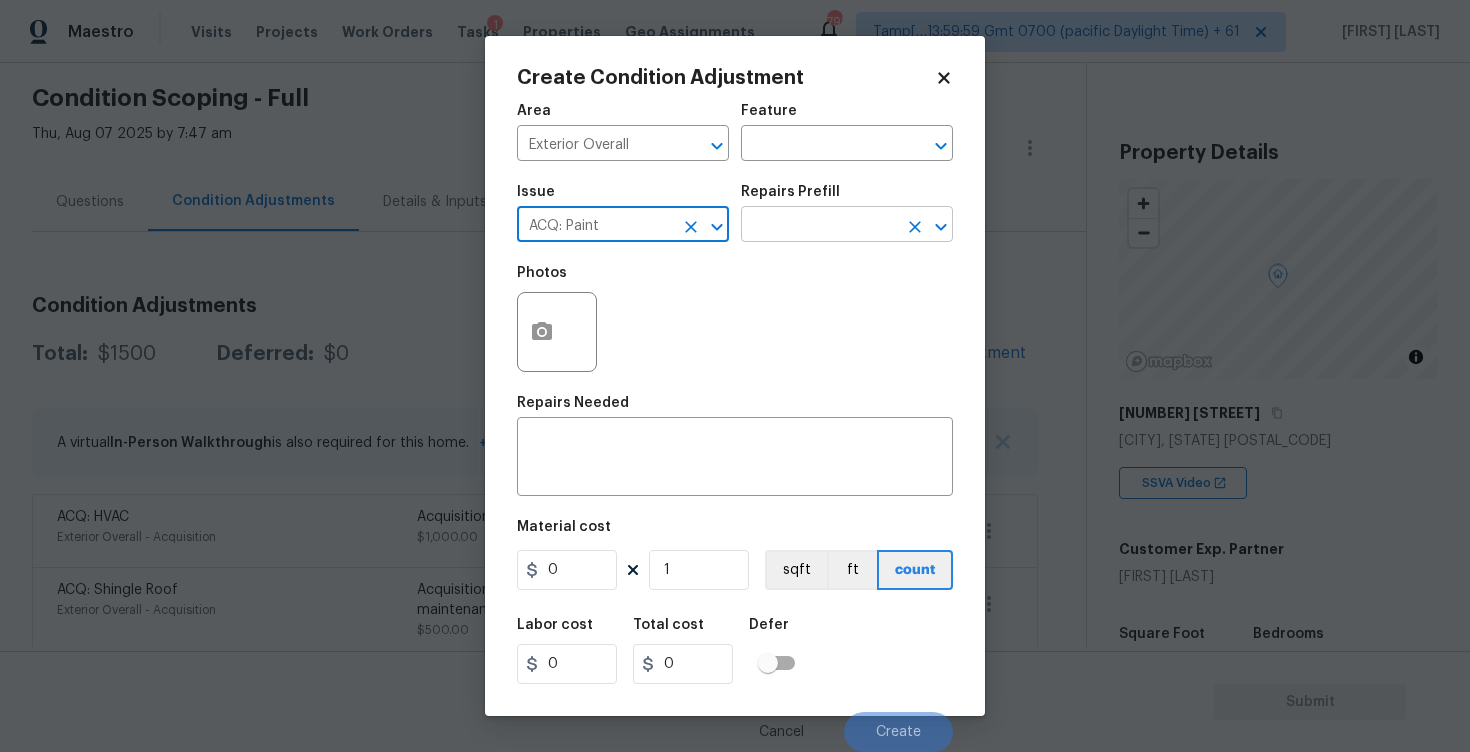 type on "ACQ: Paint" 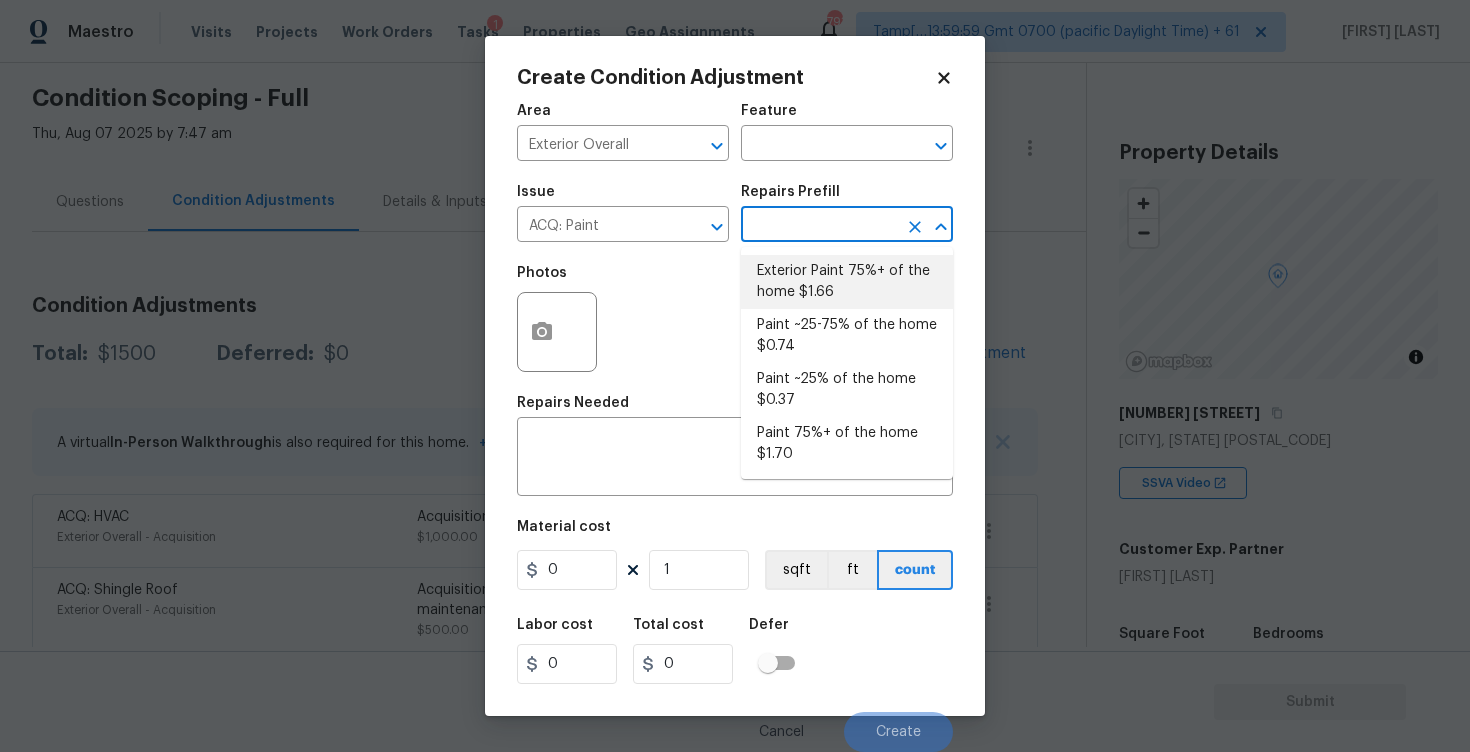 click on "Exterior Paint 75%+ of the home $1.66" at bounding box center (847, 282) 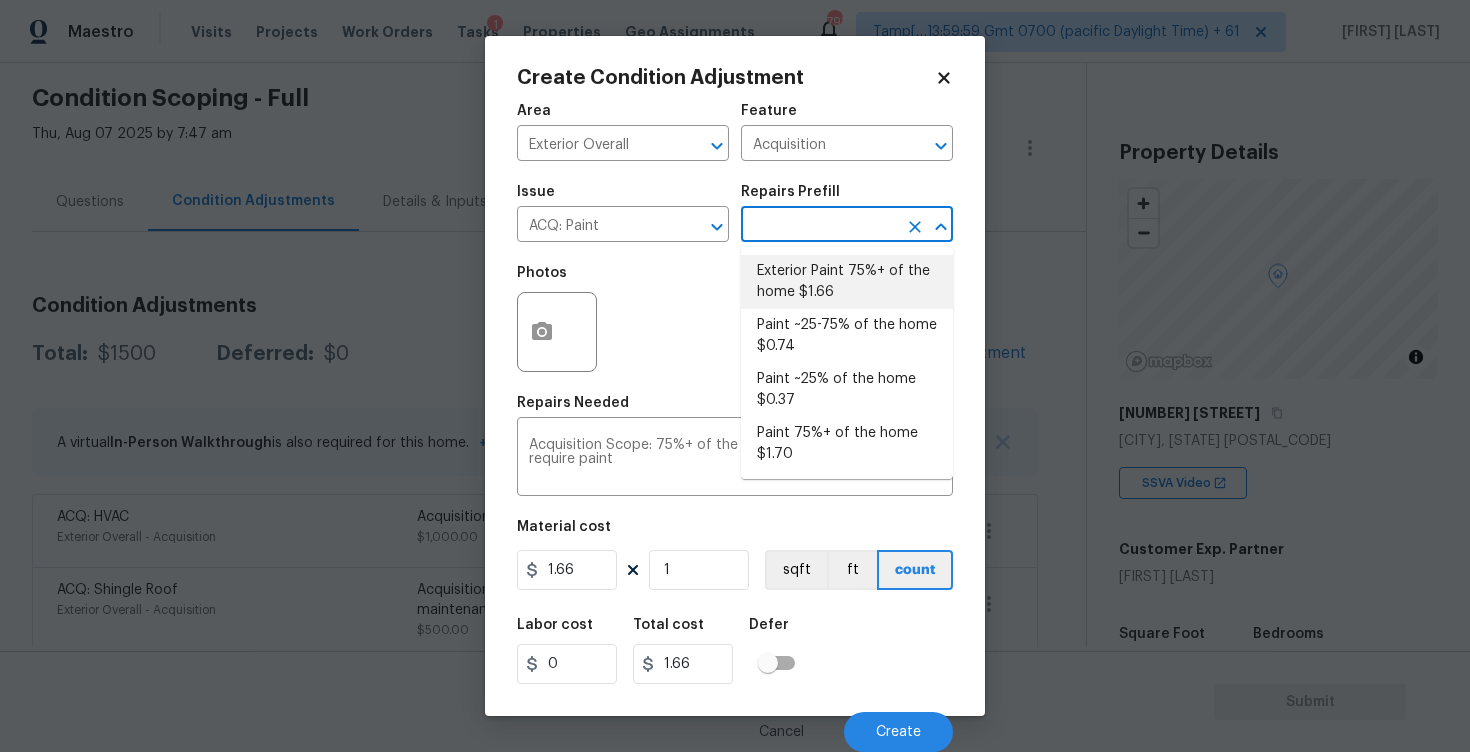 click on "Exterior Paint 75%+ of the home $1.66" at bounding box center [847, 282] 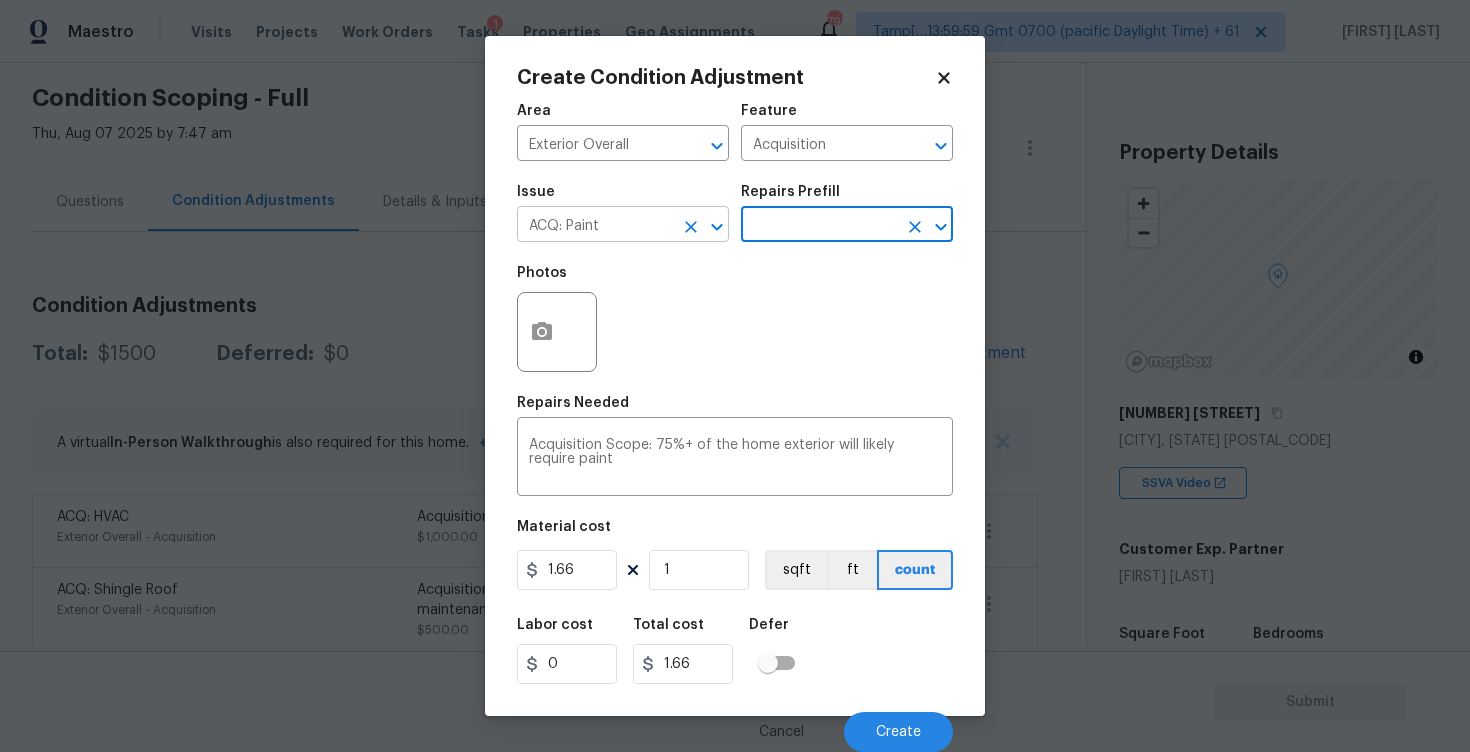 click 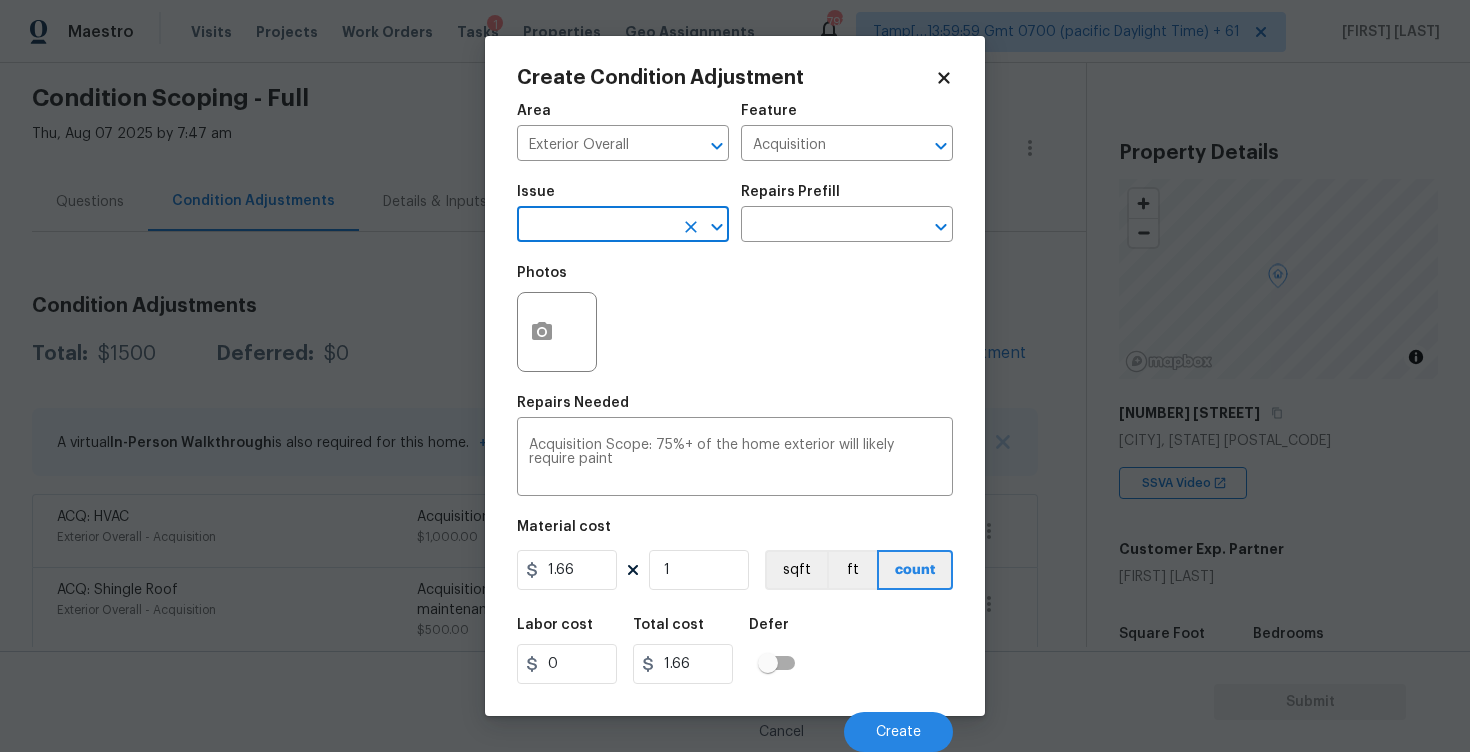 click at bounding box center (595, 226) 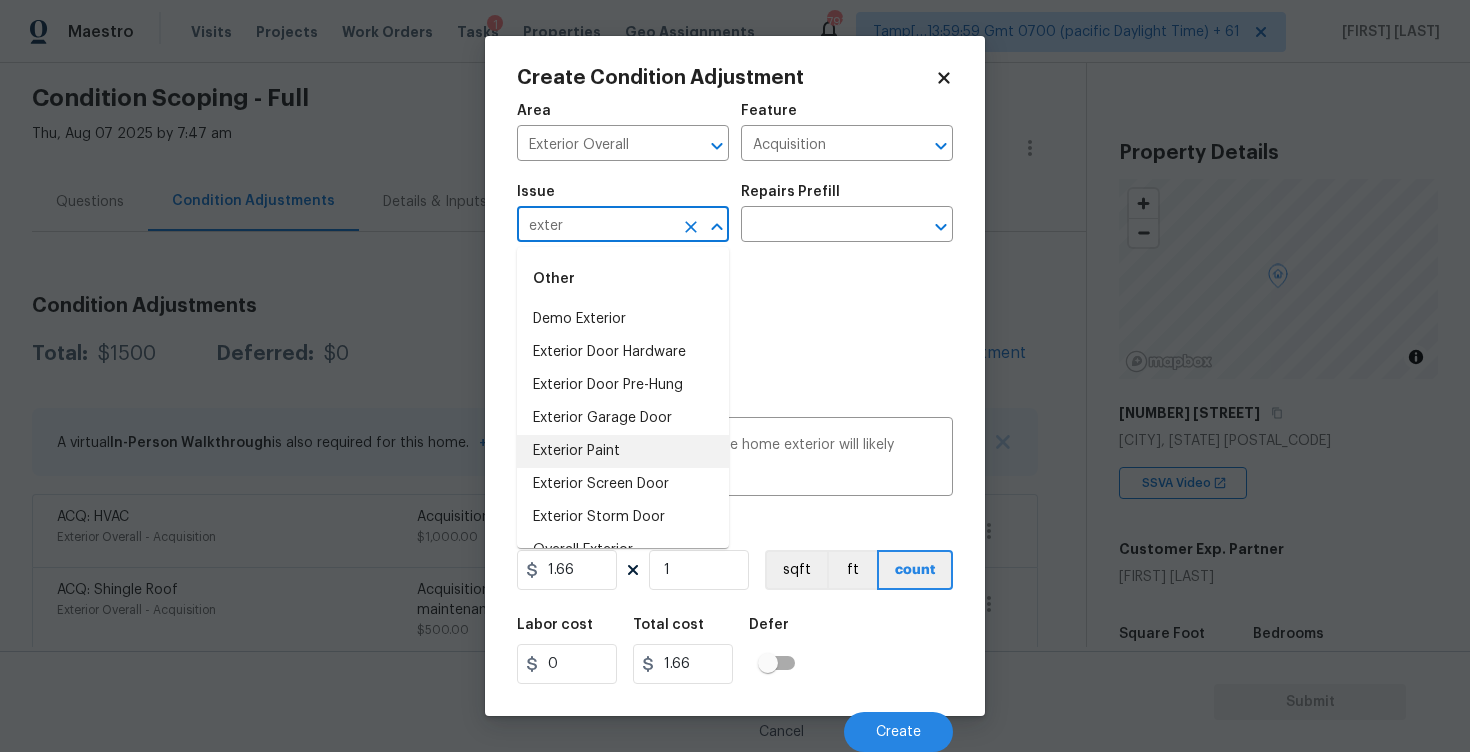 click on "Exterior Paint" at bounding box center [623, 451] 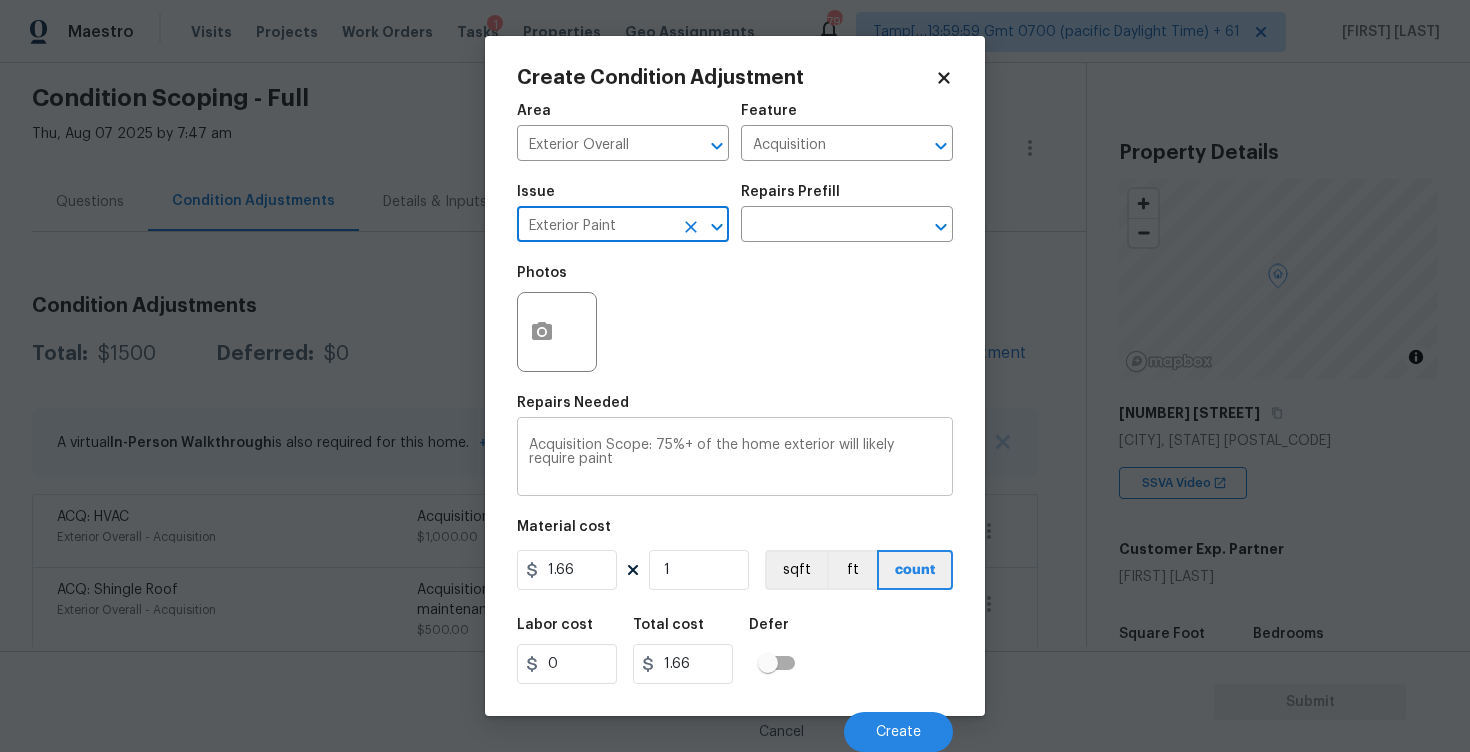 scroll, scrollTop: 1, scrollLeft: 0, axis: vertical 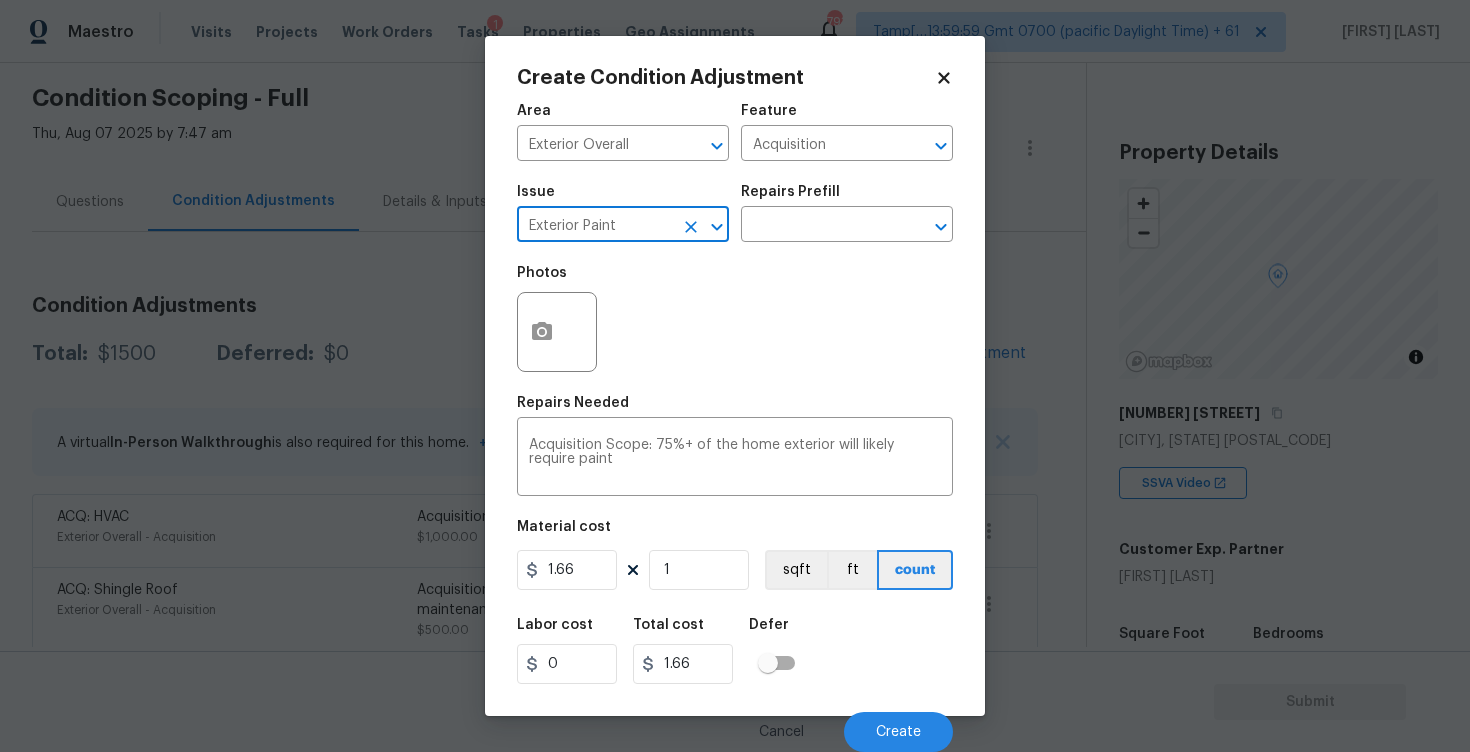 type on "Exterior Paint" 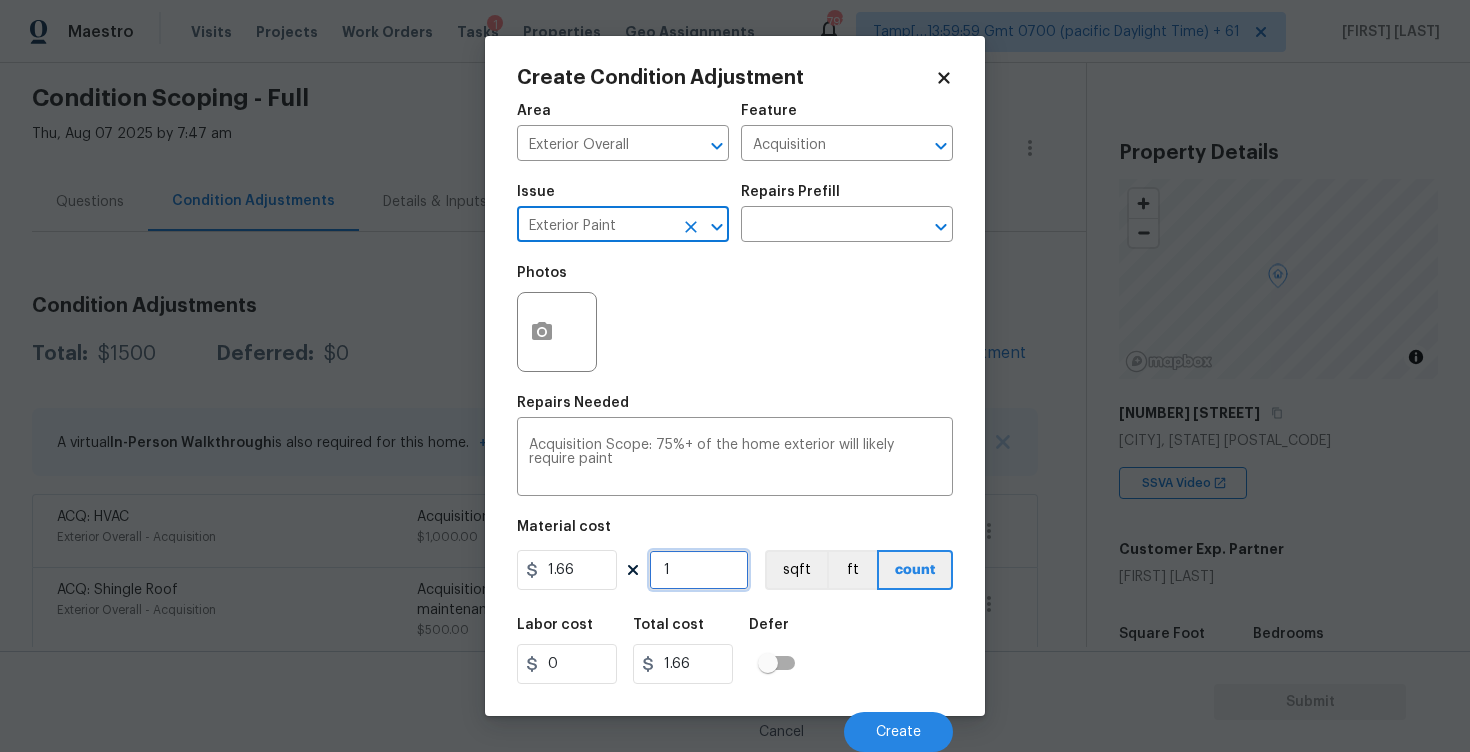 click on "1" at bounding box center (699, 570) 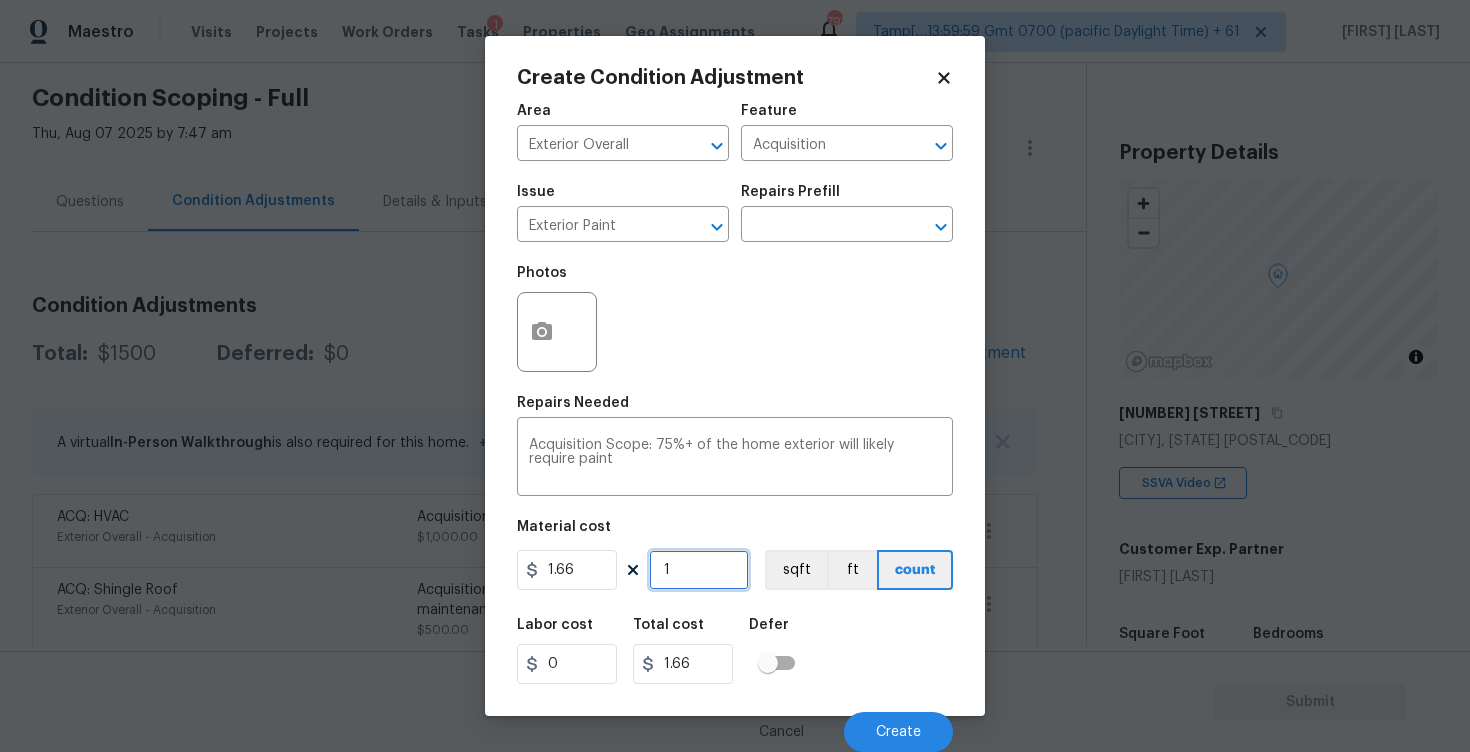 type on "0" 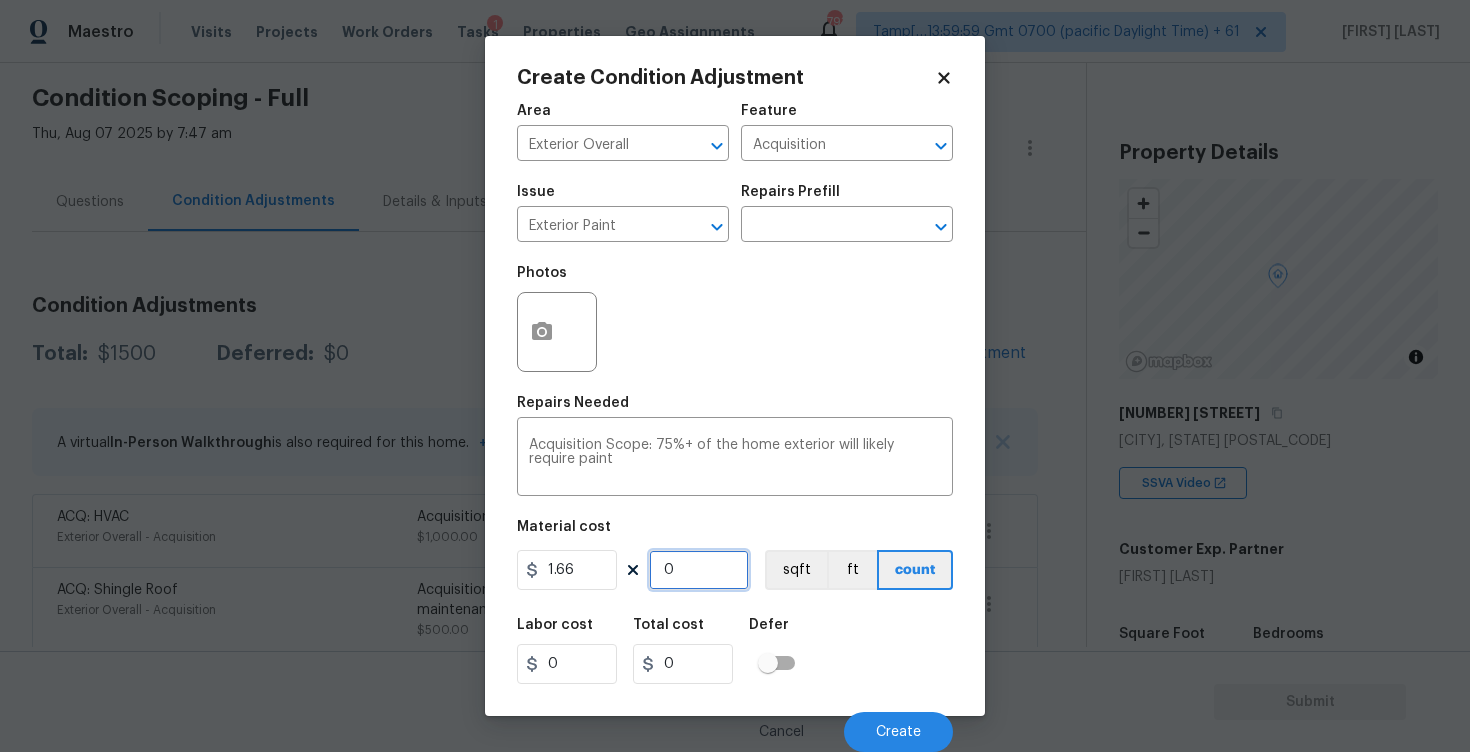 paste on "1397" 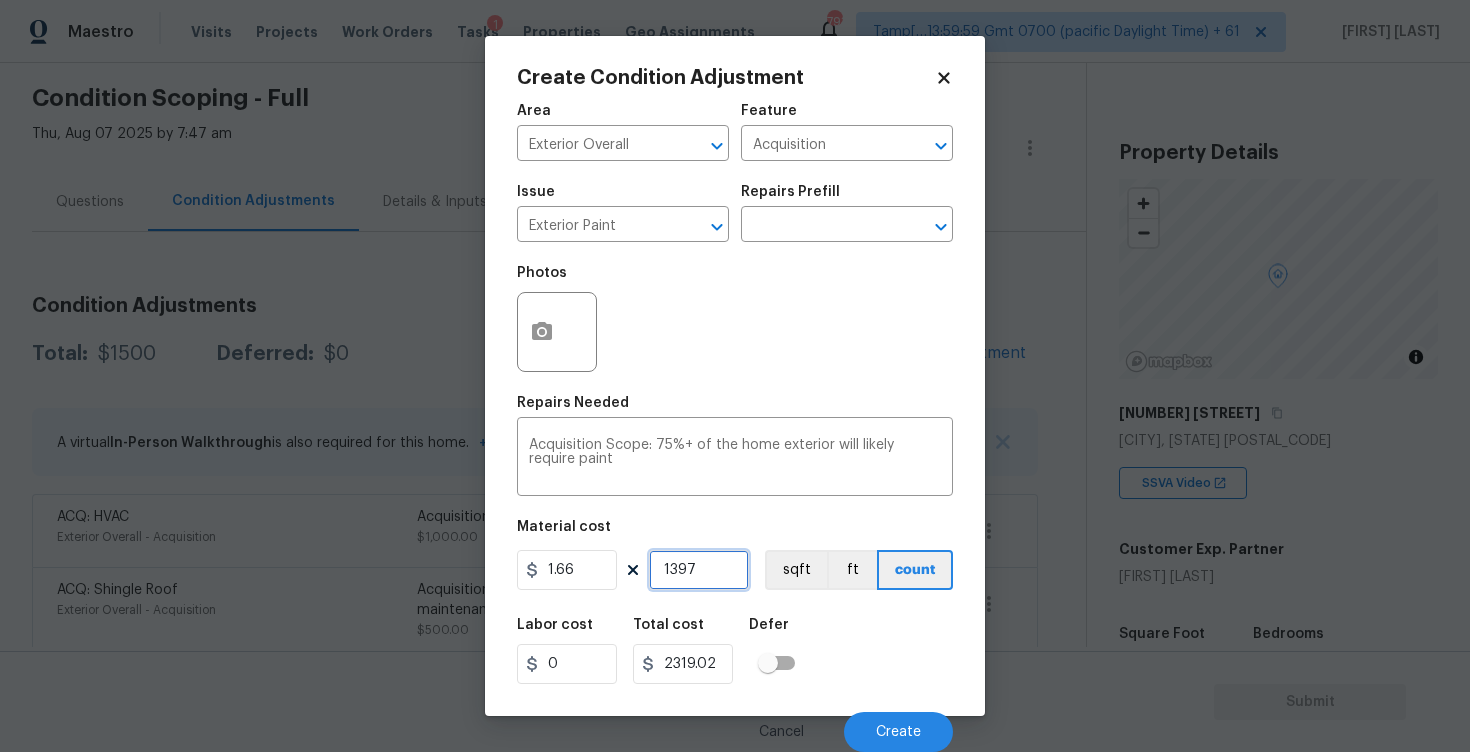 type on "1397" 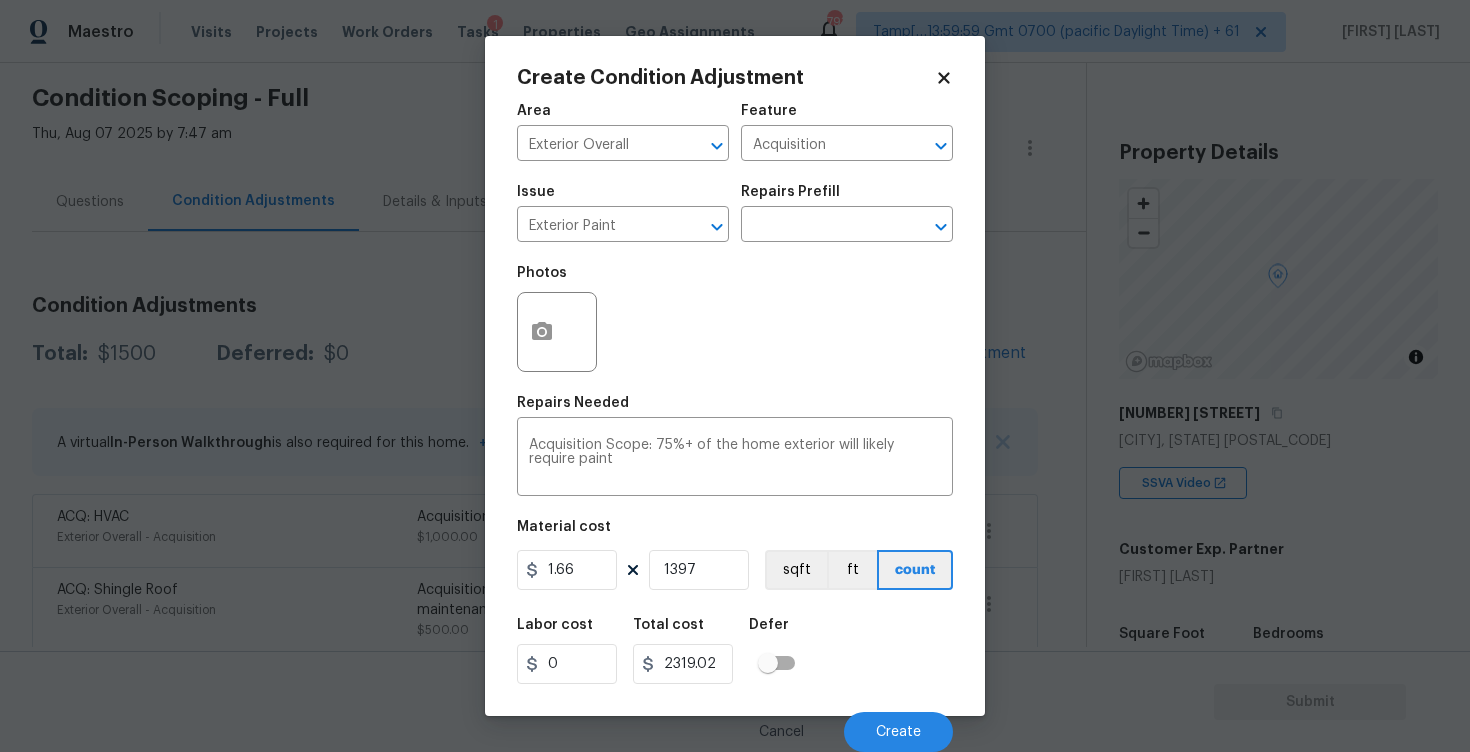 click on "Labor cost 0 Total cost 2319.02 Defer" at bounding box center [735, 651] 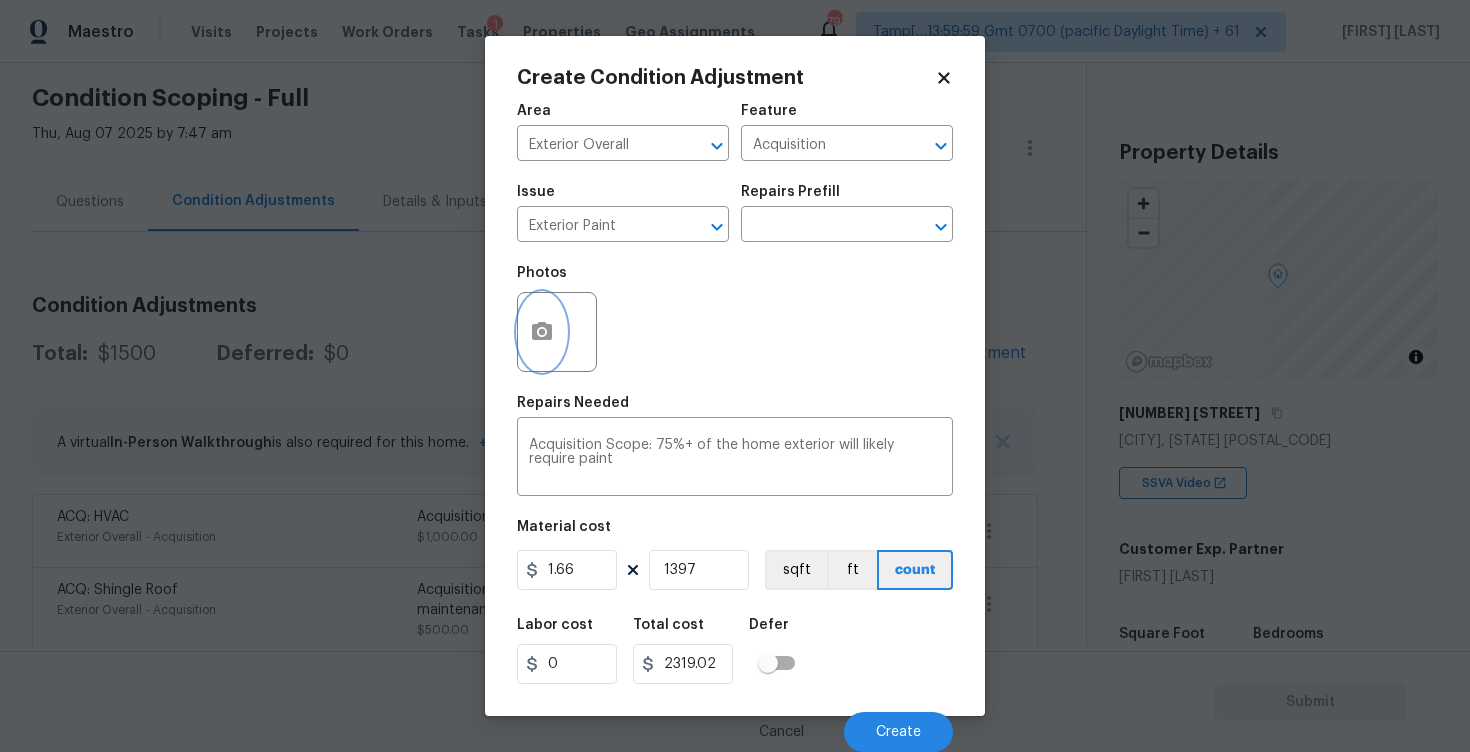 click 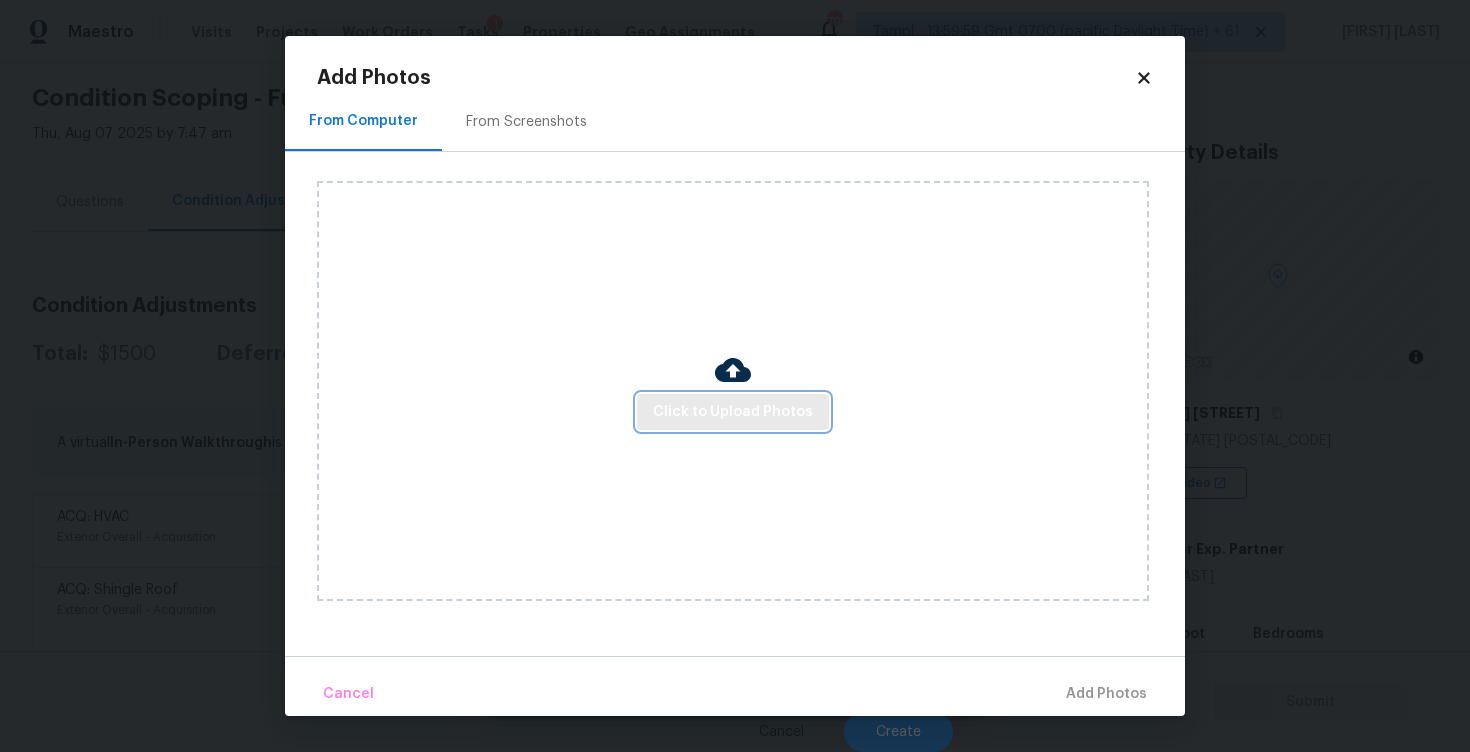 click on "Click to Upload Photos" at bounding box center [733, 412] 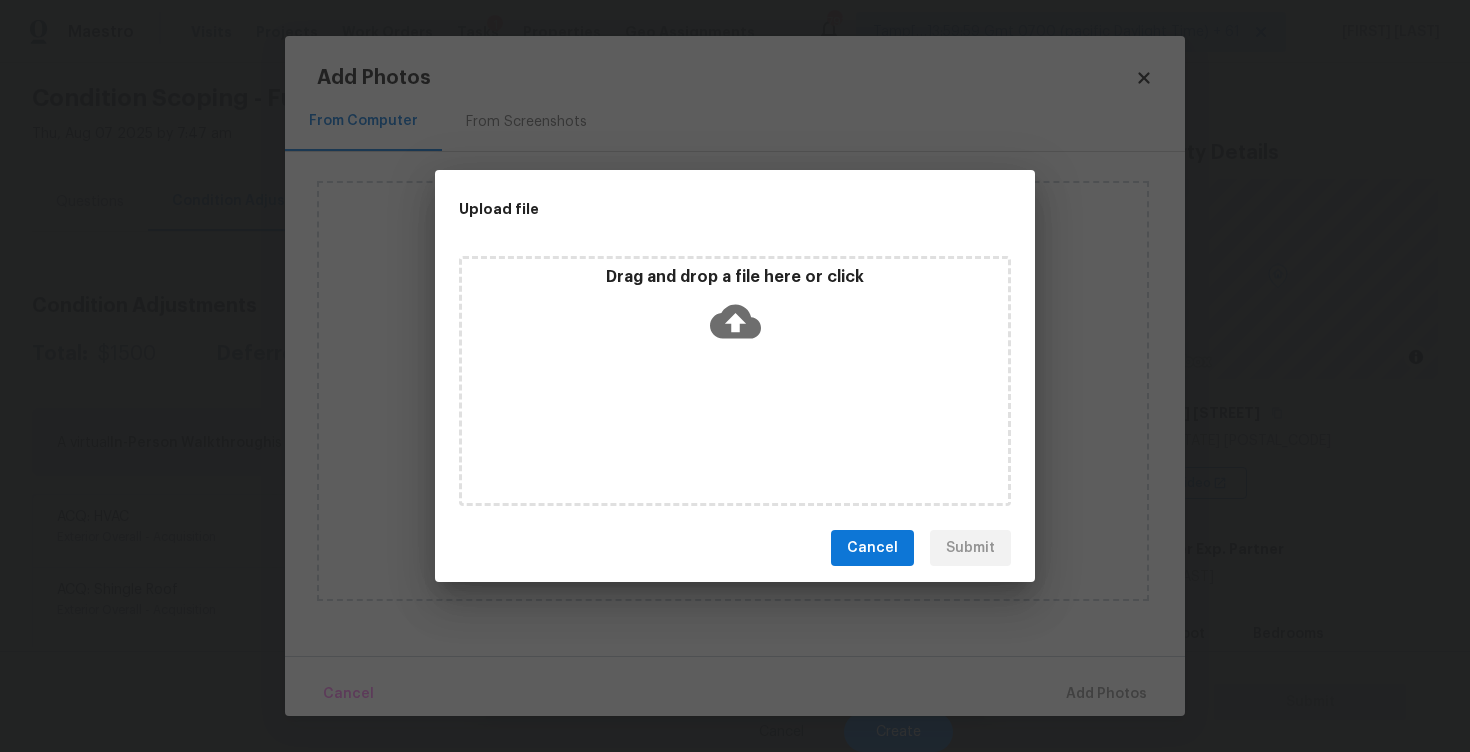 click 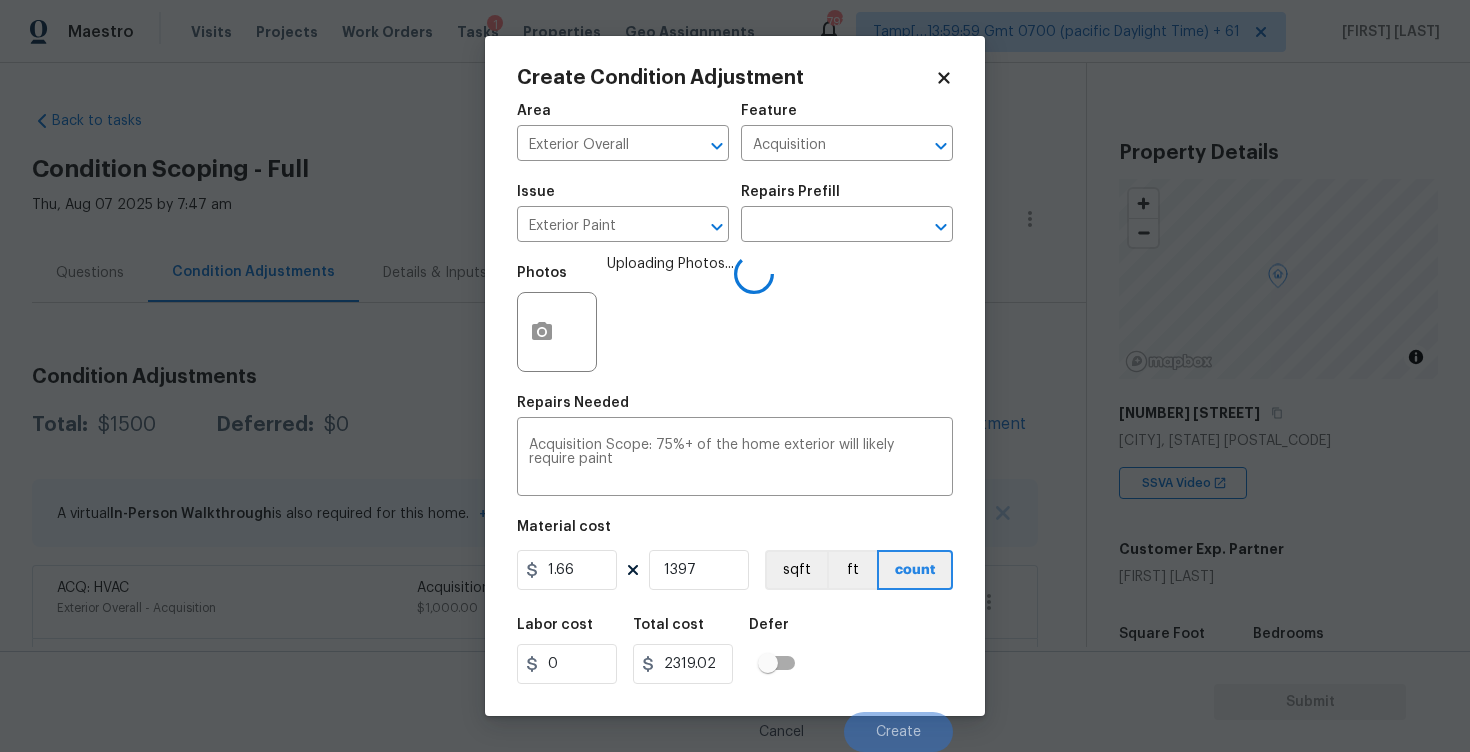 scroll, scrollTop: 0, scrollLeft: 0, axis: both 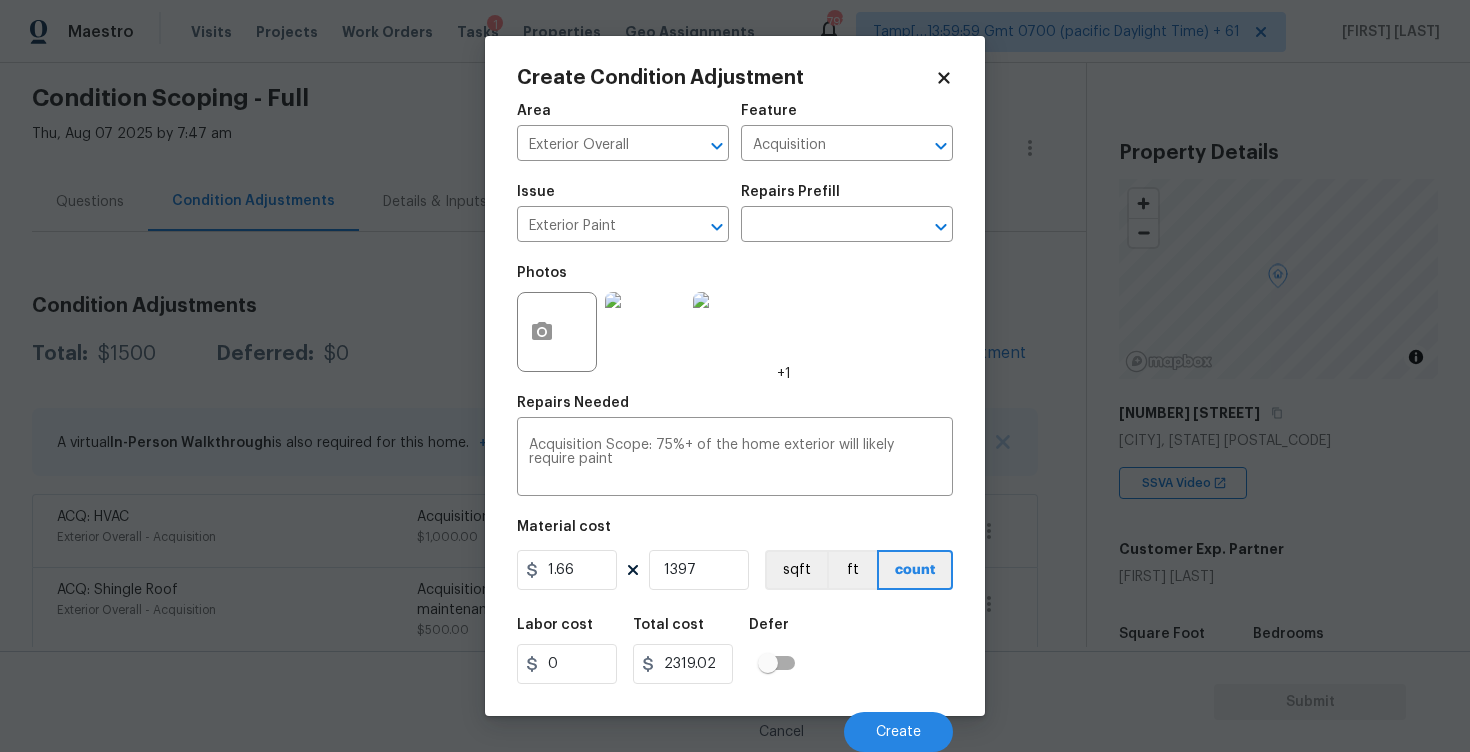 click on "Labor cost 0 Total cost 2319.02 Defer" at bounding box center (735, 651) 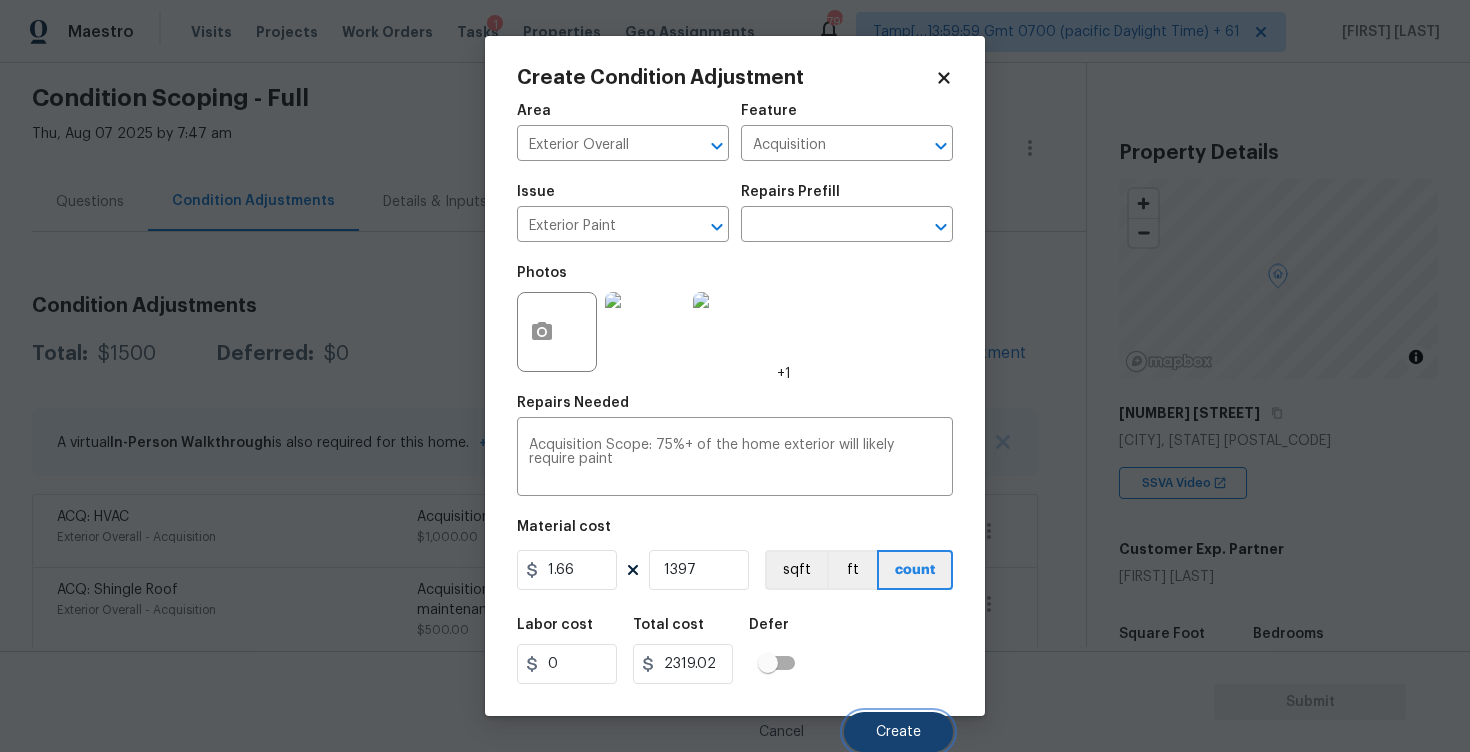 click on "Create" at bounding box center [898, 732] 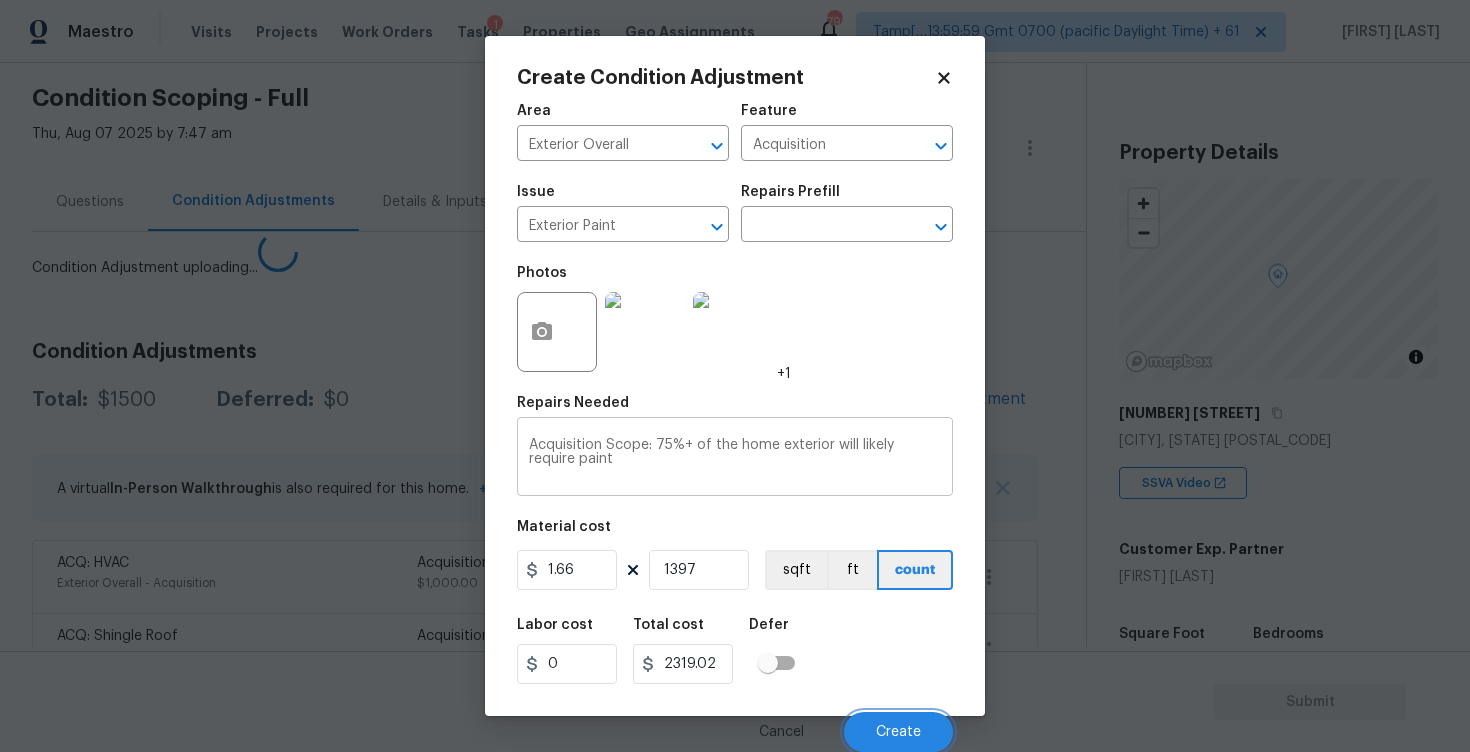 scroll, scrollTop: 0, scrollLeft: 0, axis: both 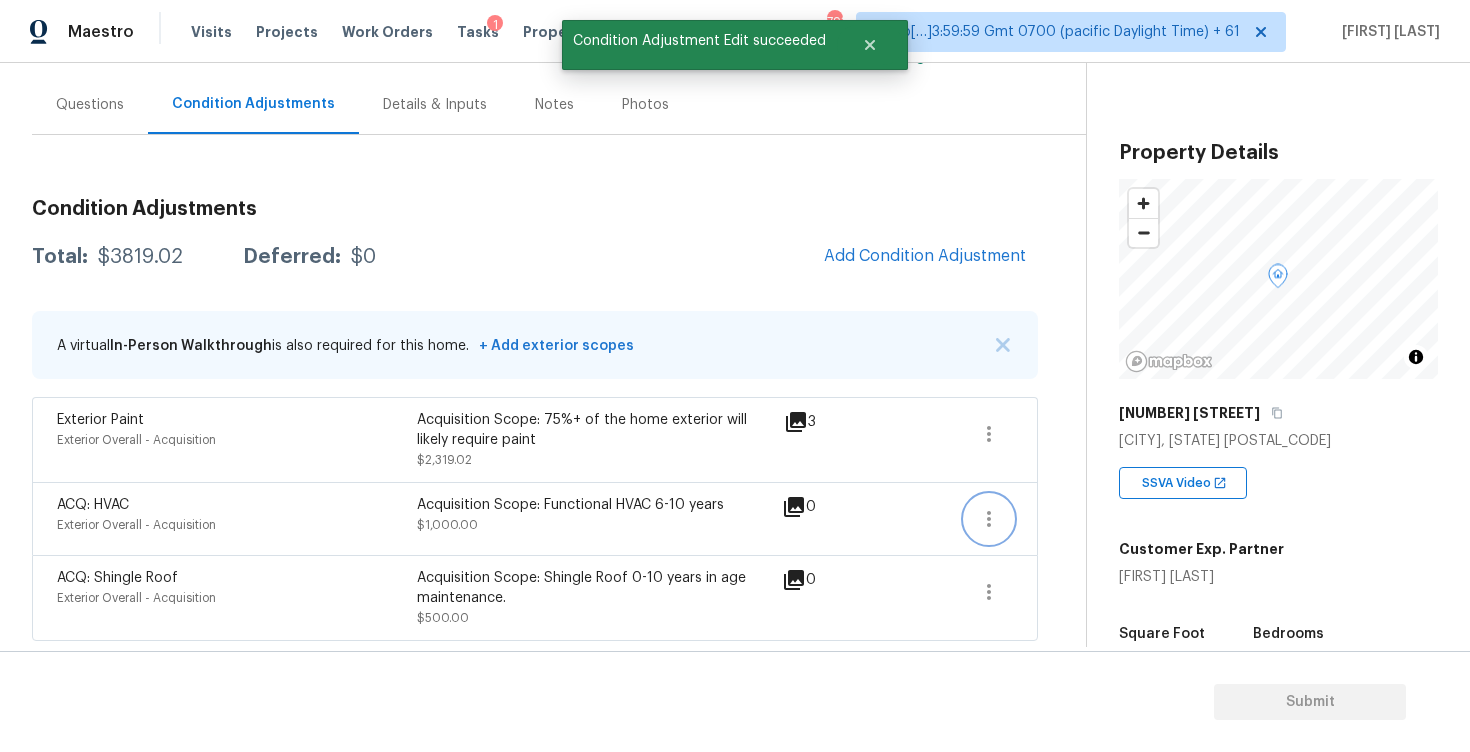 click at bounding box center (989, 519) 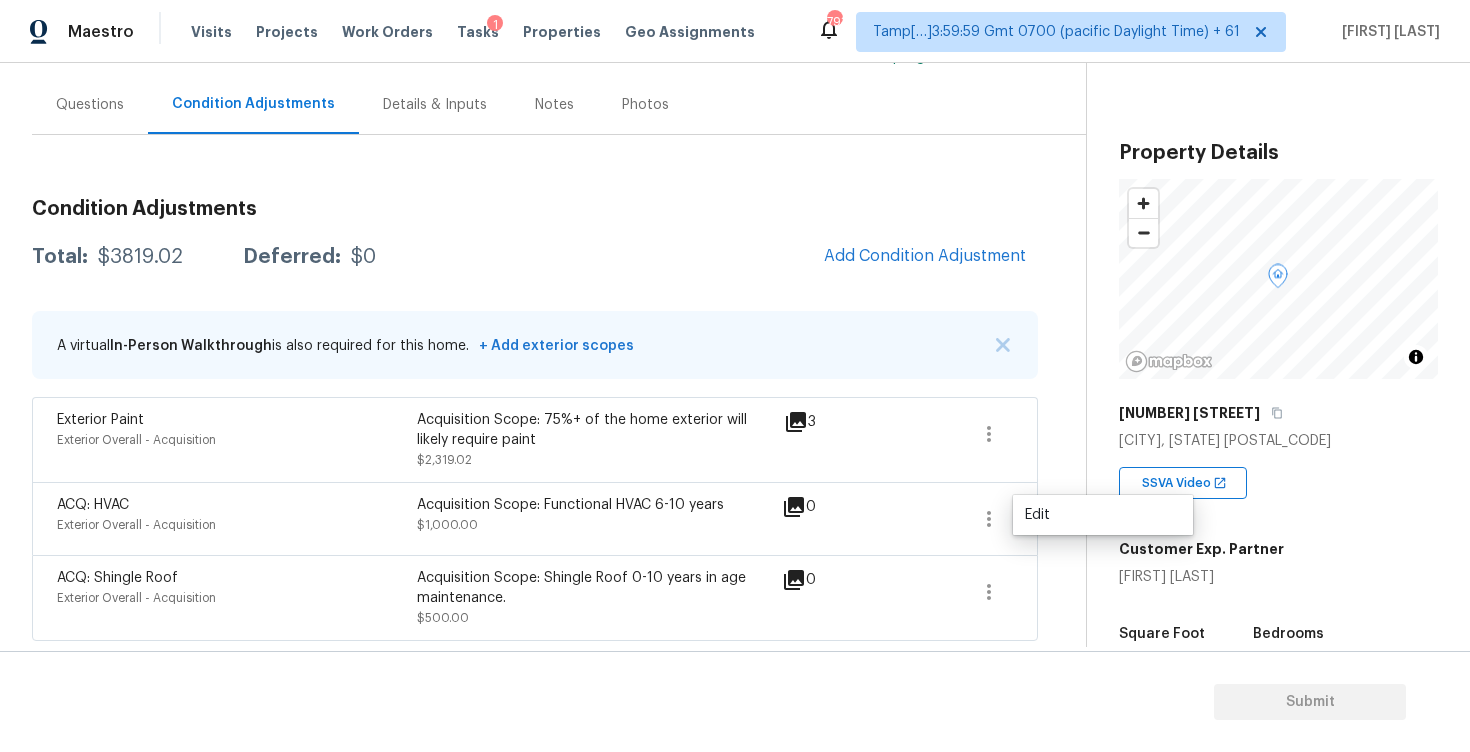 click on "Condition Adjustments Total:  $3819.02 Deferred:  $0 Add Condition Adjustment A virtual  In-Person Walkthrough  is also required for this home.   + Add exterior scopes Exterior Paint Exterior Overall - Acquisition Acquisition Scope: 75%+ of the home exterior will likely require paint $2,319.02   3 ACQ: HVAC Exterior Overall - Acquisition Acquisition Scope: Functional HVAC 6-10 years $1,000.00   0 ACQ: Shingle Roof Exterior Overall - Acquisition Acquisition Scope: Shingle Roof 0-10 years in age maintenance. $500.00   0" at bounding box center (535, 412) 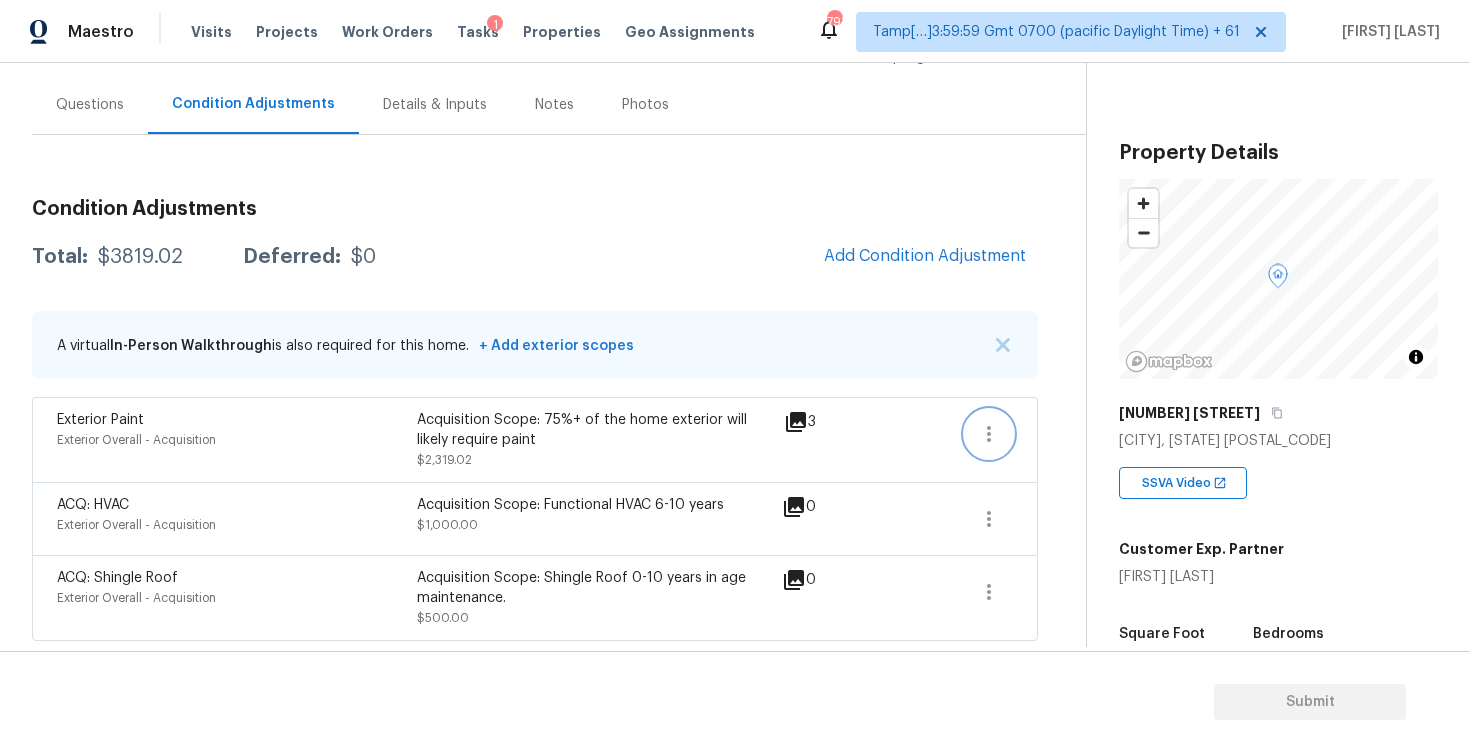 click 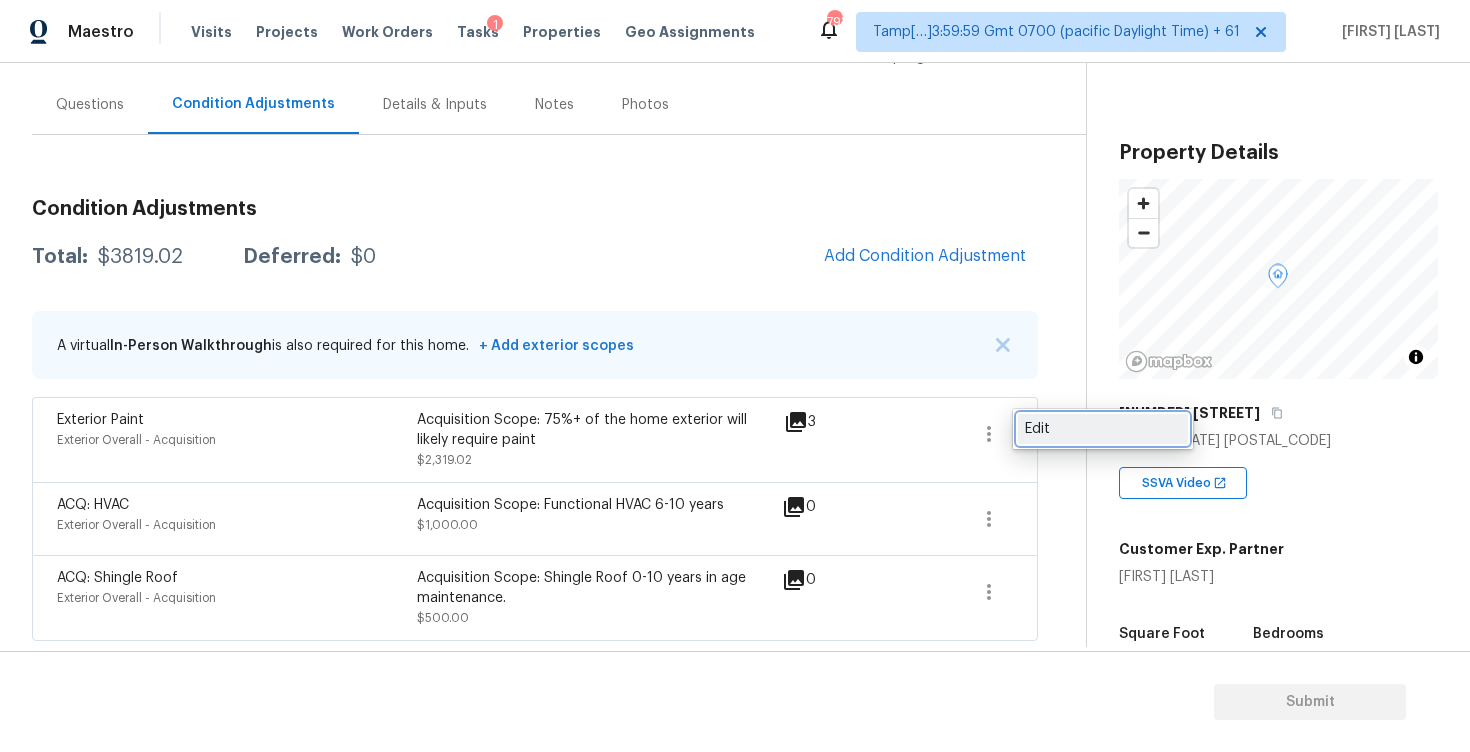 click on "Edit" at bounding box center (1103, 429) 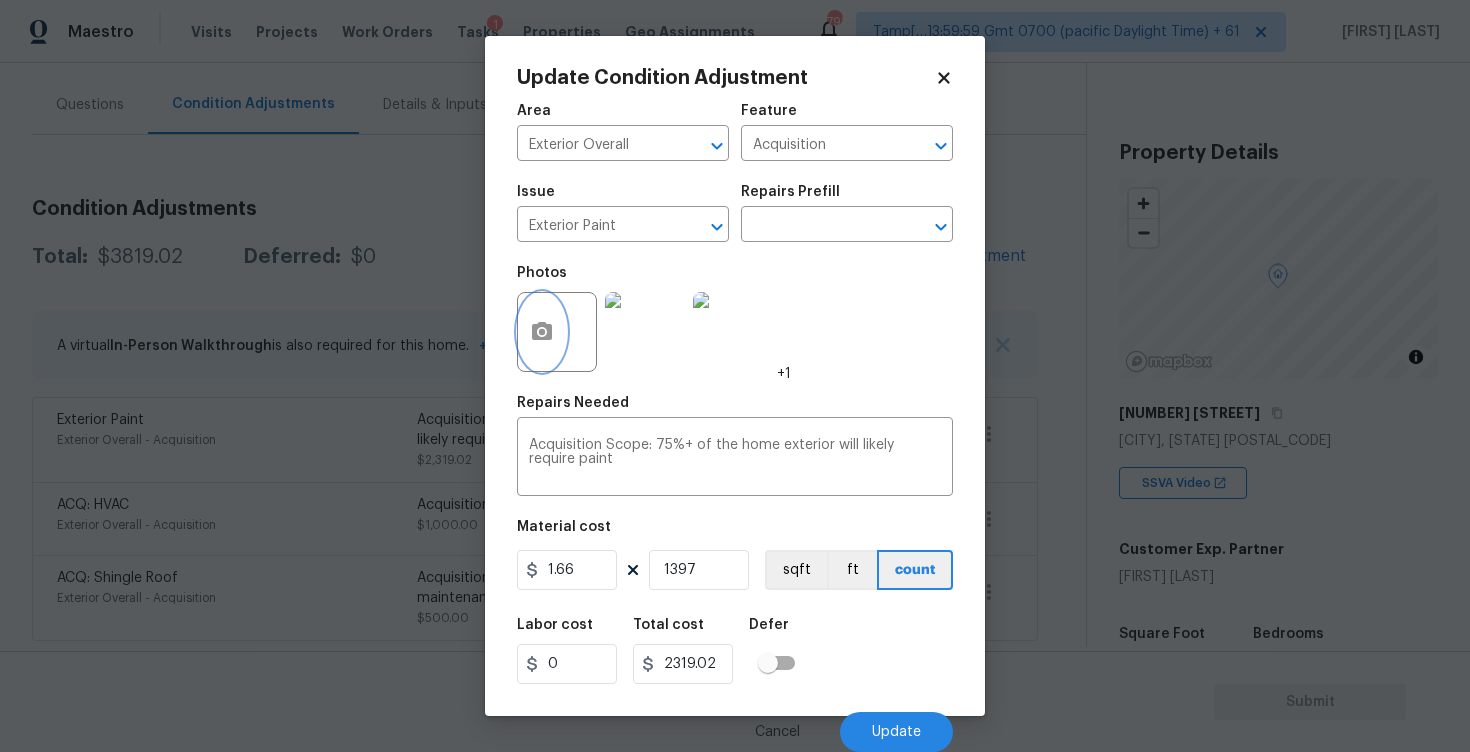 click at bounding box center (542, 332) 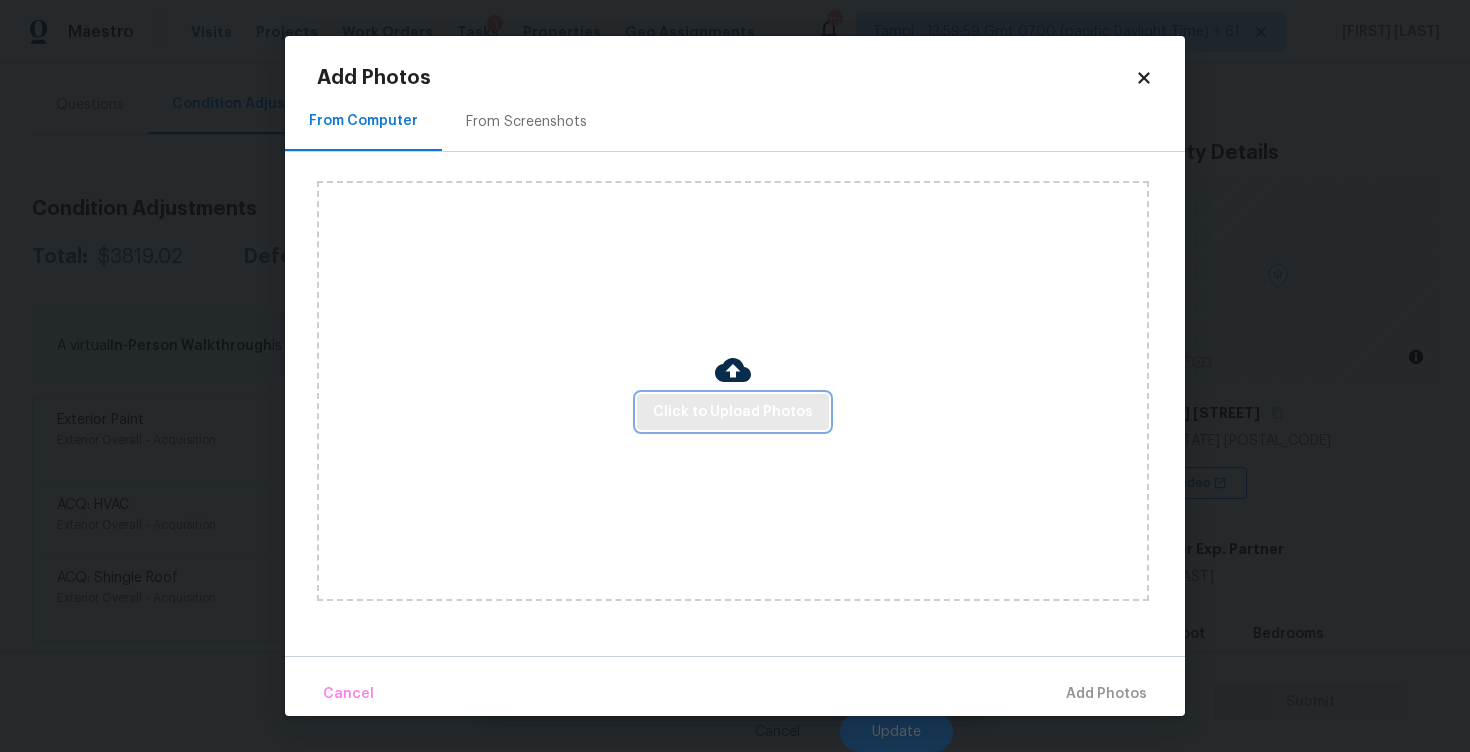 click on "Click to Upload Photos" at bounding box center (733, 412) 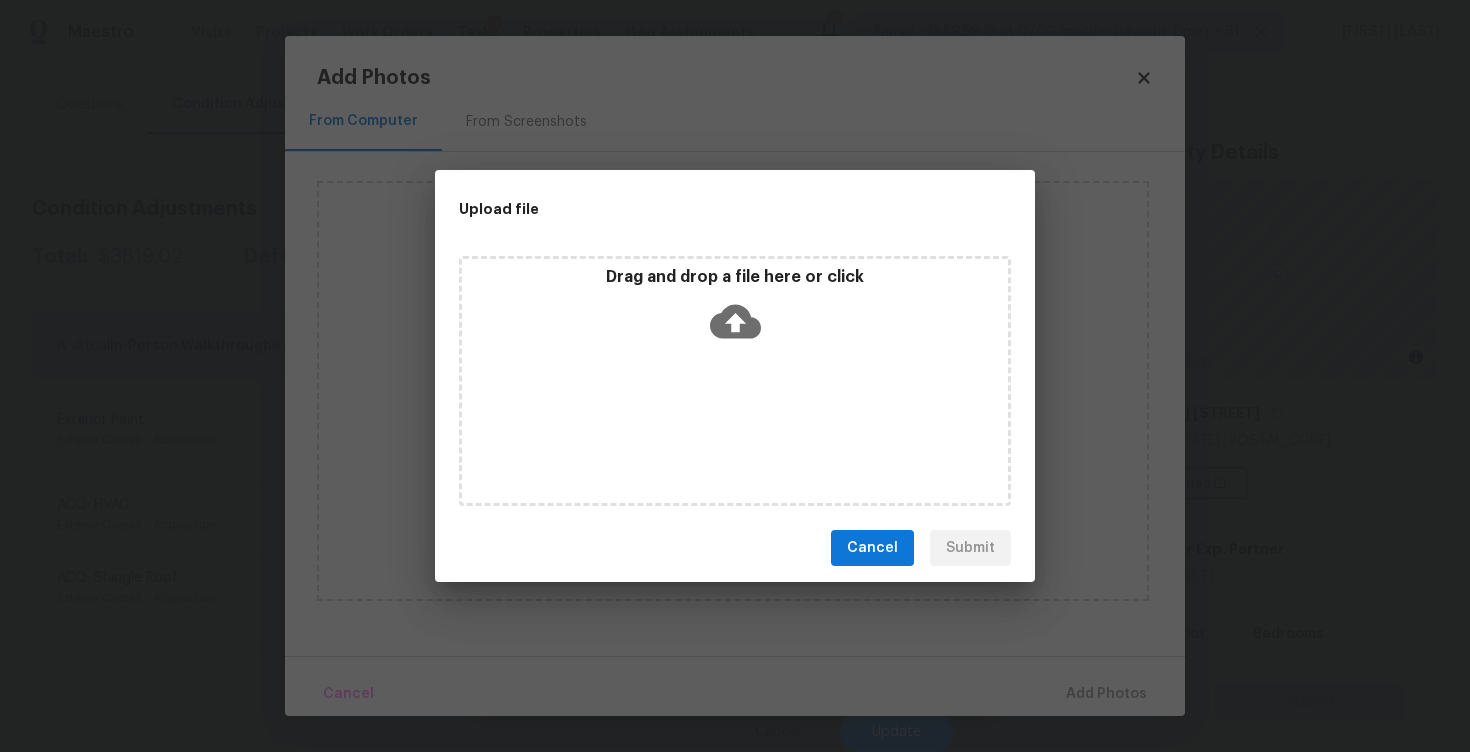 click 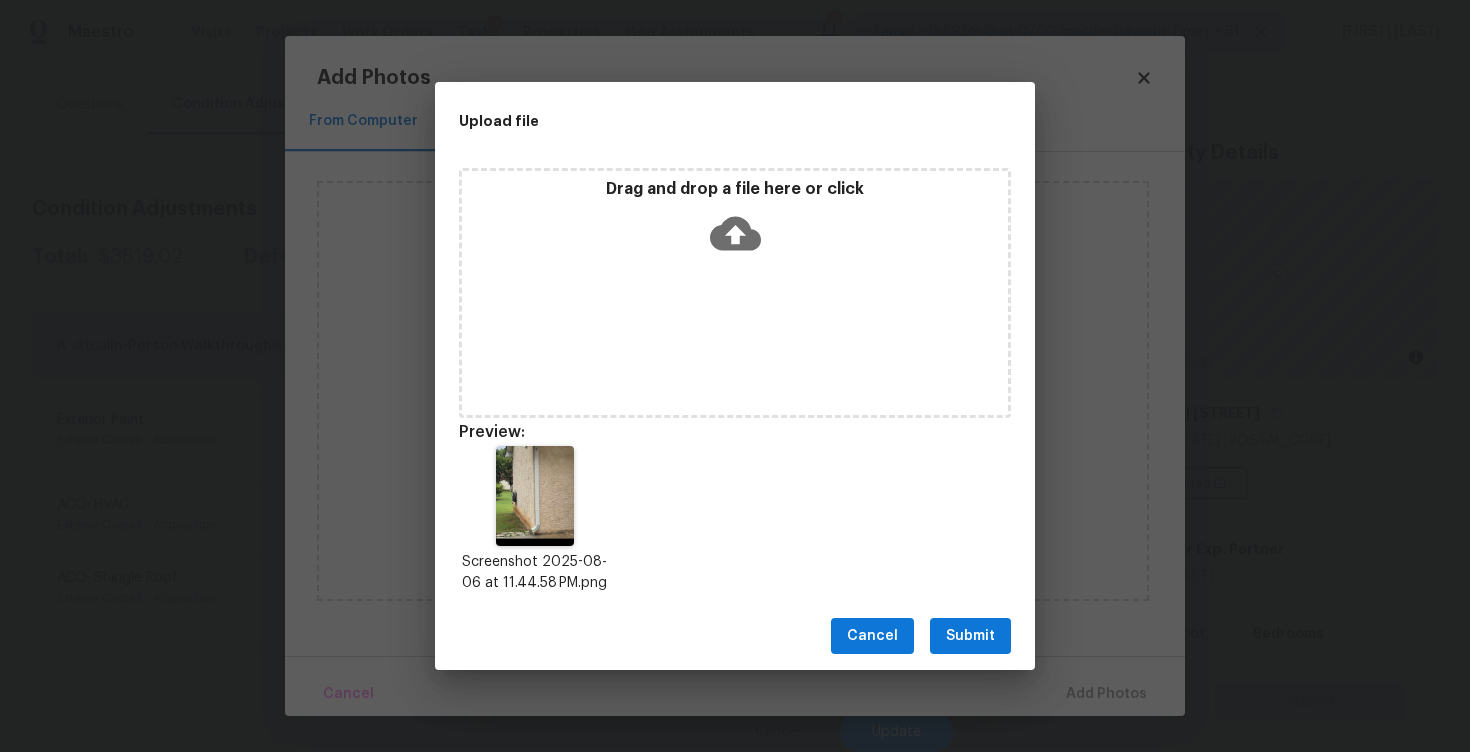 drag, startPoint x: 982, startPoint y: 629, endPoint x: 979, endPoint y: 614, distance: 15.297058 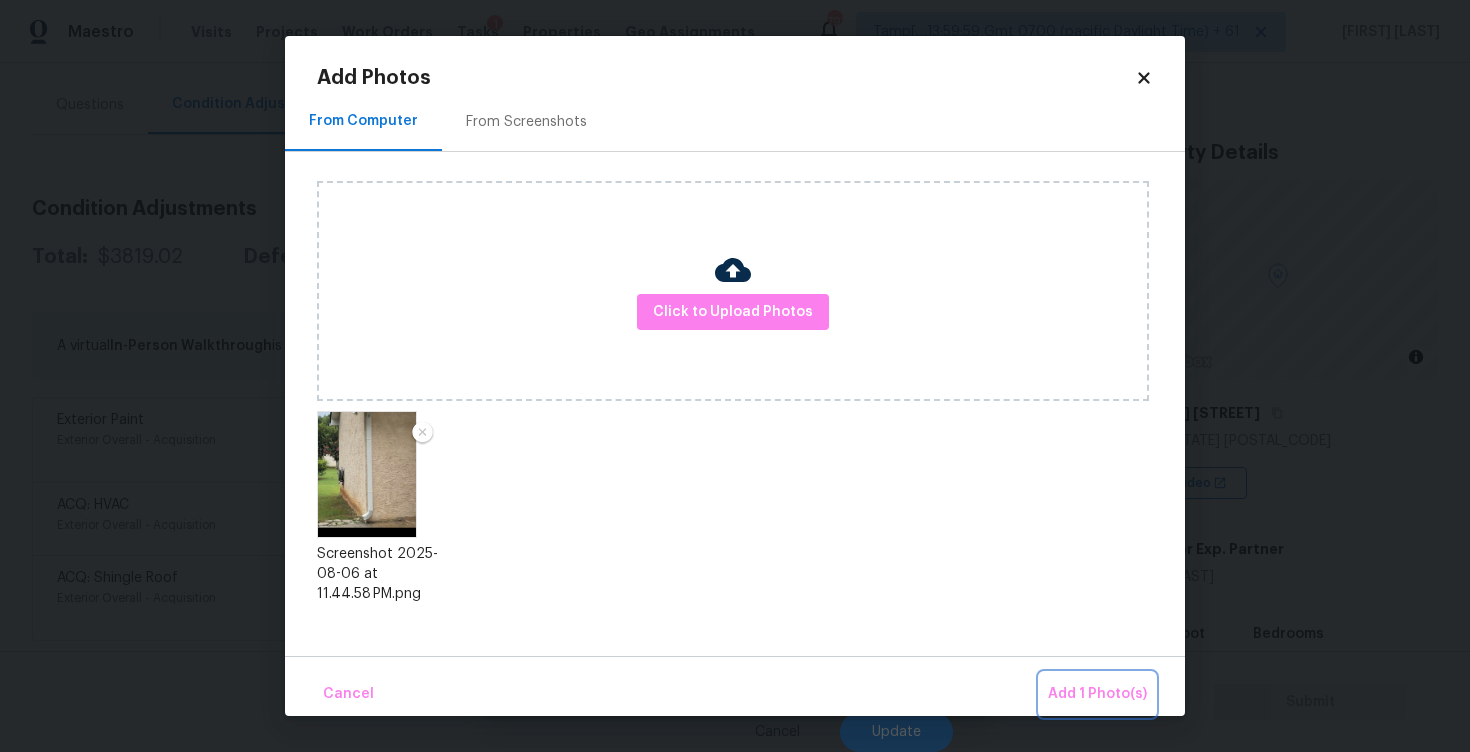 click on "Add 1 Photo(s)" at bounding box center (1097, 694) 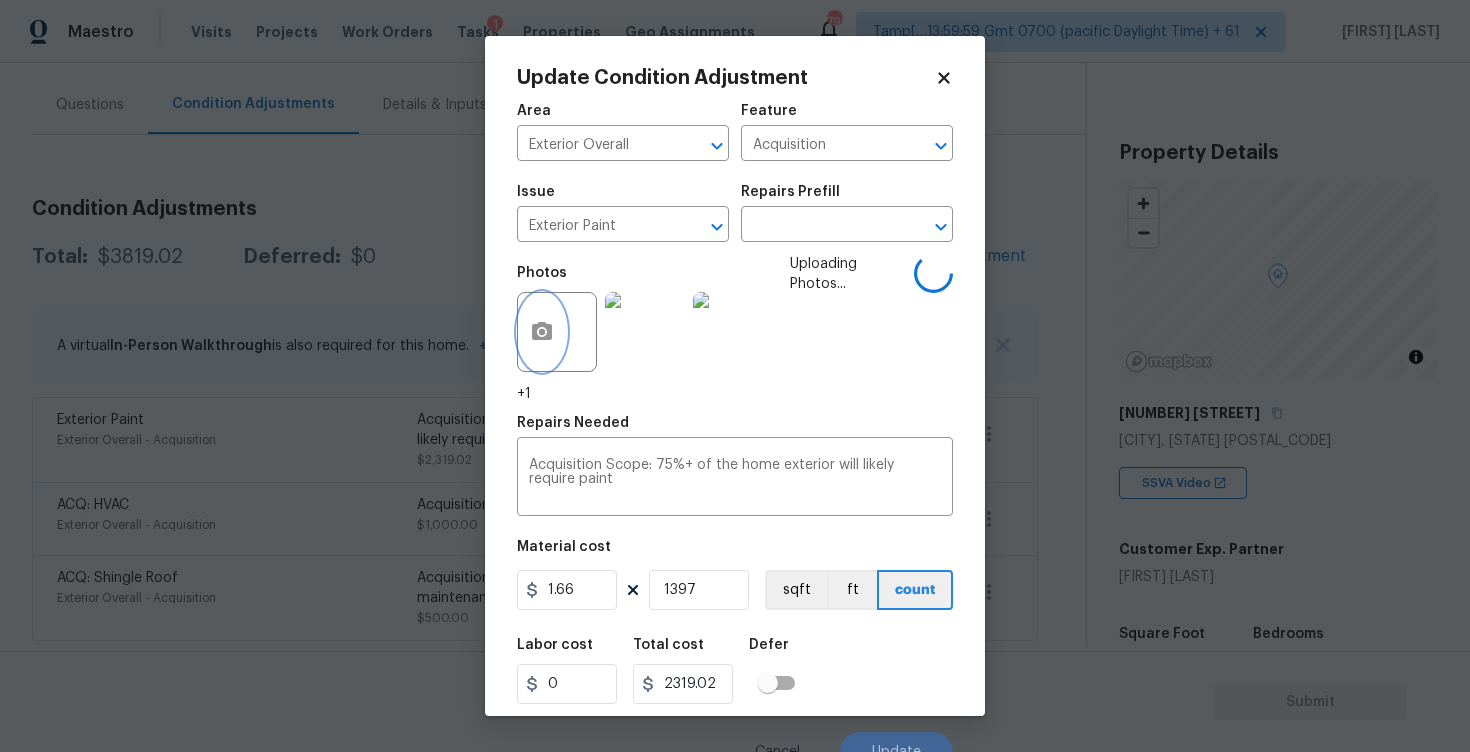 scroll, scrollTop: 21, scrollLeft: 0, axis: vertical 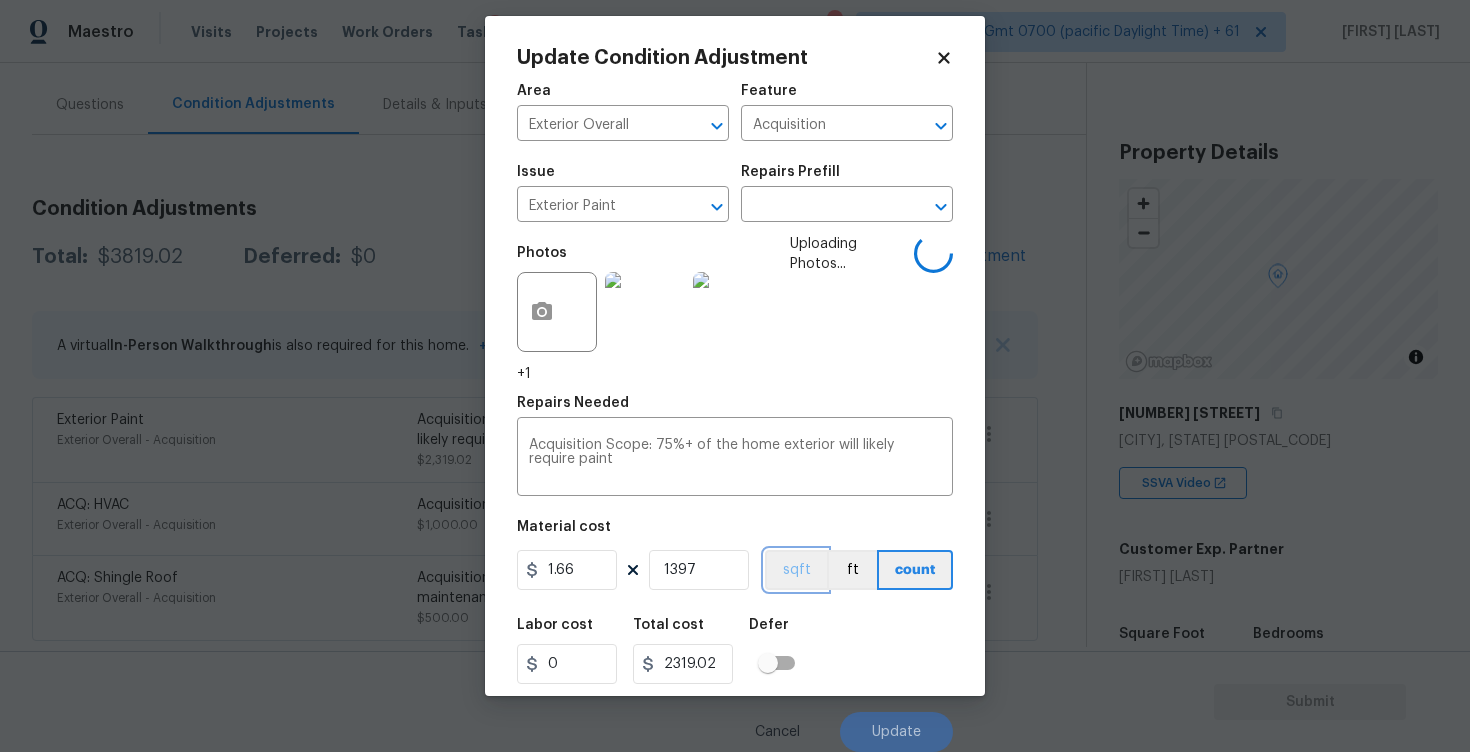click on "sqft" at bounding box center (796, 570) 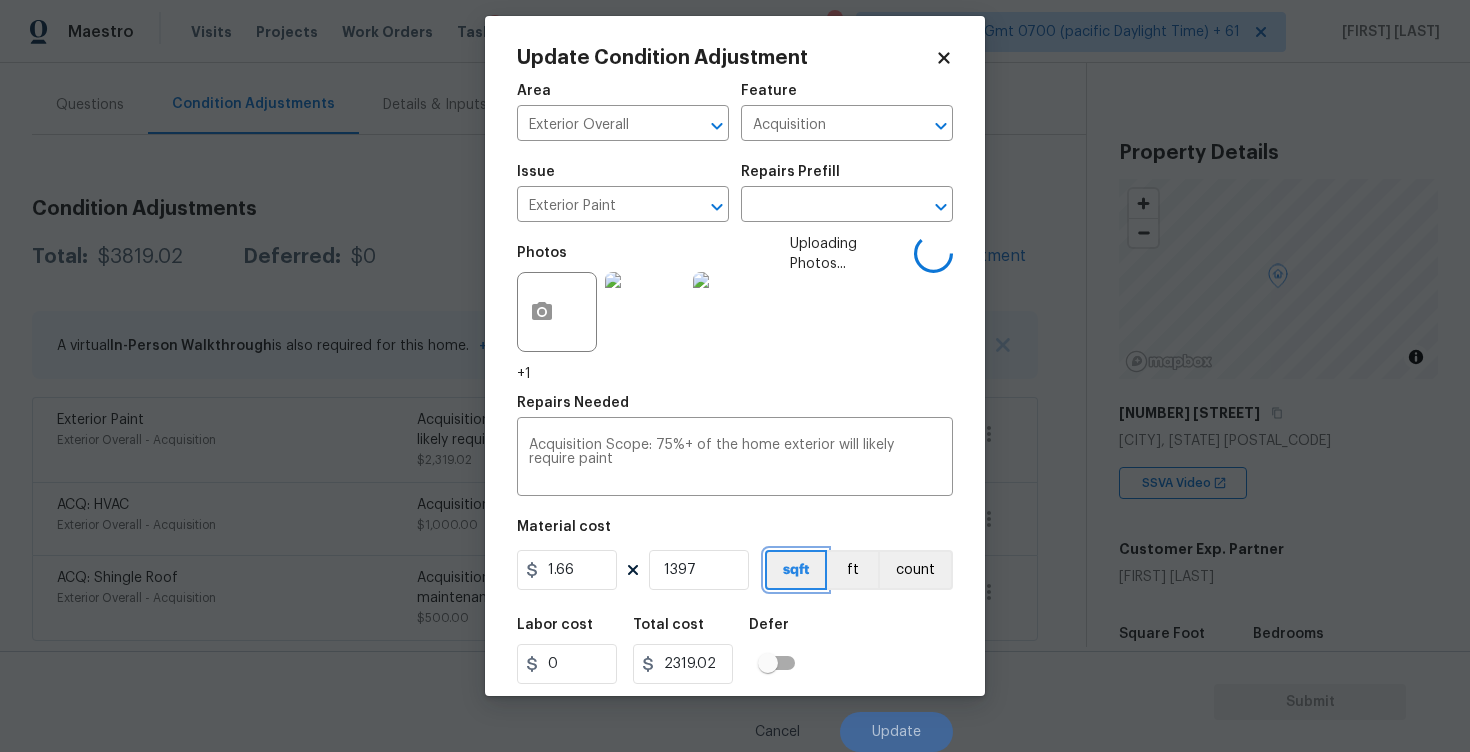 scroll, scrollTop: 1, scrollLeft: 0, axis: vertical 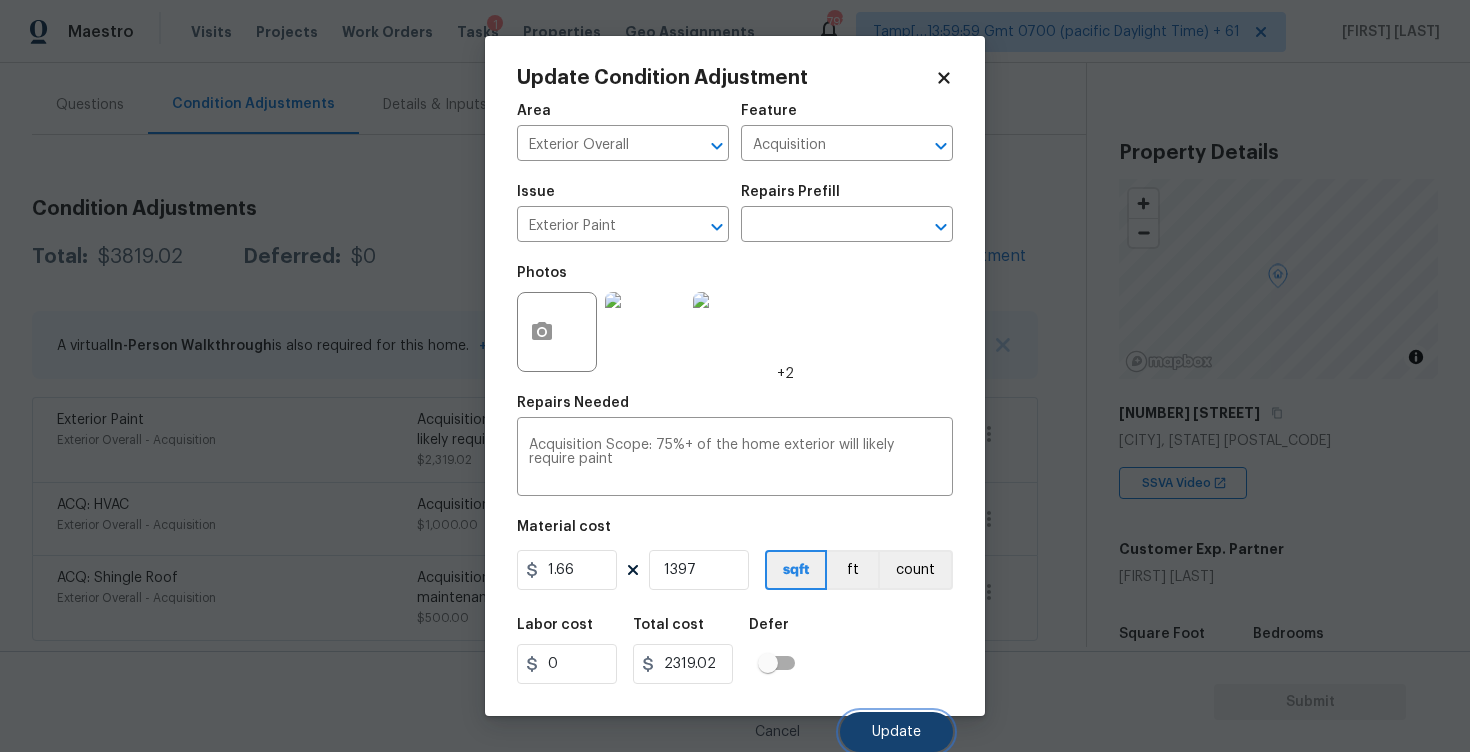 click on "Update" at bounding box center [896, 732] 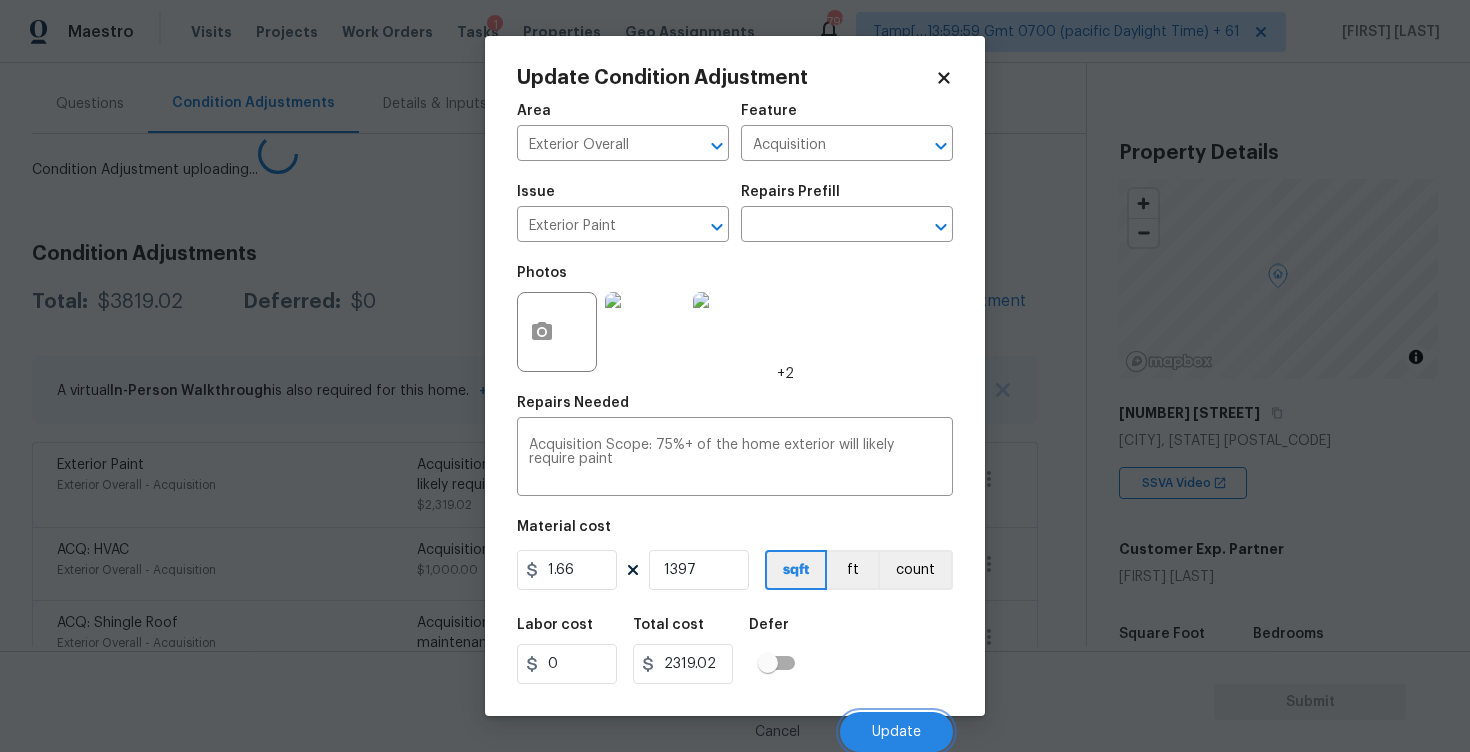 scroll, scrollTop: 0, scrollLeft: 0, axis: both 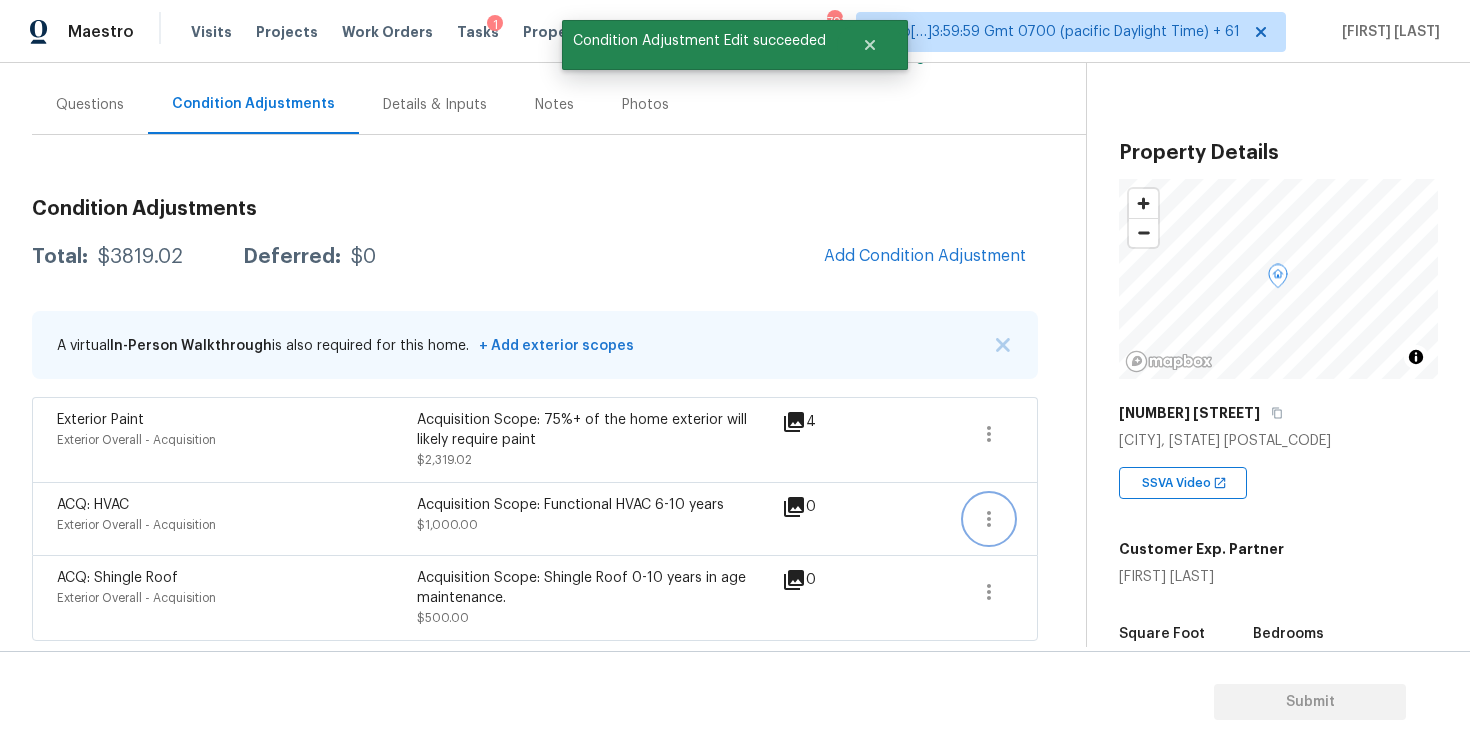 click at bounding box center (989, 519) 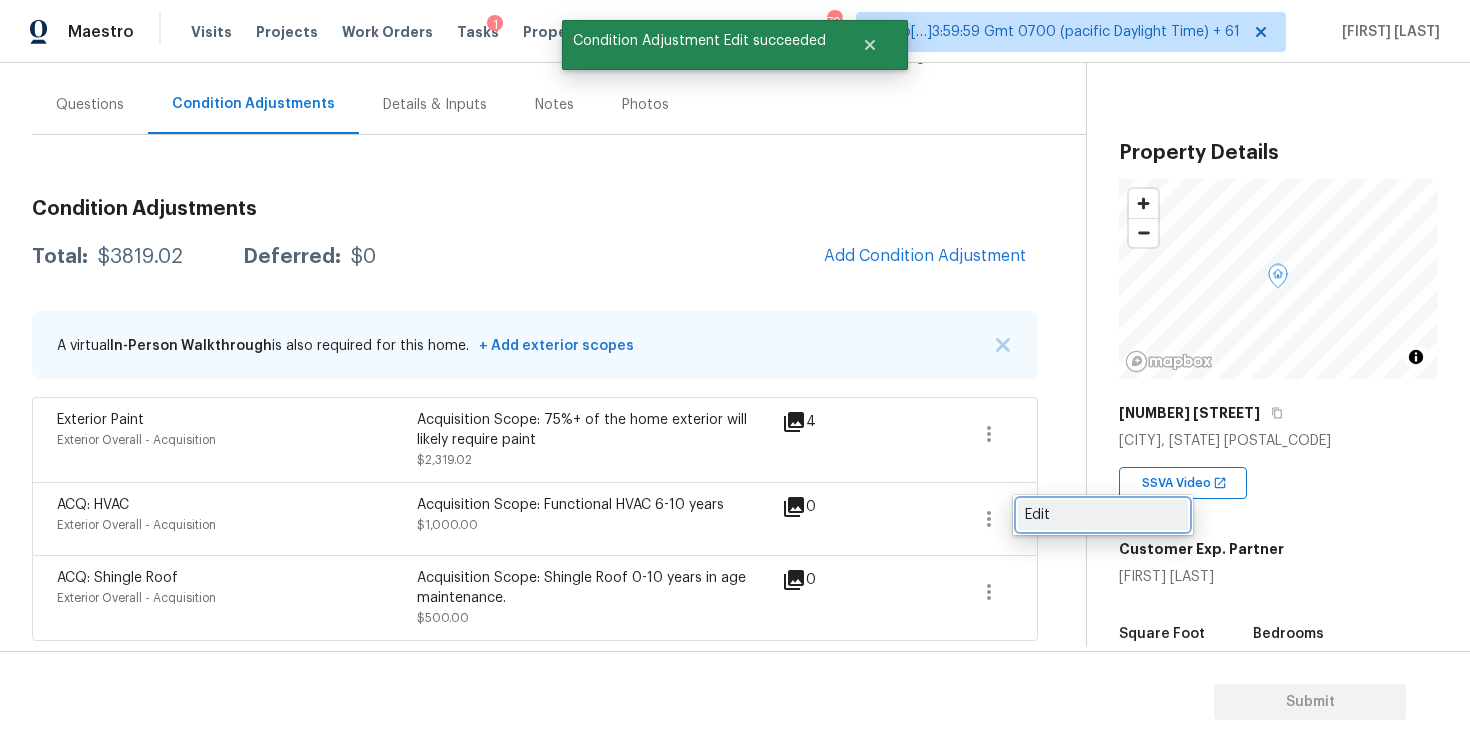 click on "Edit" at bounding box center (1103, 515) 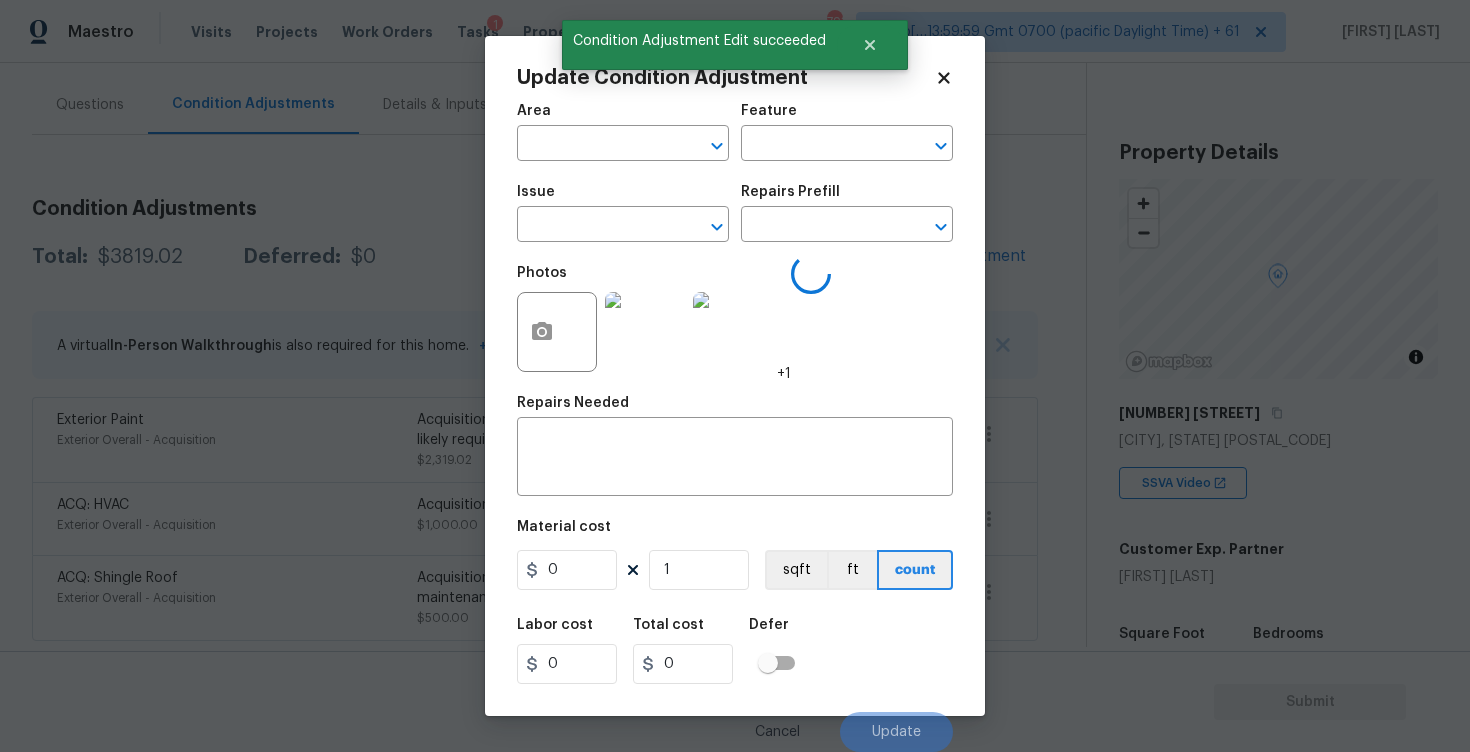 type on "Exterior Overall" 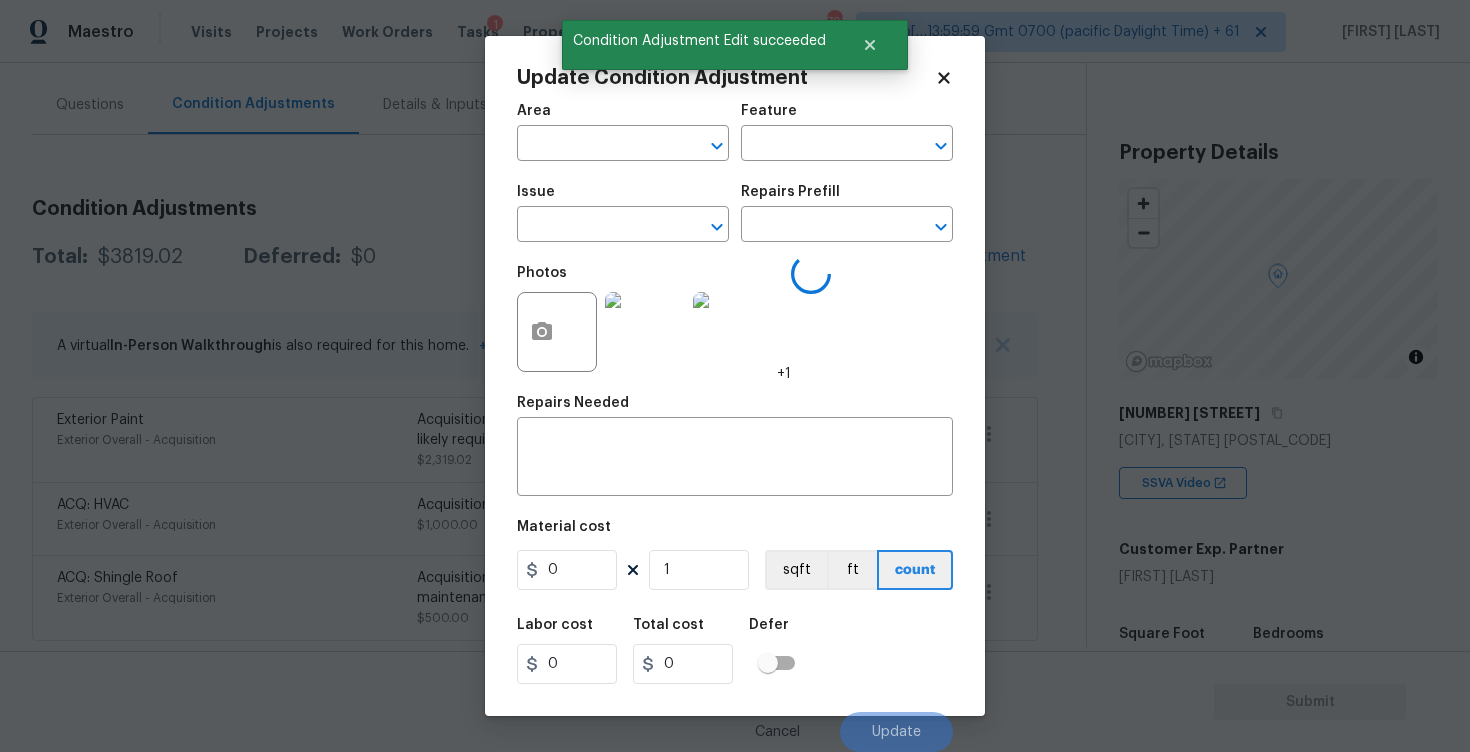 type on "Acquisition" 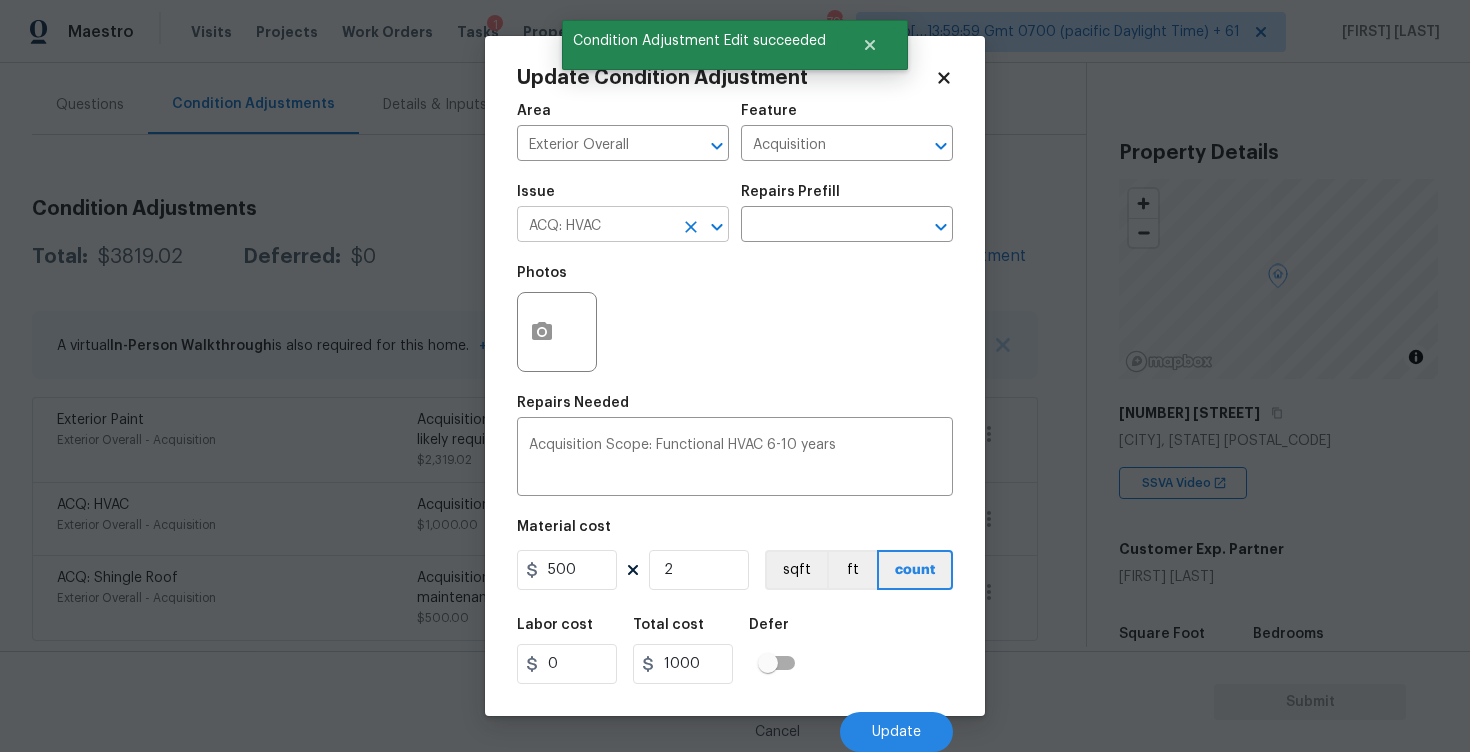 click 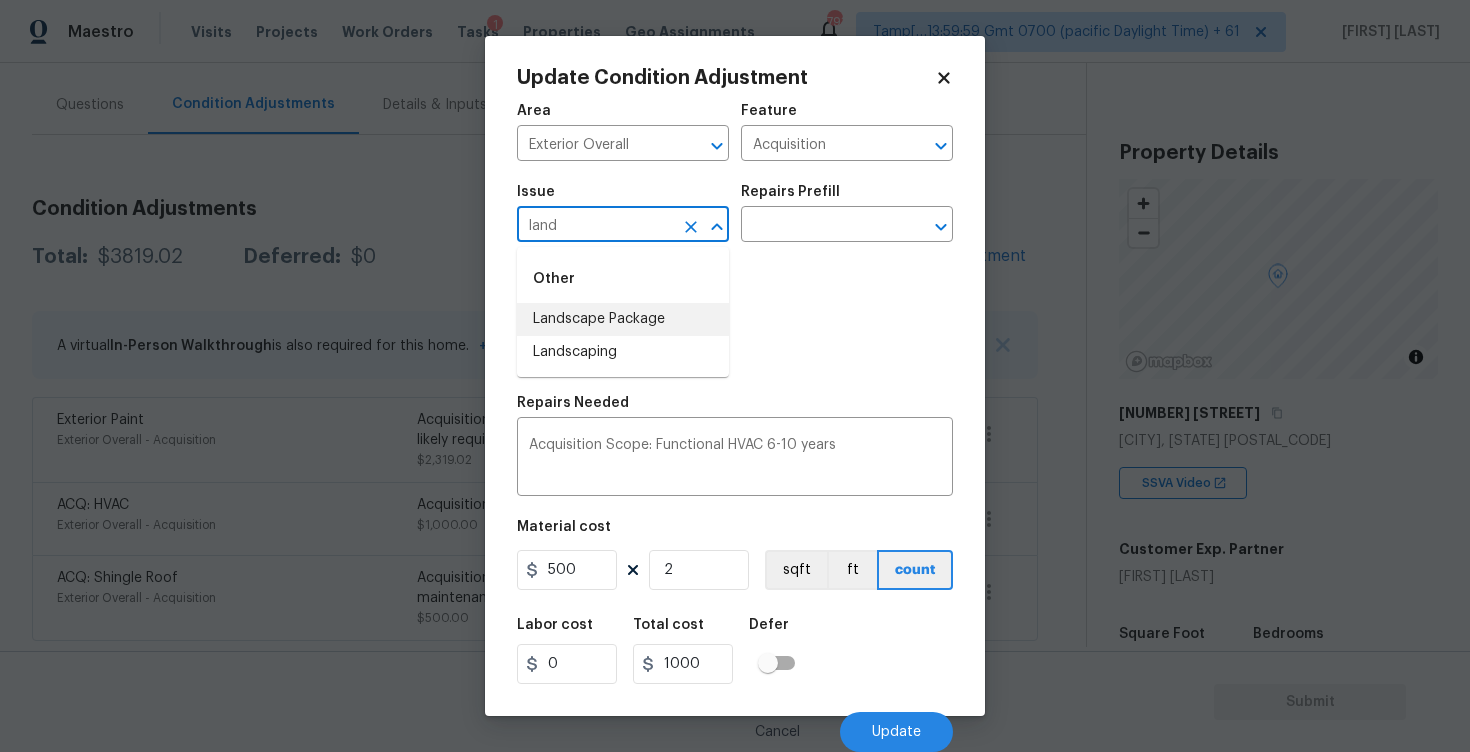 click on "Landscape Package" at bounding box center (623, 319) 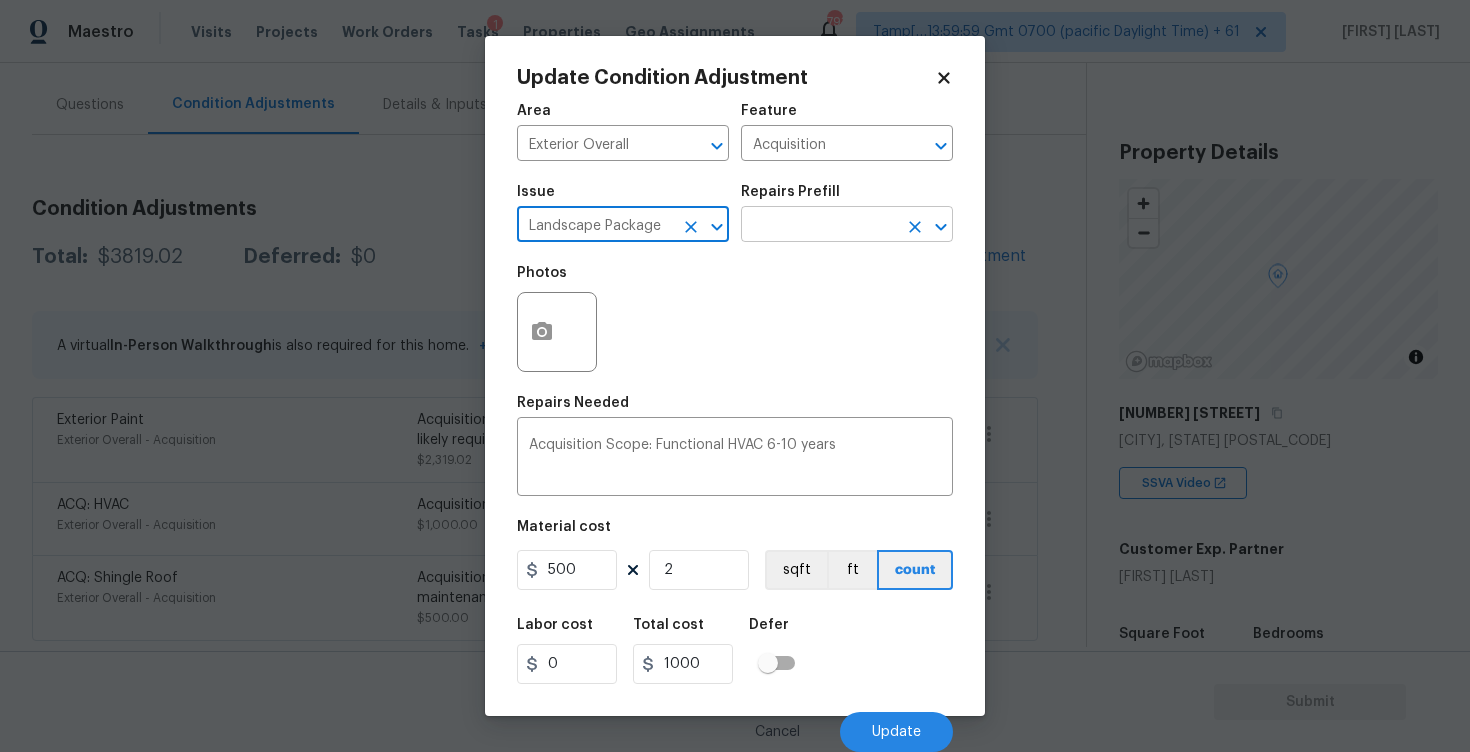 type on "Landscape Package" 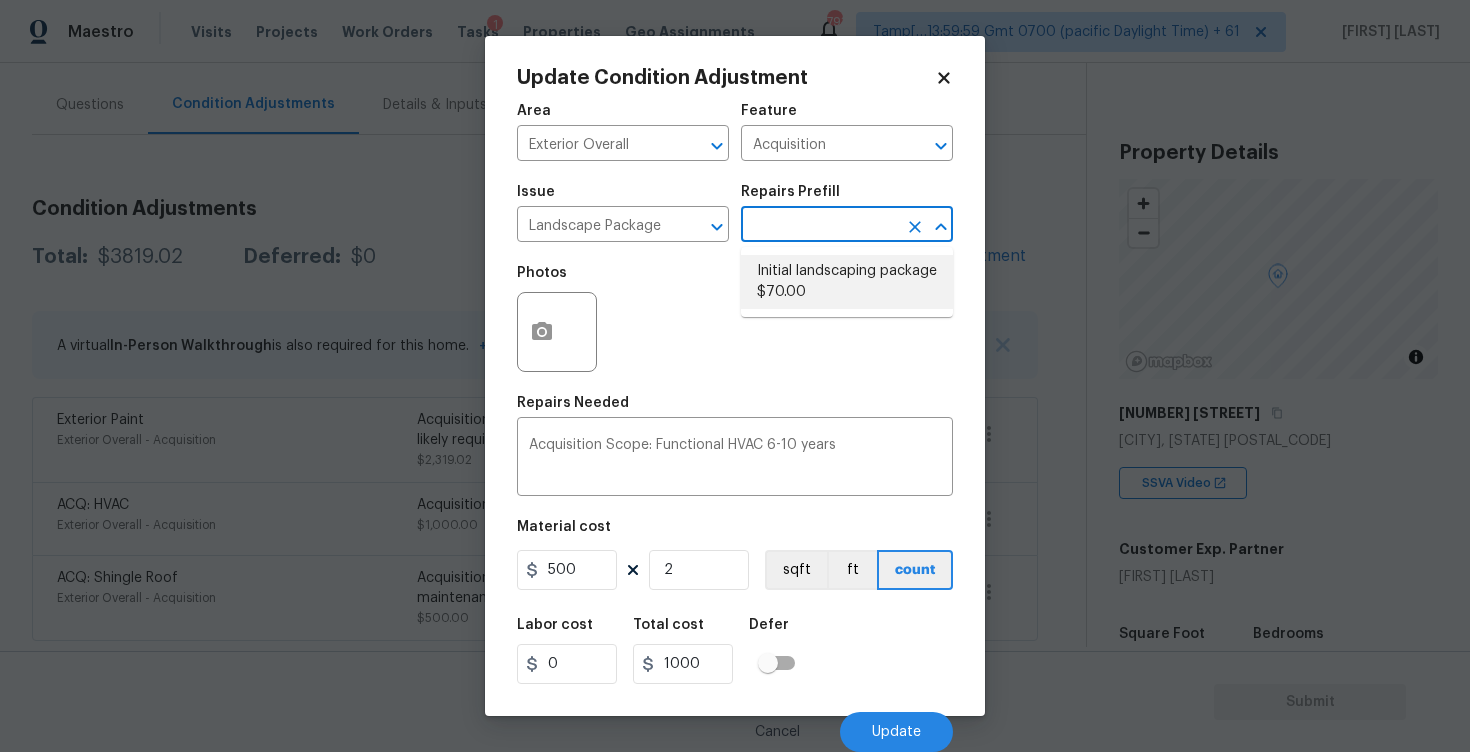 click on "Initial landscaping package $70.00" at bounding box center [847, 282] 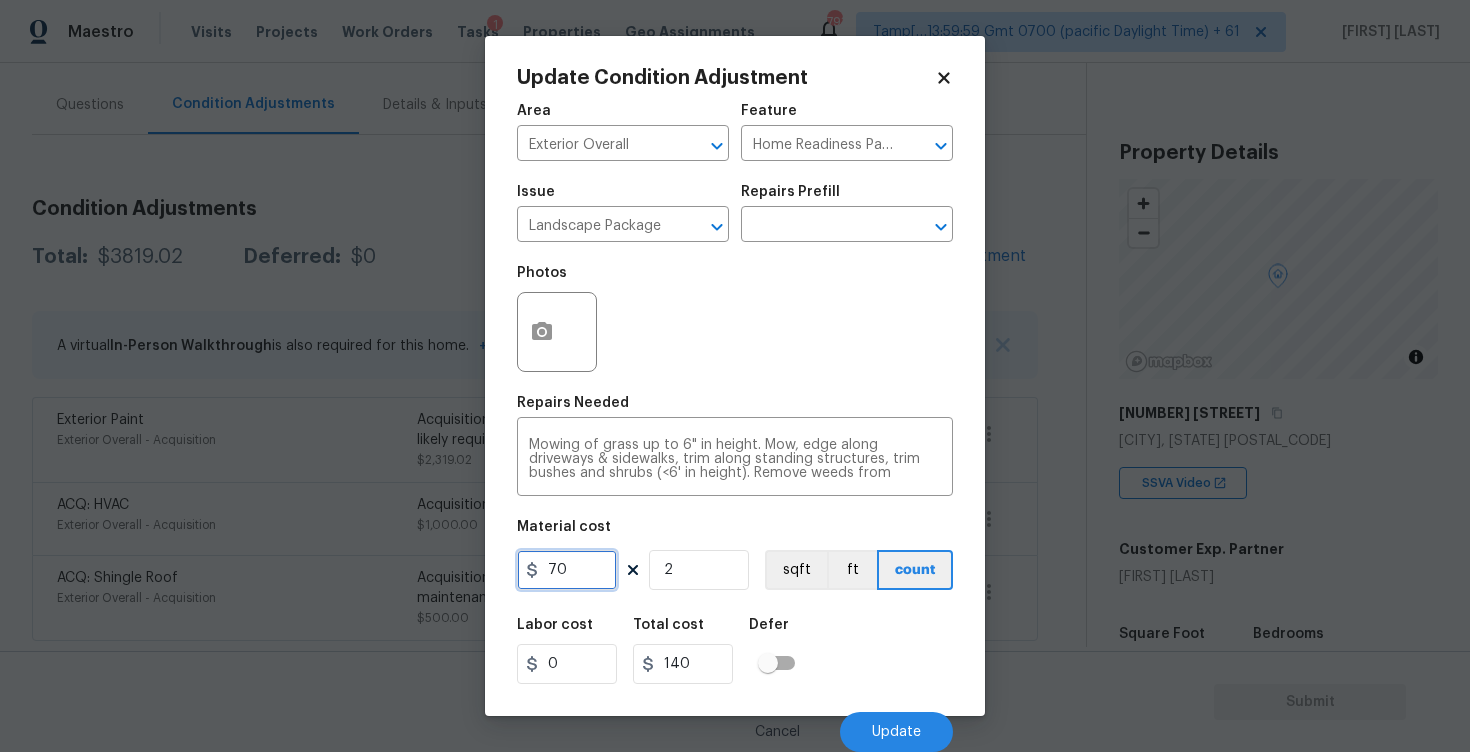 click on "70" at bounding box center (567, 570) 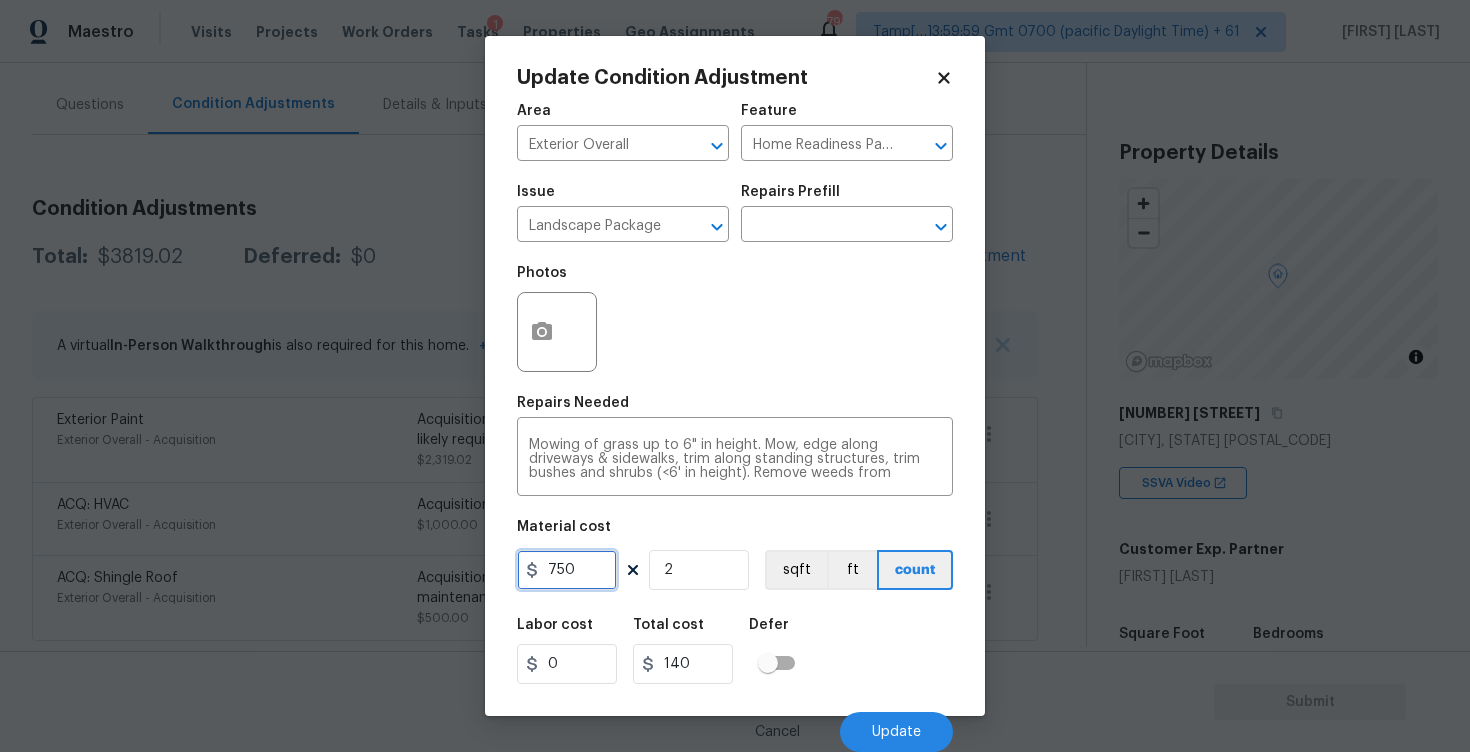 type on "750" 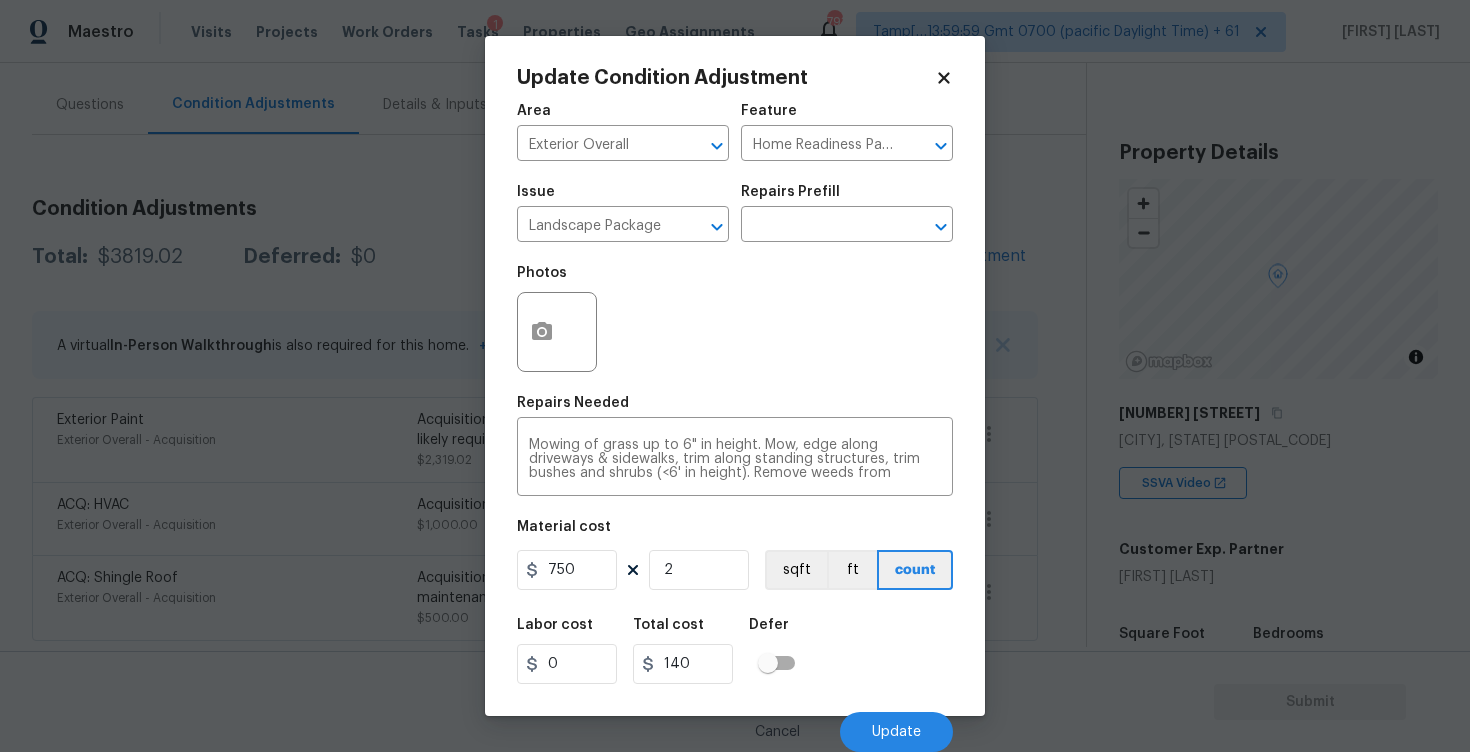 type on "1500" 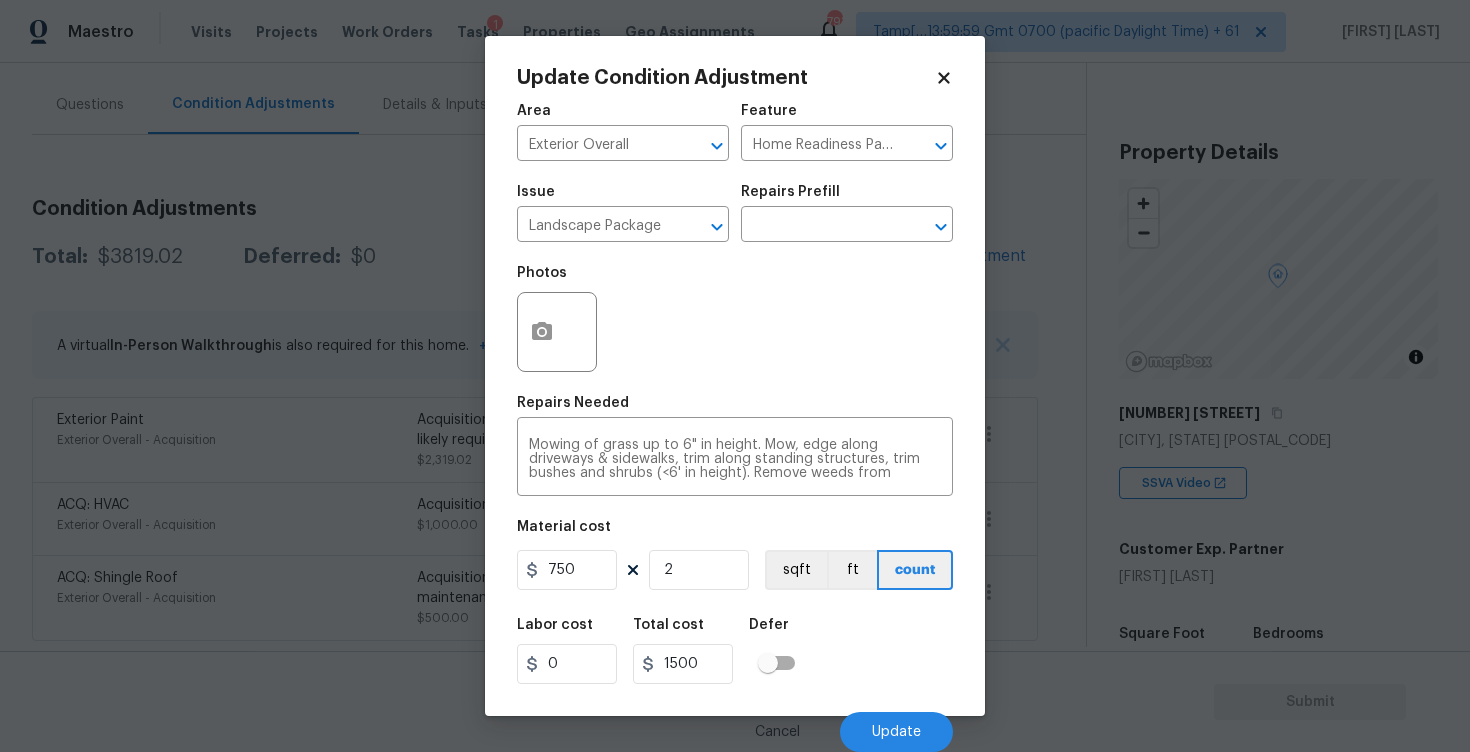 click on "Area Exterior Overall ​ Feature Home Readiness Packages ​ Issue Landscape Package ​ Repairs Prefill ​ Photos Repairs Needed Mowing of grass up to 6" in height. Mow, edge along driveways & sidewalks, trim along standing structures, trim bushes and shrubs (<6' in height). Remove weeds from previously maintained flowerbeds and remove standing yard debris (small twigs, non seasonal falling leaves).  Use leaf blower to remove clippings from hard surfaces." x ​ Material cost 750 2 sqft ft count Labor cost 0 Total cost 1500 Defer Cancel Update" at bounding box center [735, 422] 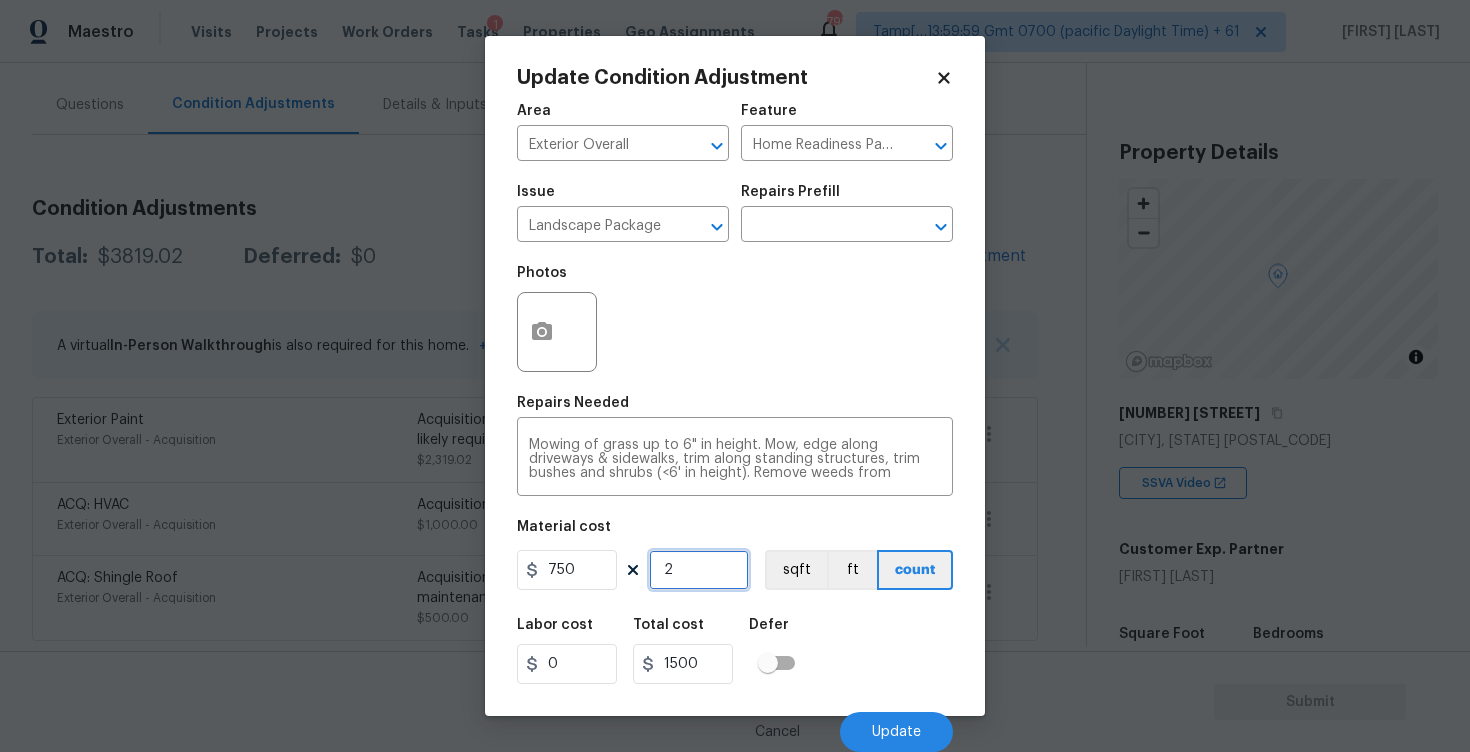 click on "2" at bounding box center [699, 570] 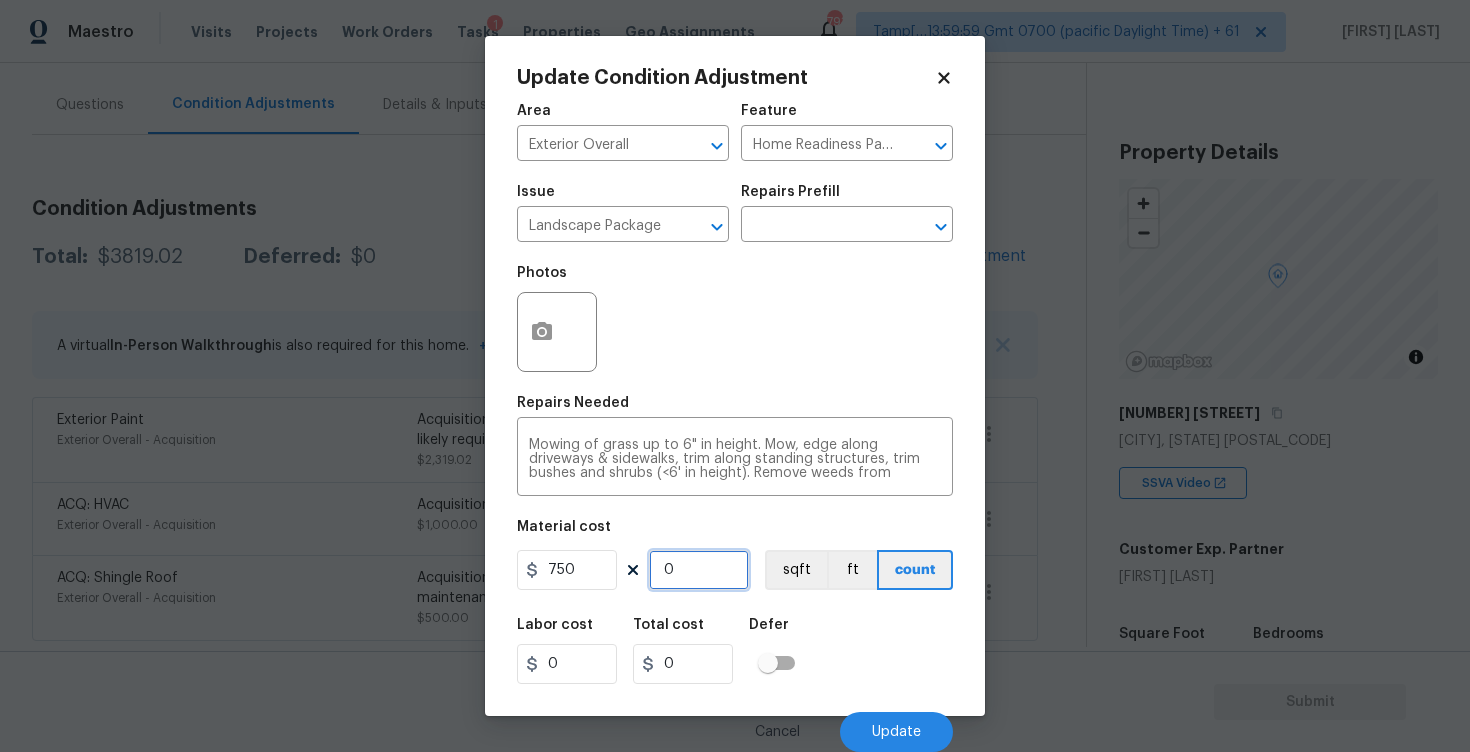type on "1" 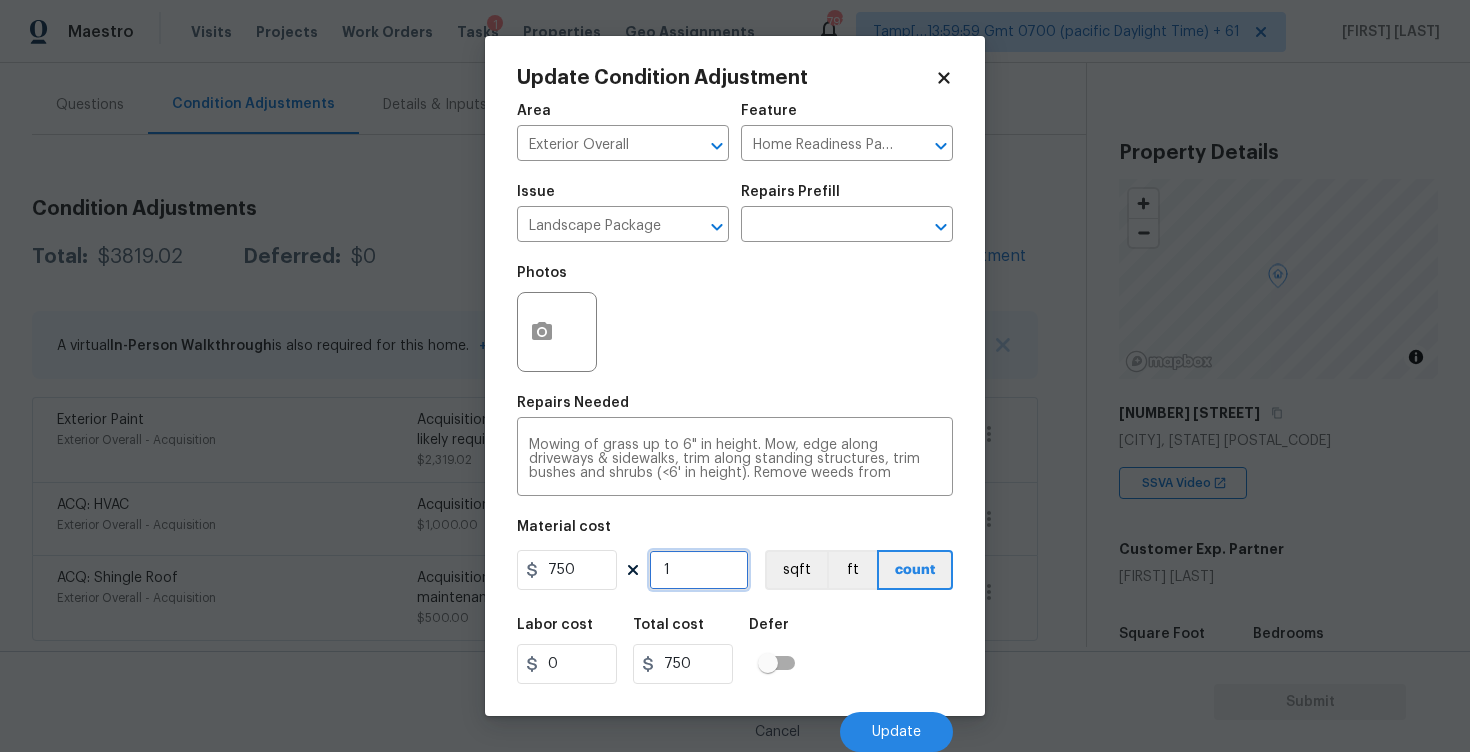 type on "1" 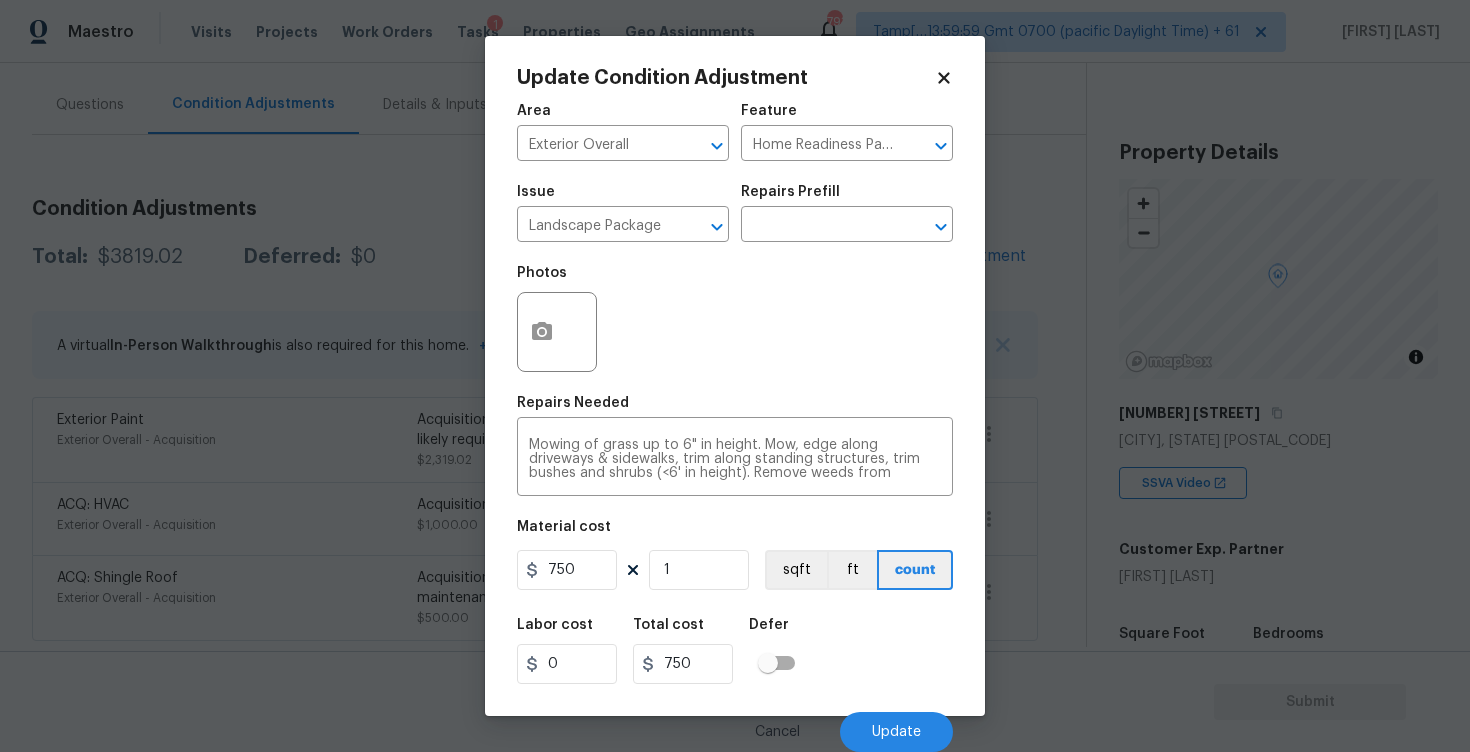 click on "Photos" at bounding box center (735, 319) 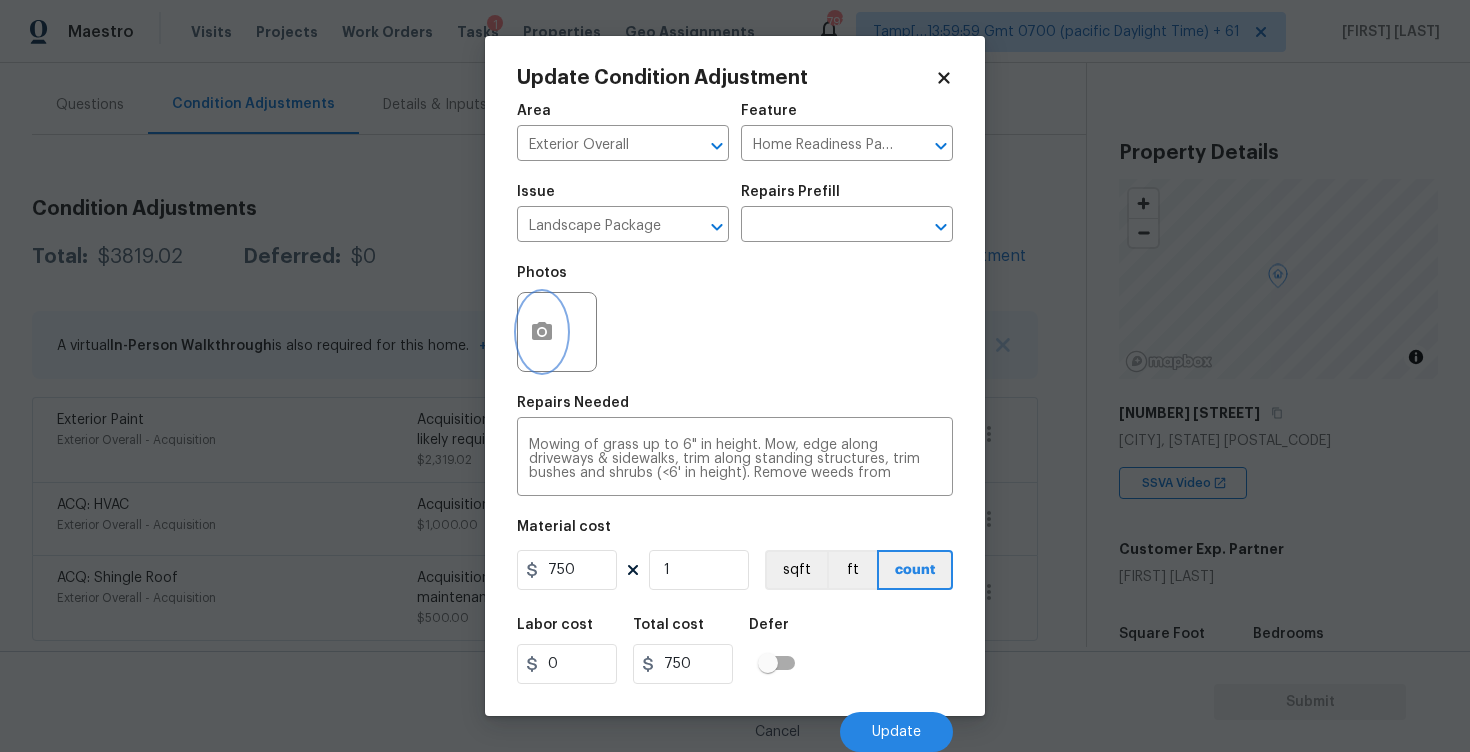 click 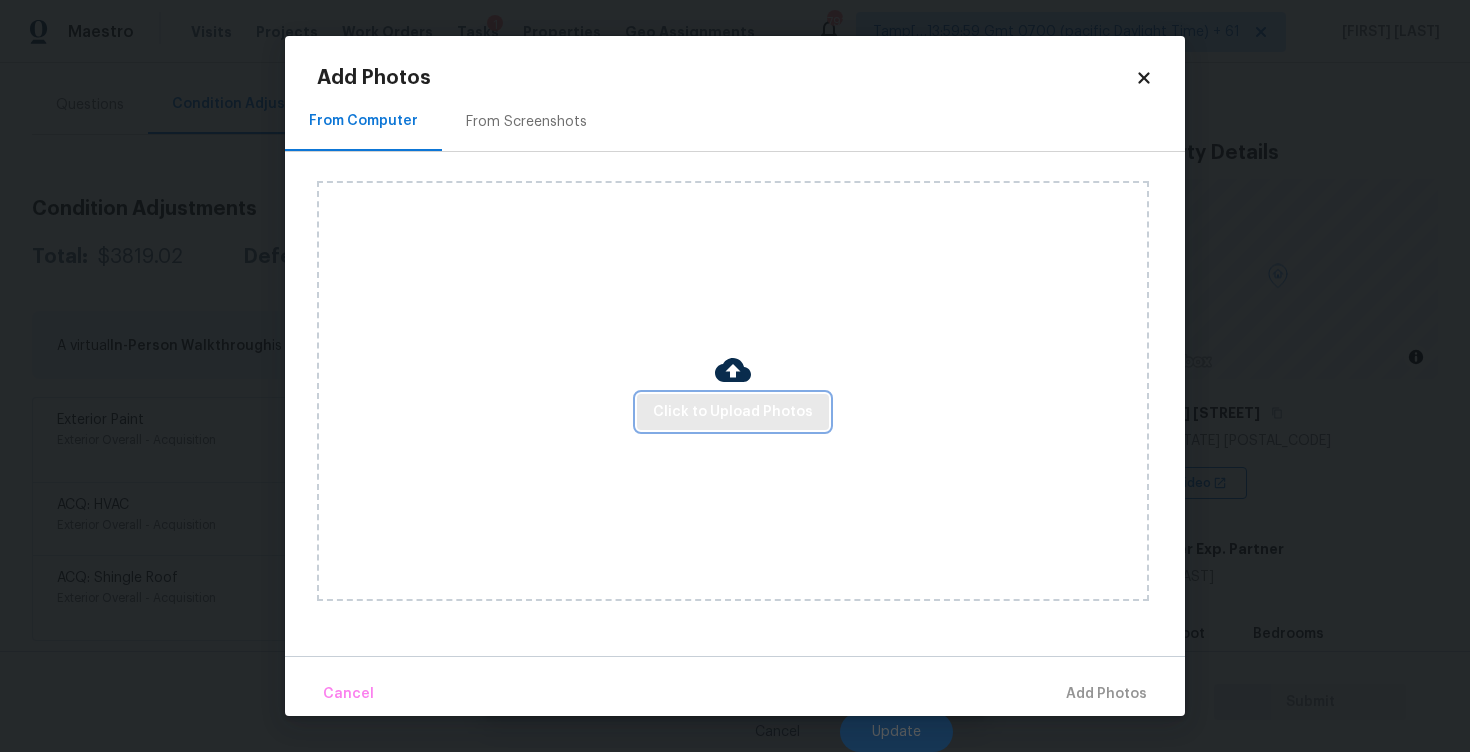 click on "Click to Upload Photos" at bounding box center [733, 412] 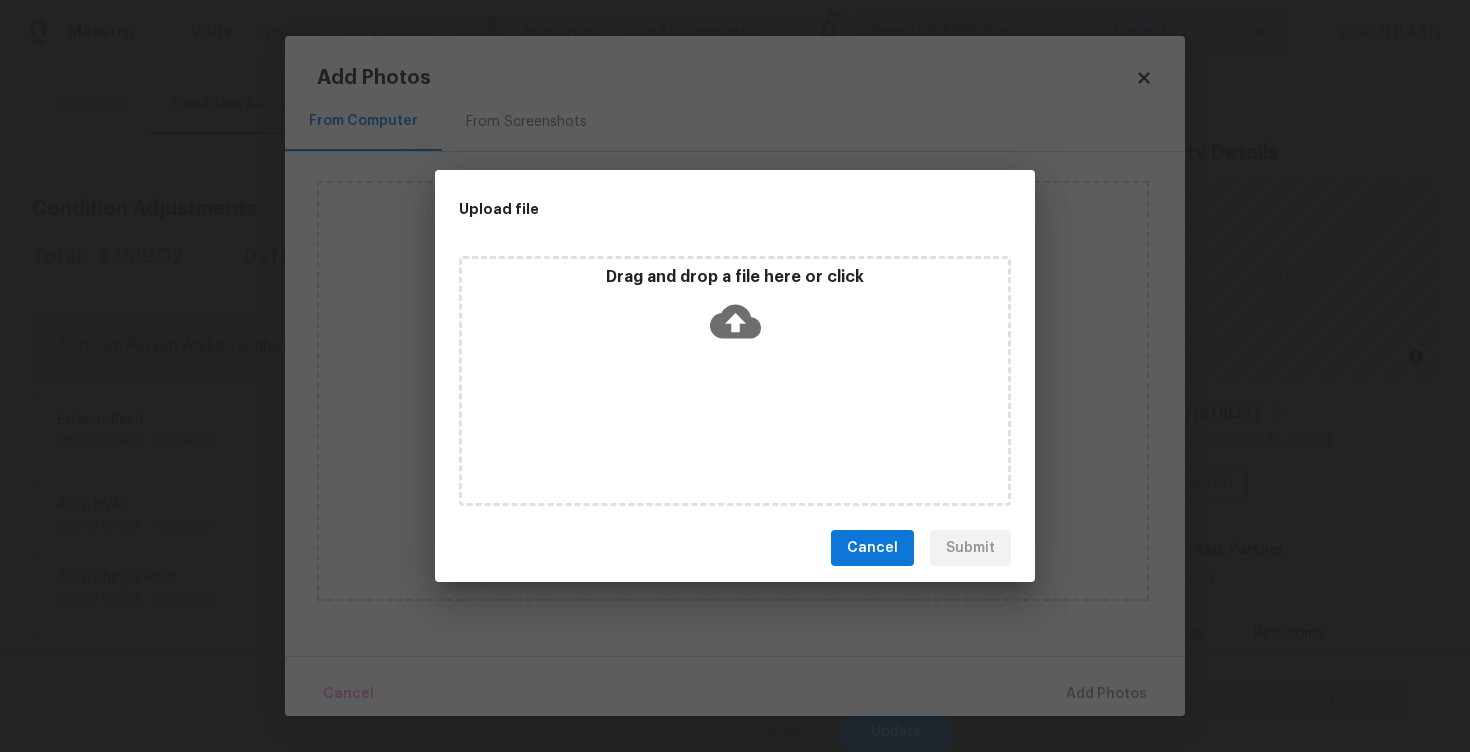 click 